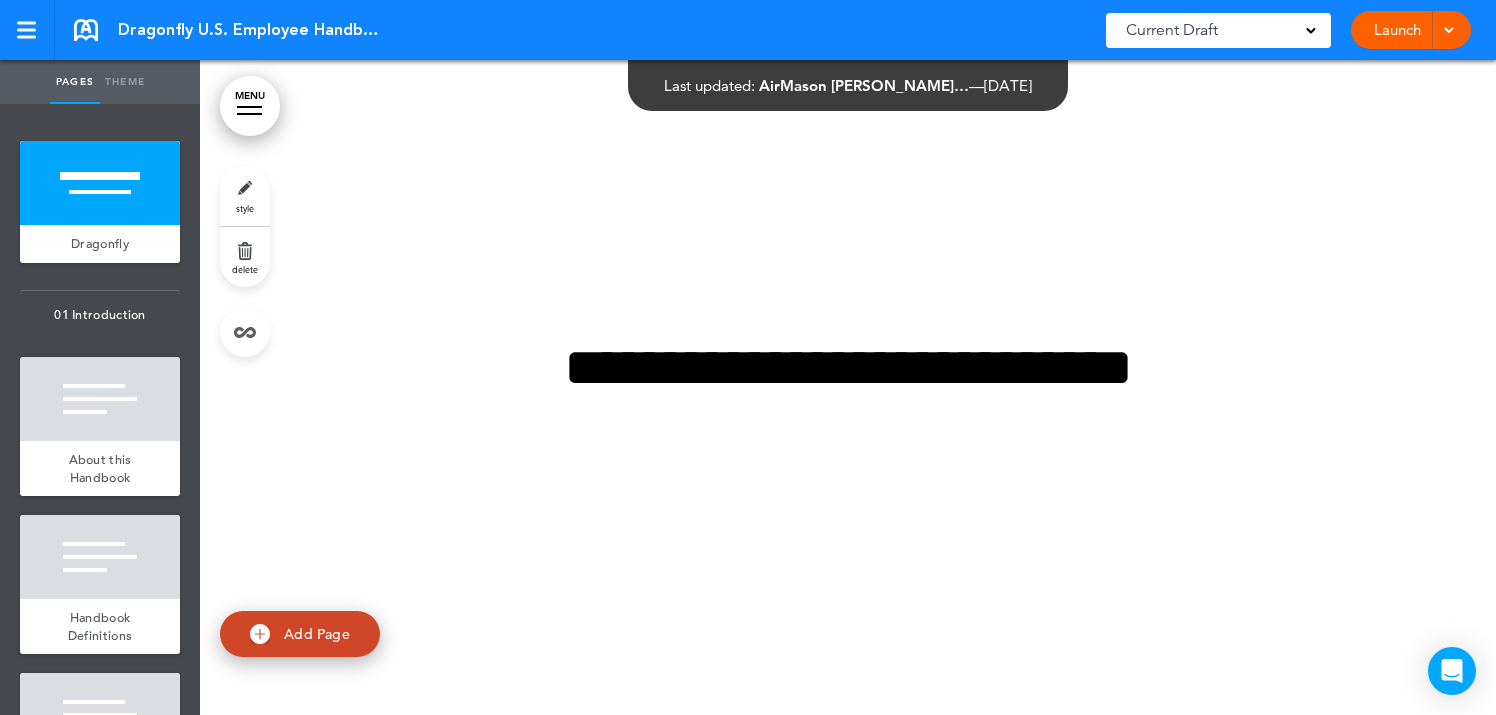 scroll, scrollTop: 0, scrollLeft: 0, axis: both 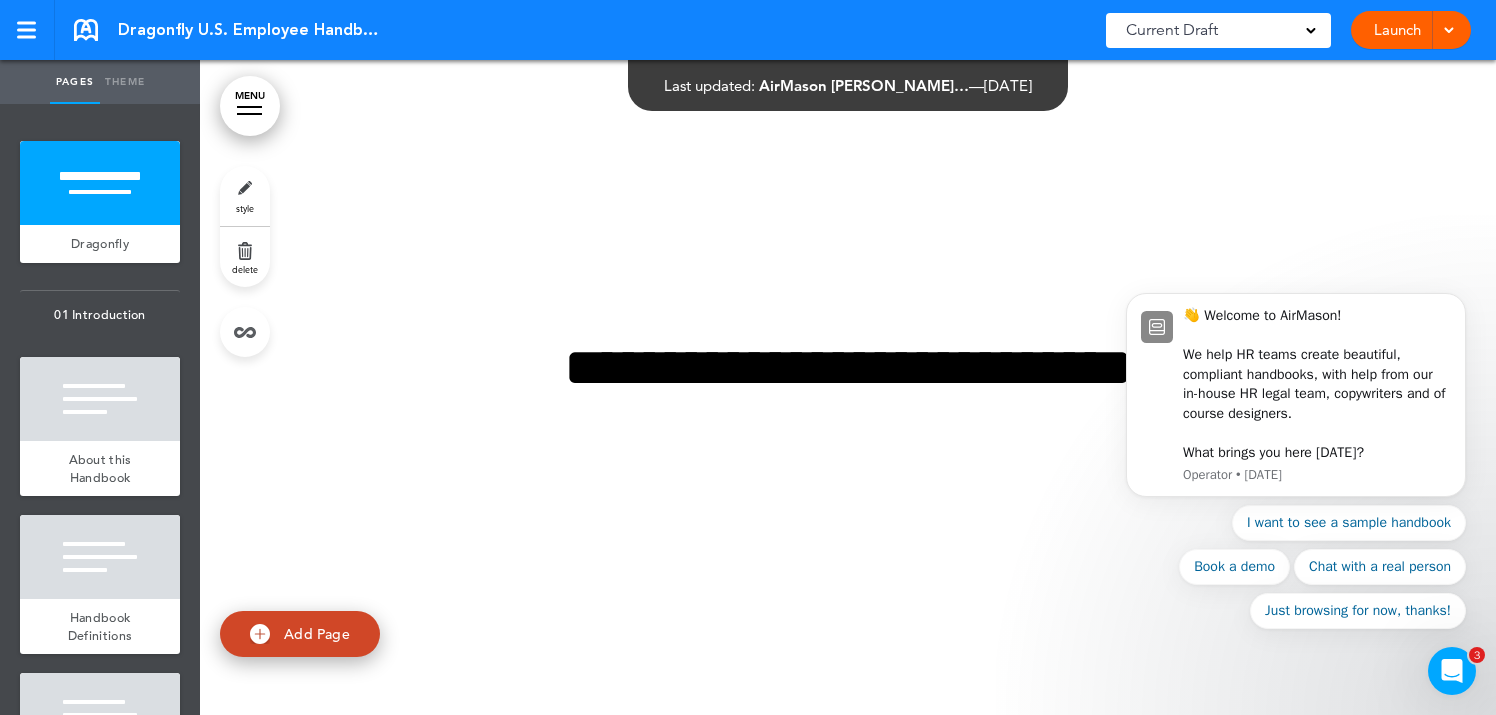 click on "Theme" at bounding box center [125, 82] 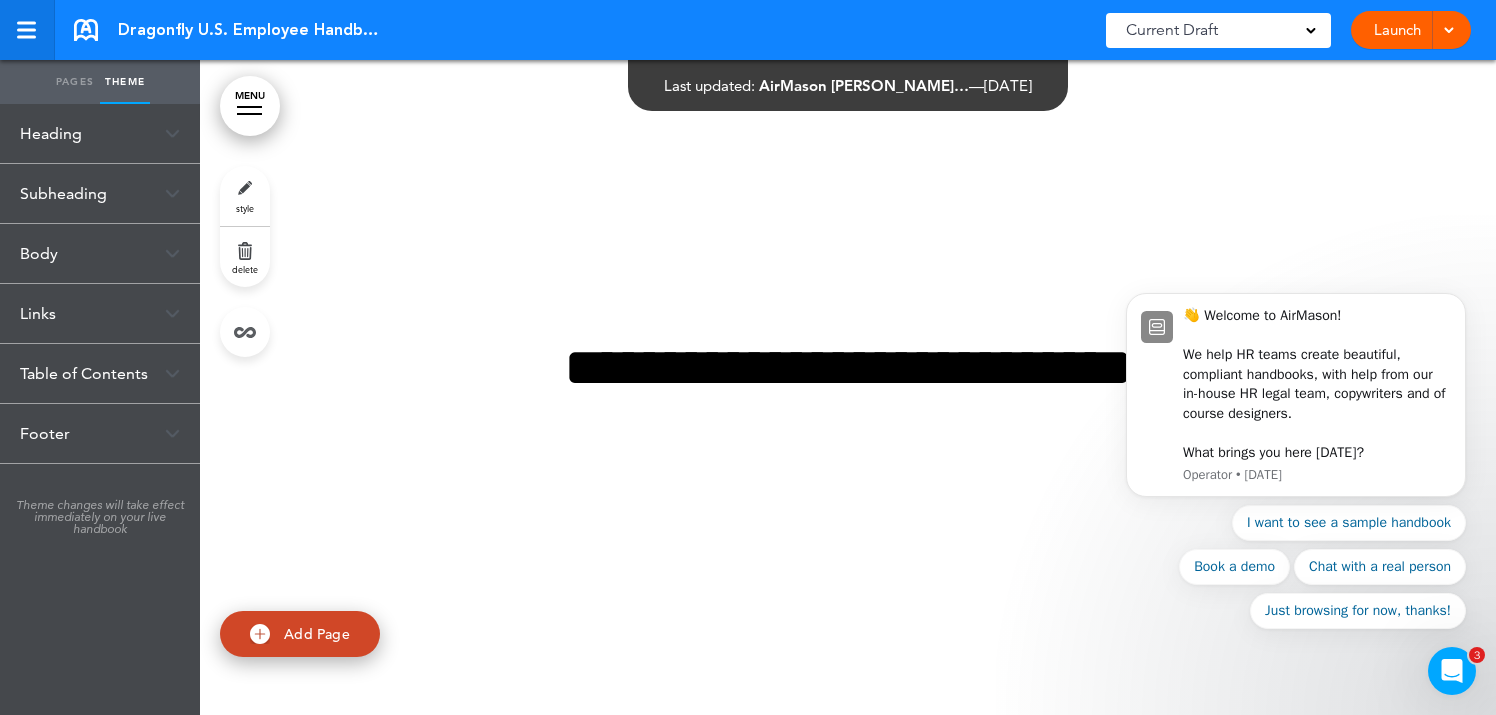 click at bounding box center (26, 30) 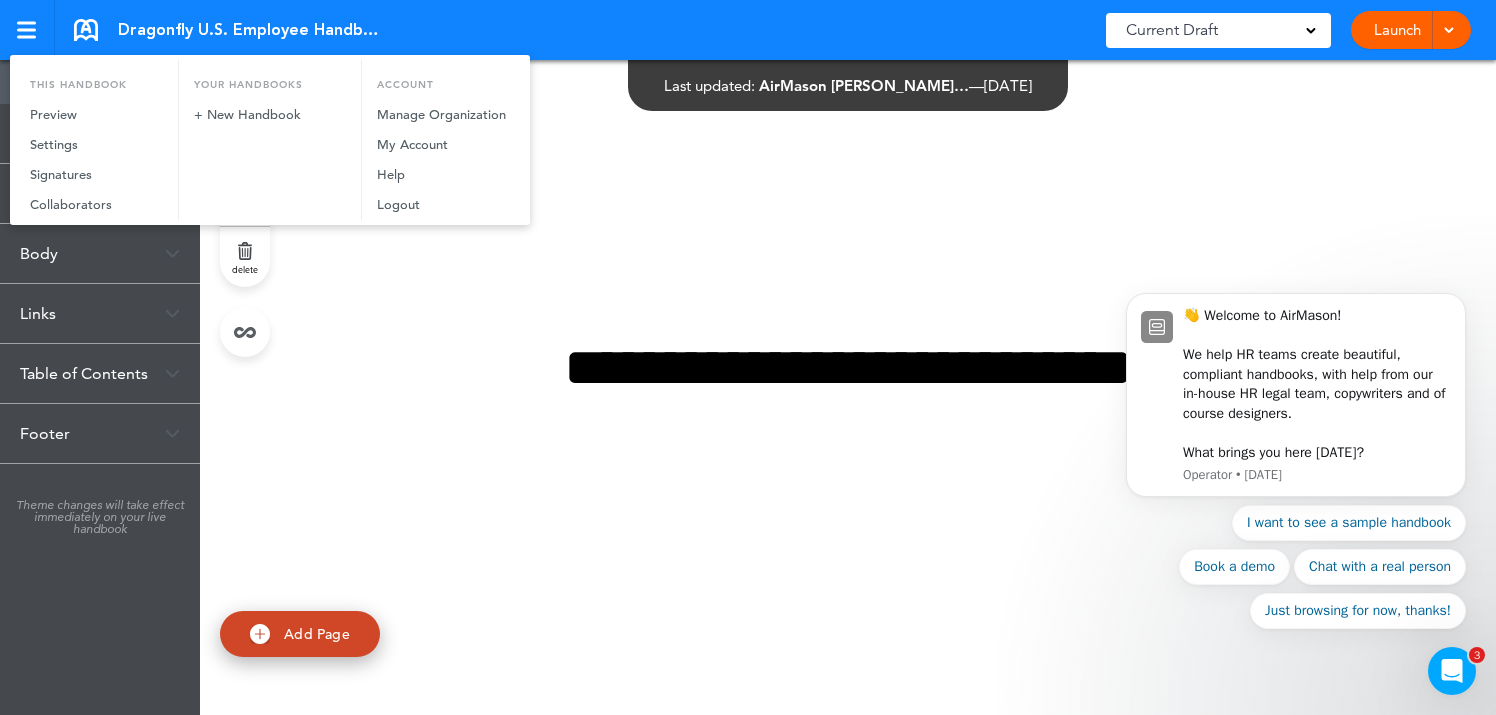 click at bounding box center (748, 357) 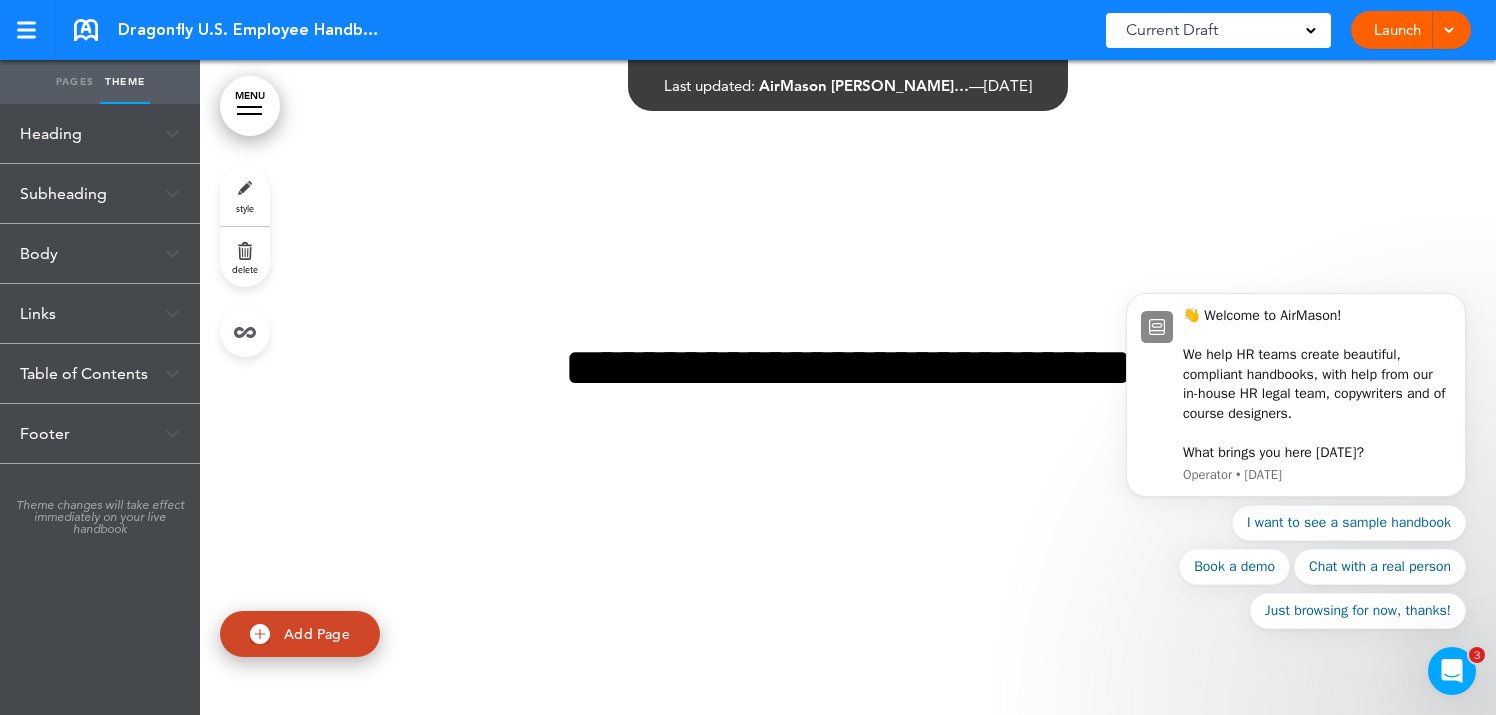 click on "style" at bounding box center (245, 196) 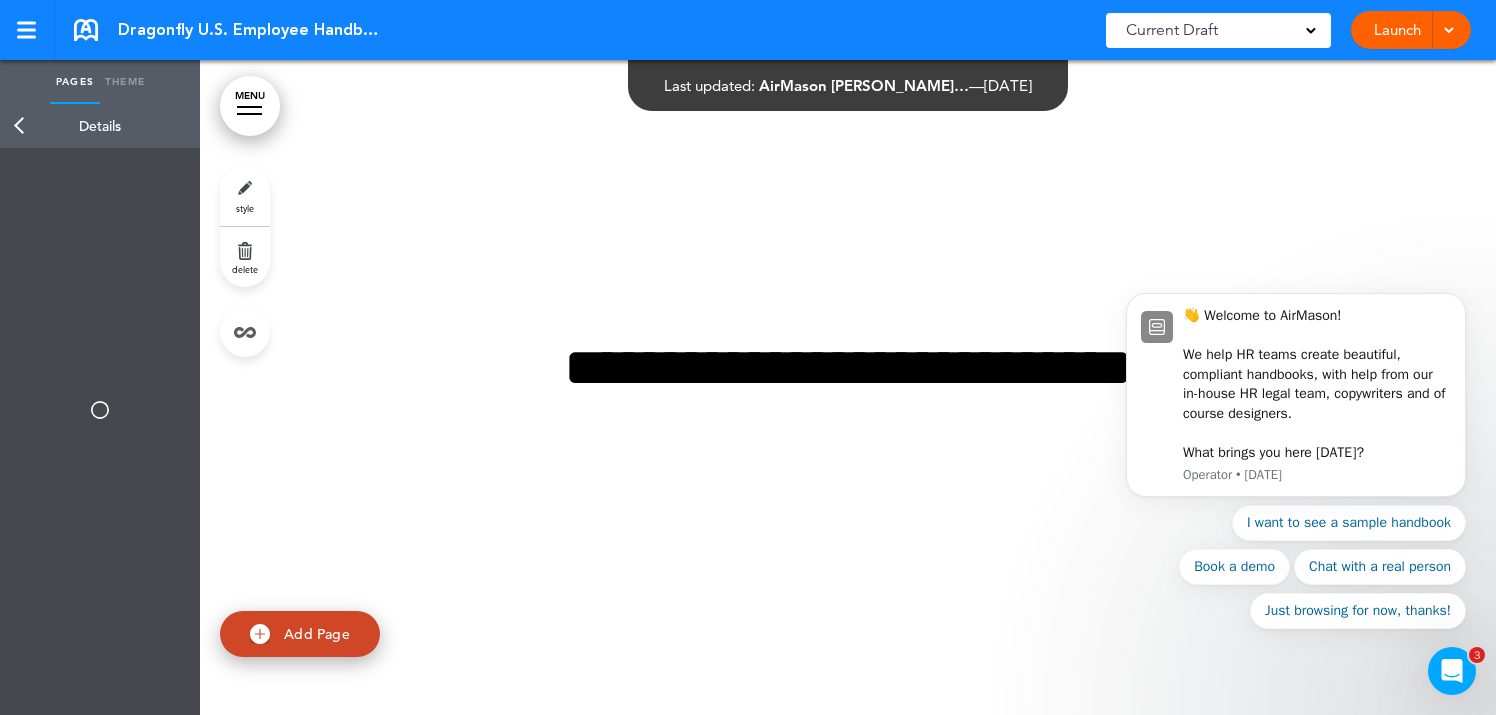 type on "*********" 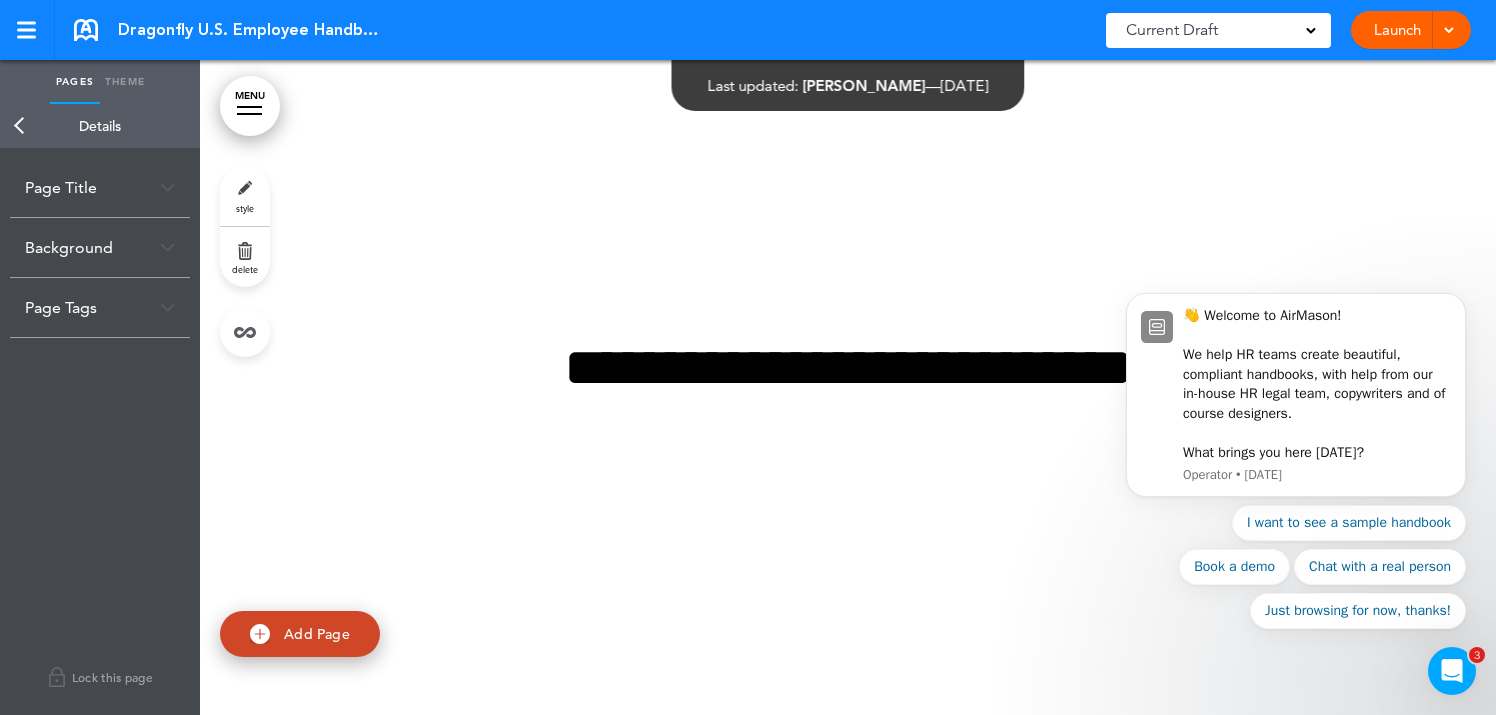 click on "Page Title" at bounding box center (100, 187) 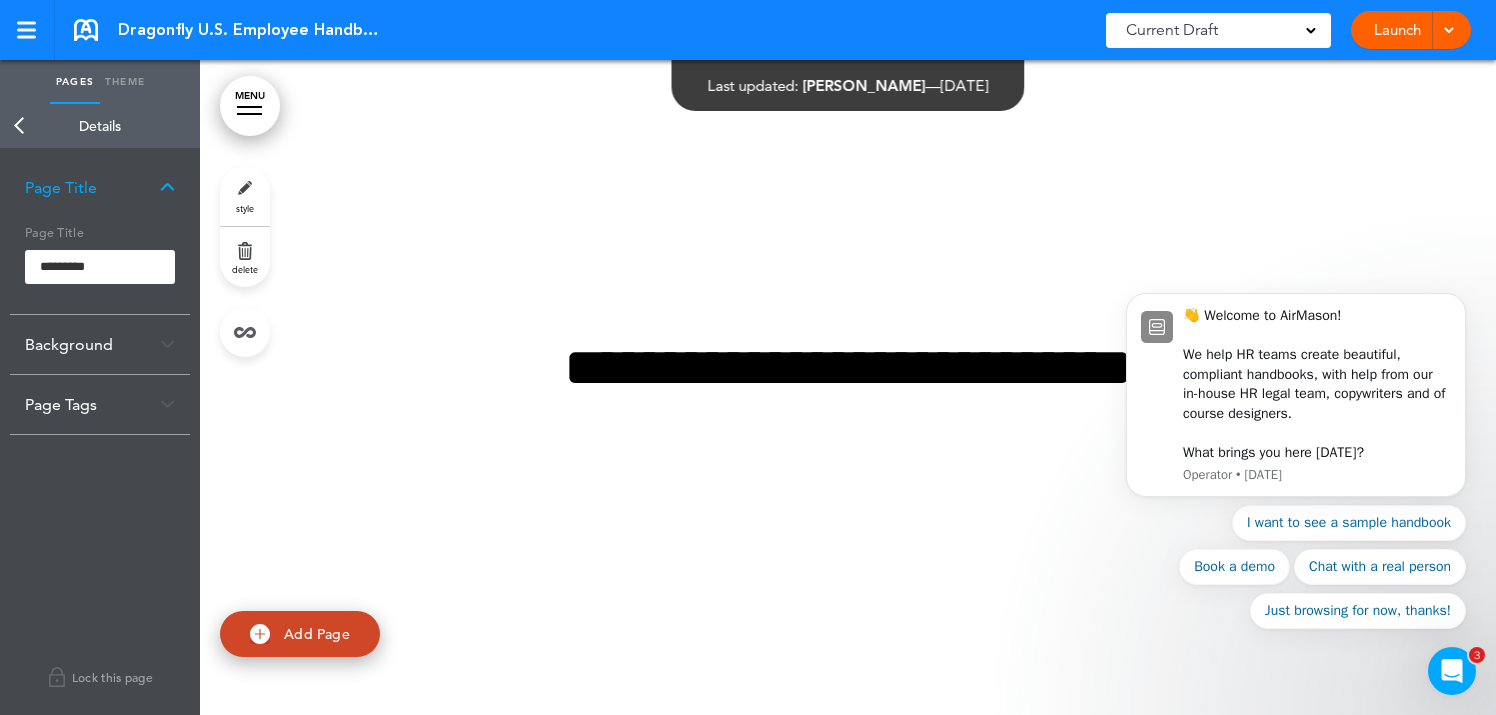 click on "MENU" at bounding box center (250, 106) 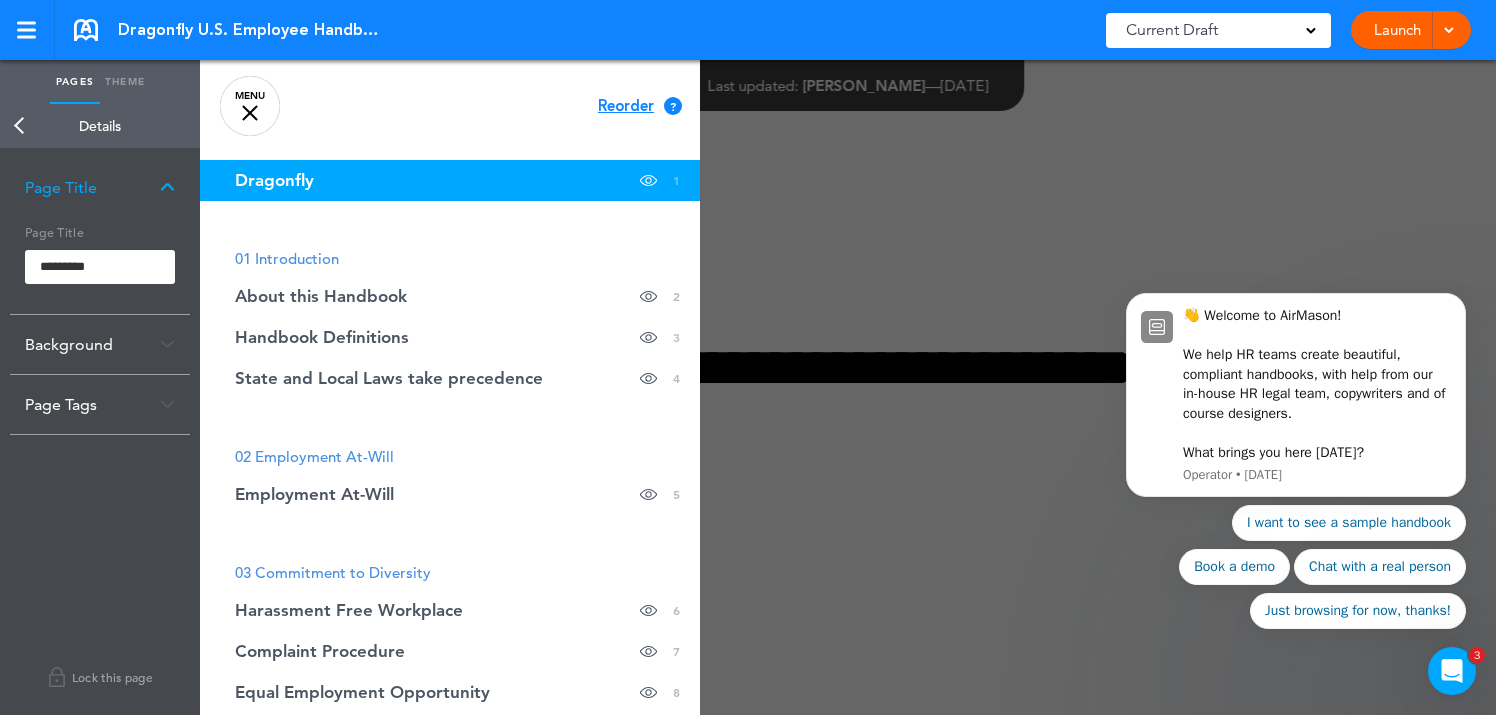 click at bounding box center (948, 357) 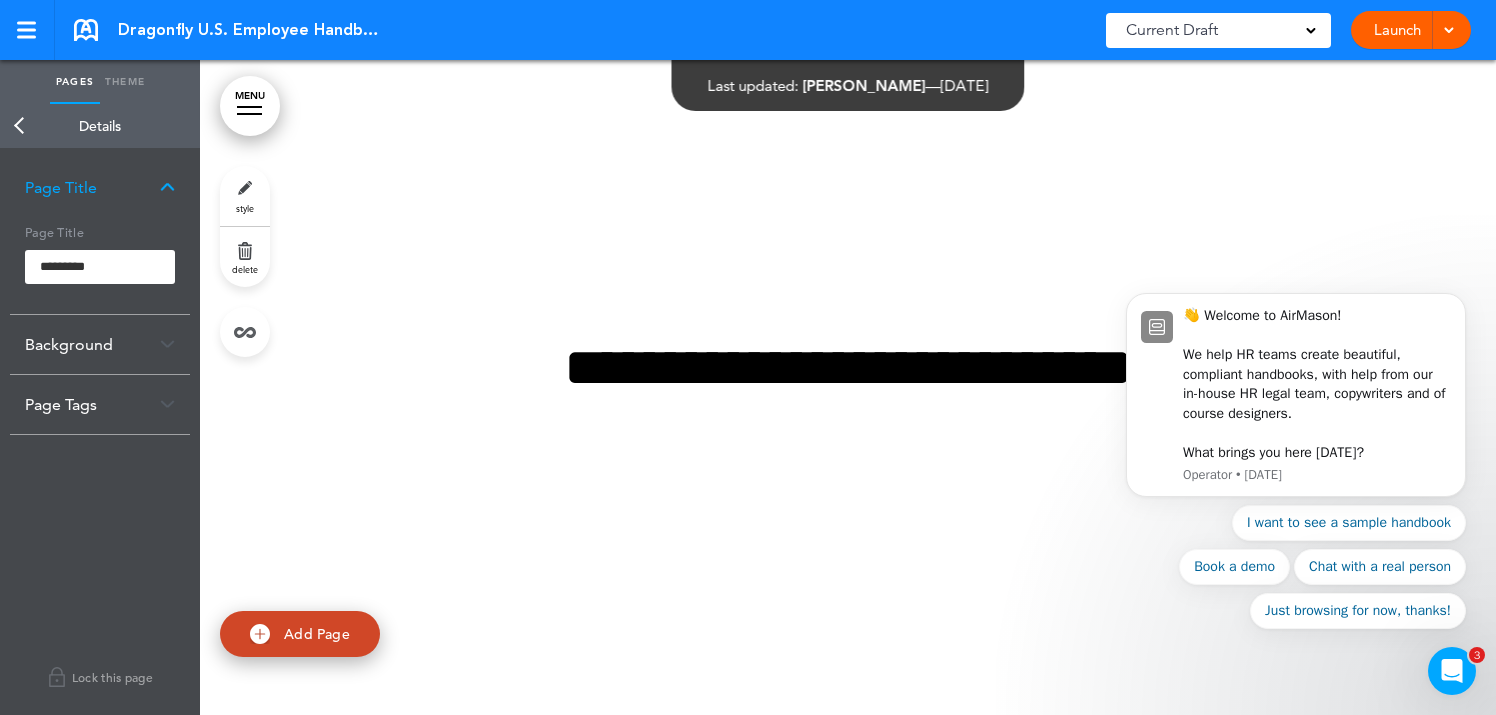 click on "Back" at bounding box center [20, 126] 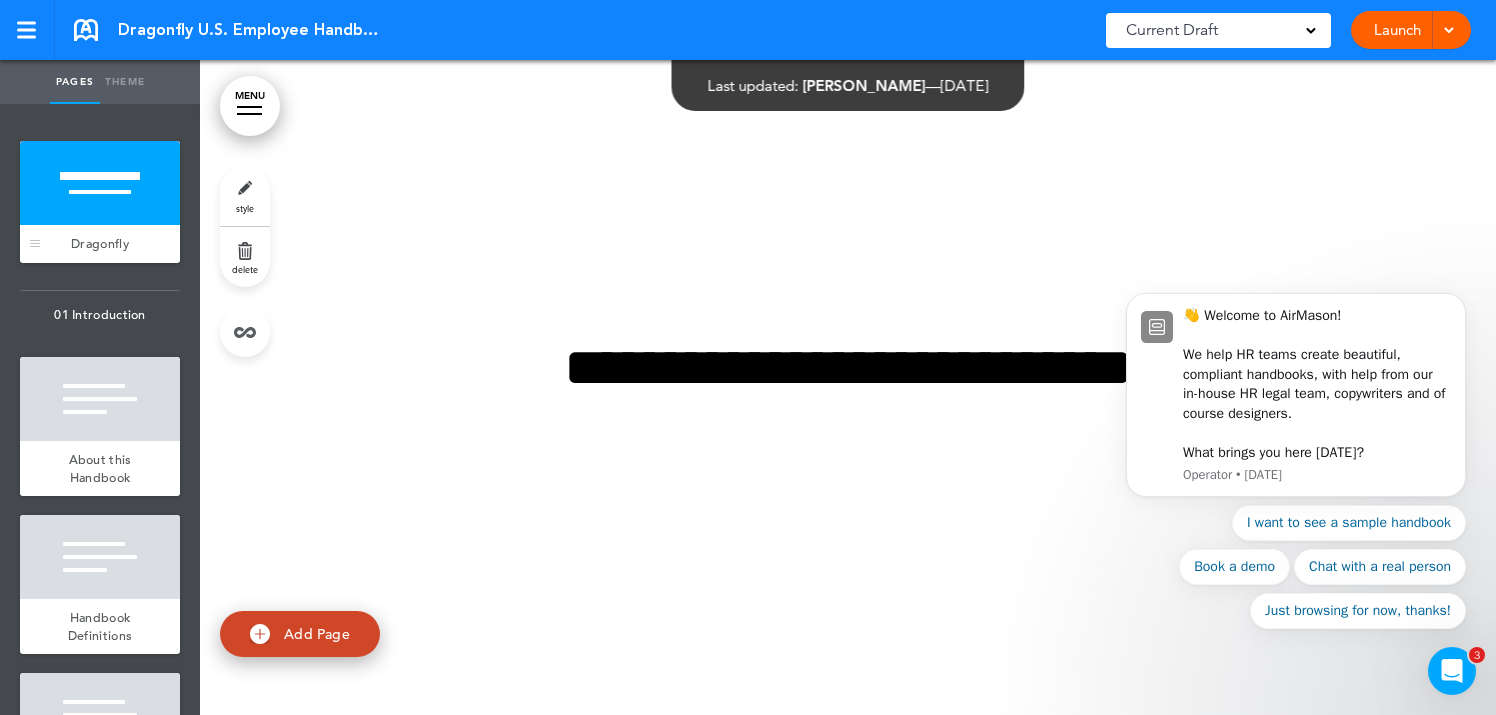 click at bounding box center [100, 183] 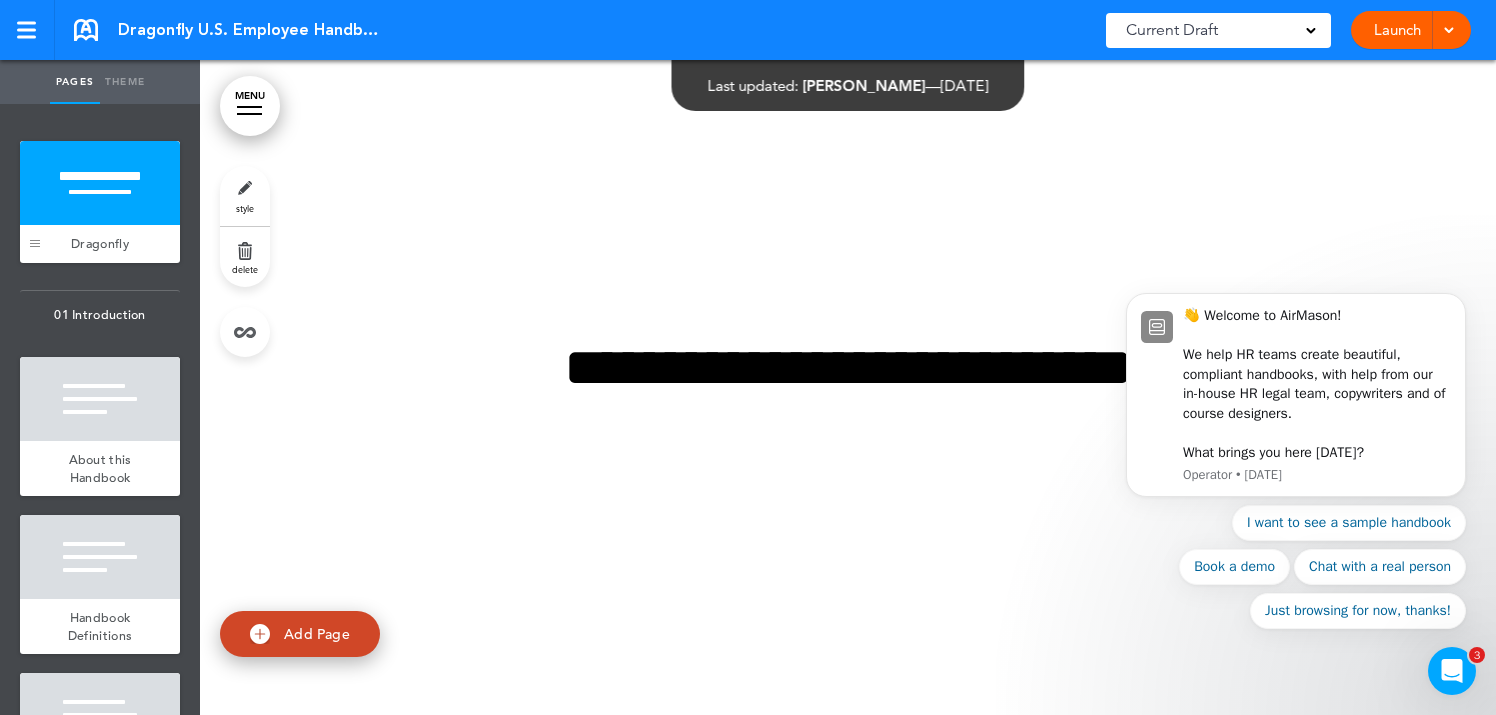 click at bounding box center (35, 202) 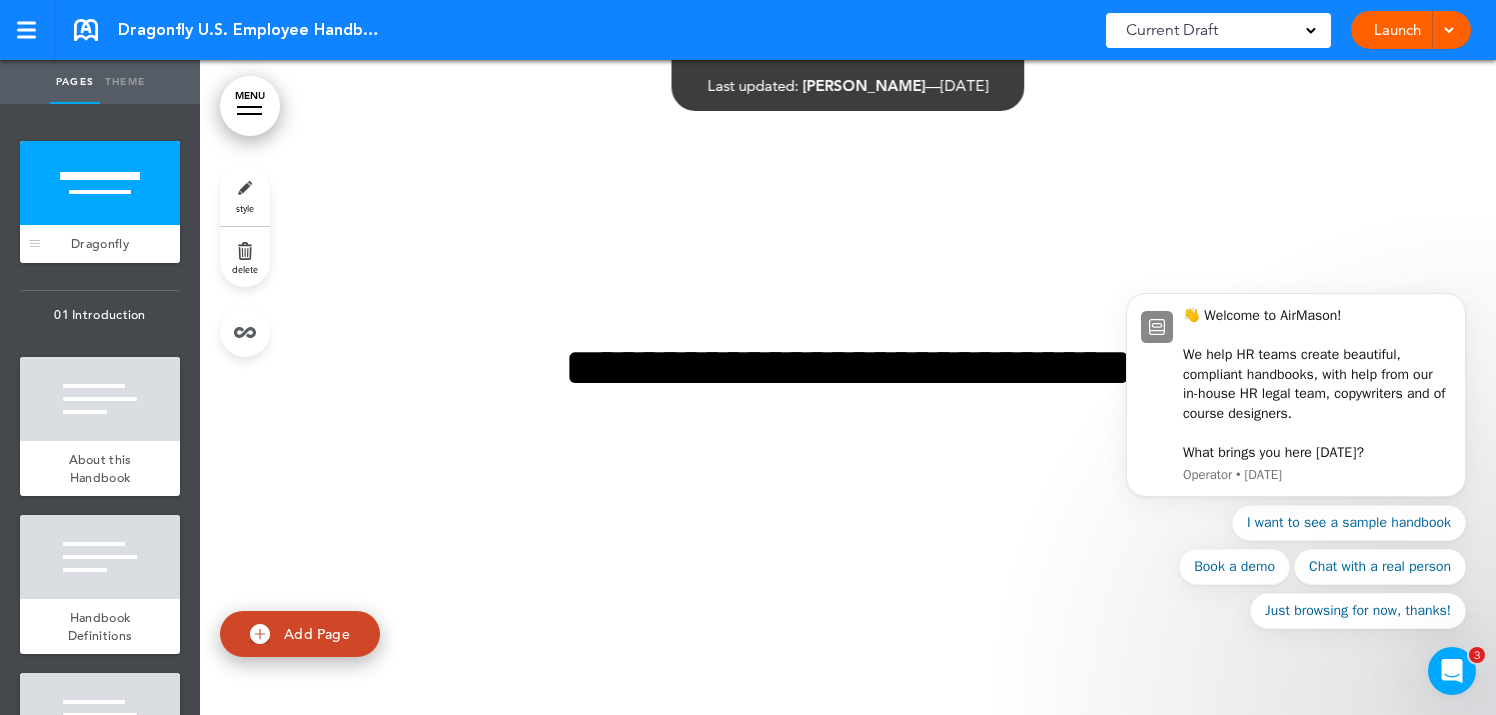click at bounding box center (100, 183) 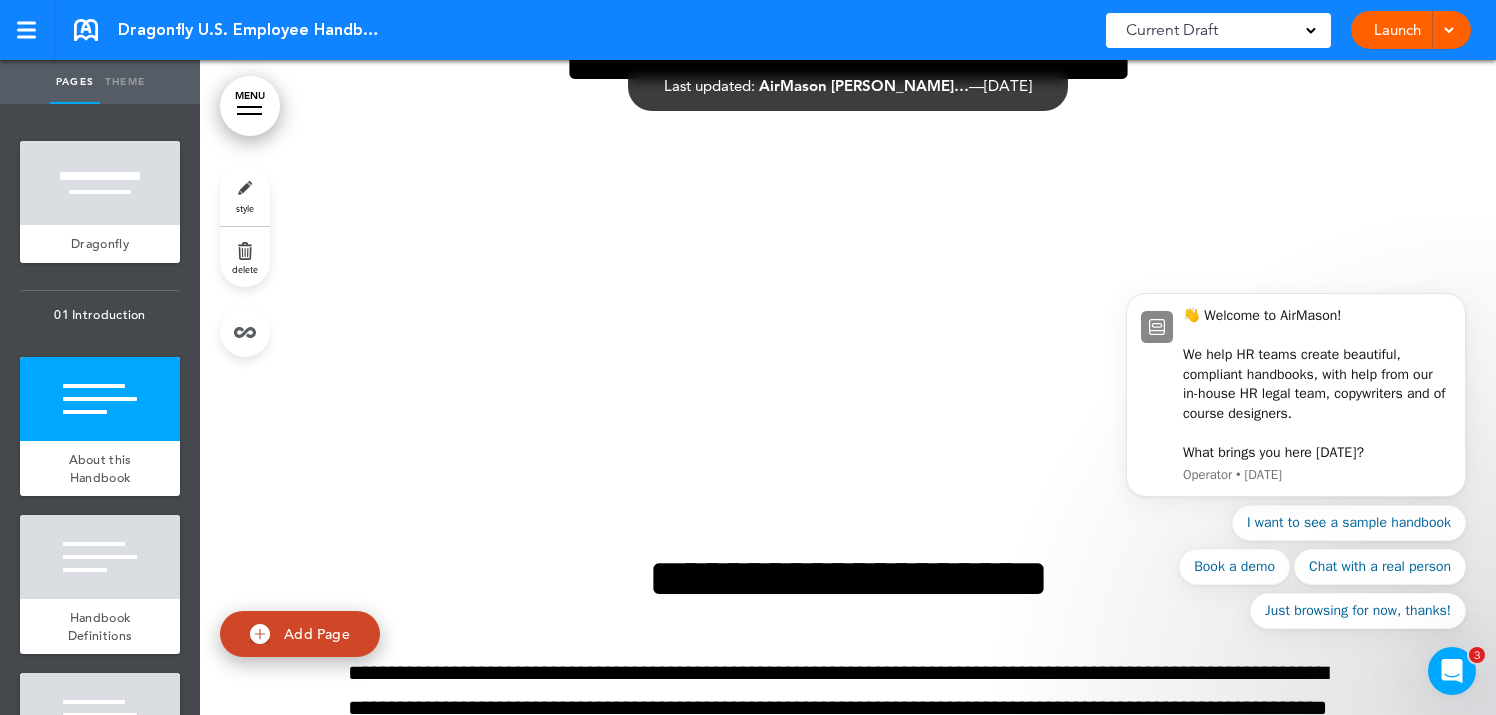 scroll, scrollTop: 0, scrollLeft: 0, axis: both 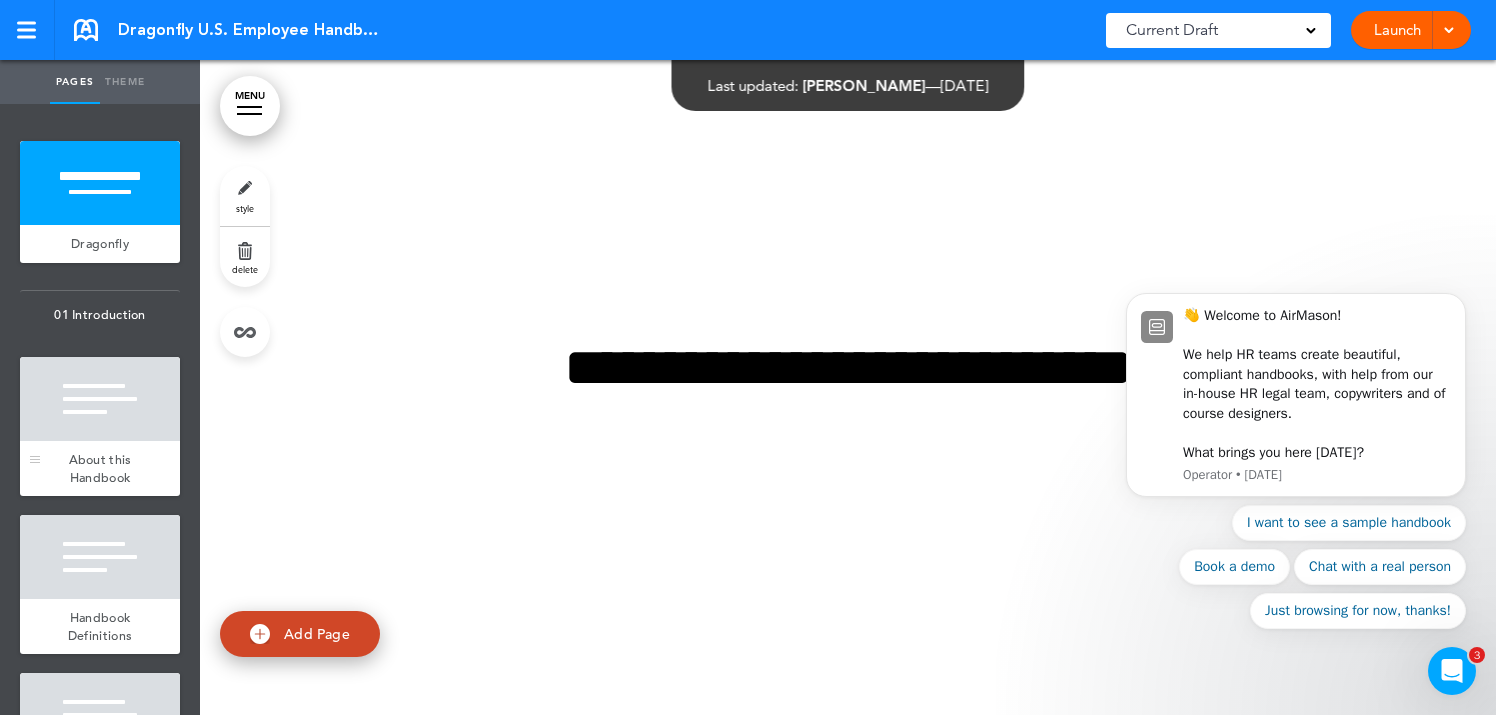 click at bounding box center [100, 399] 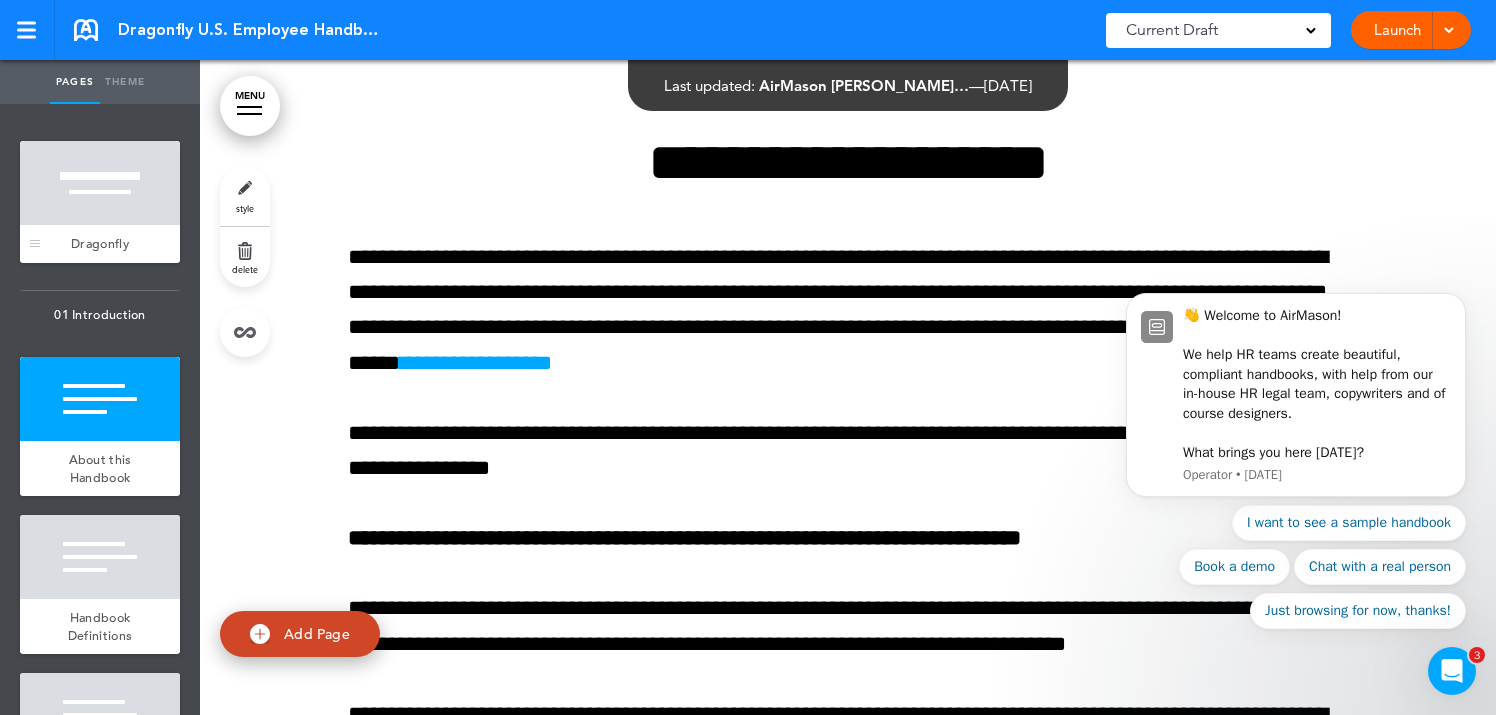 click at bounding box center (100, 183) 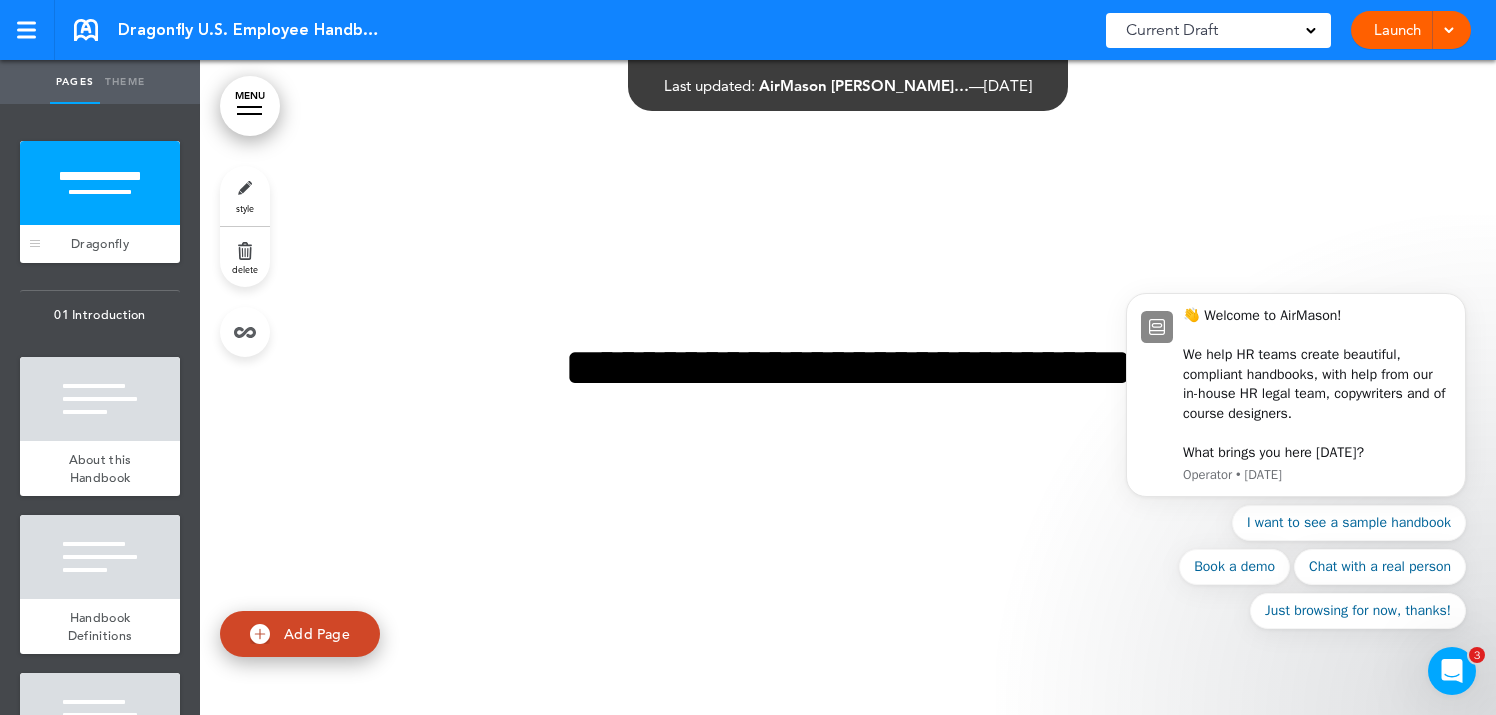 scroll, scrollTop: 0, scrollLeft: 0, axis: both 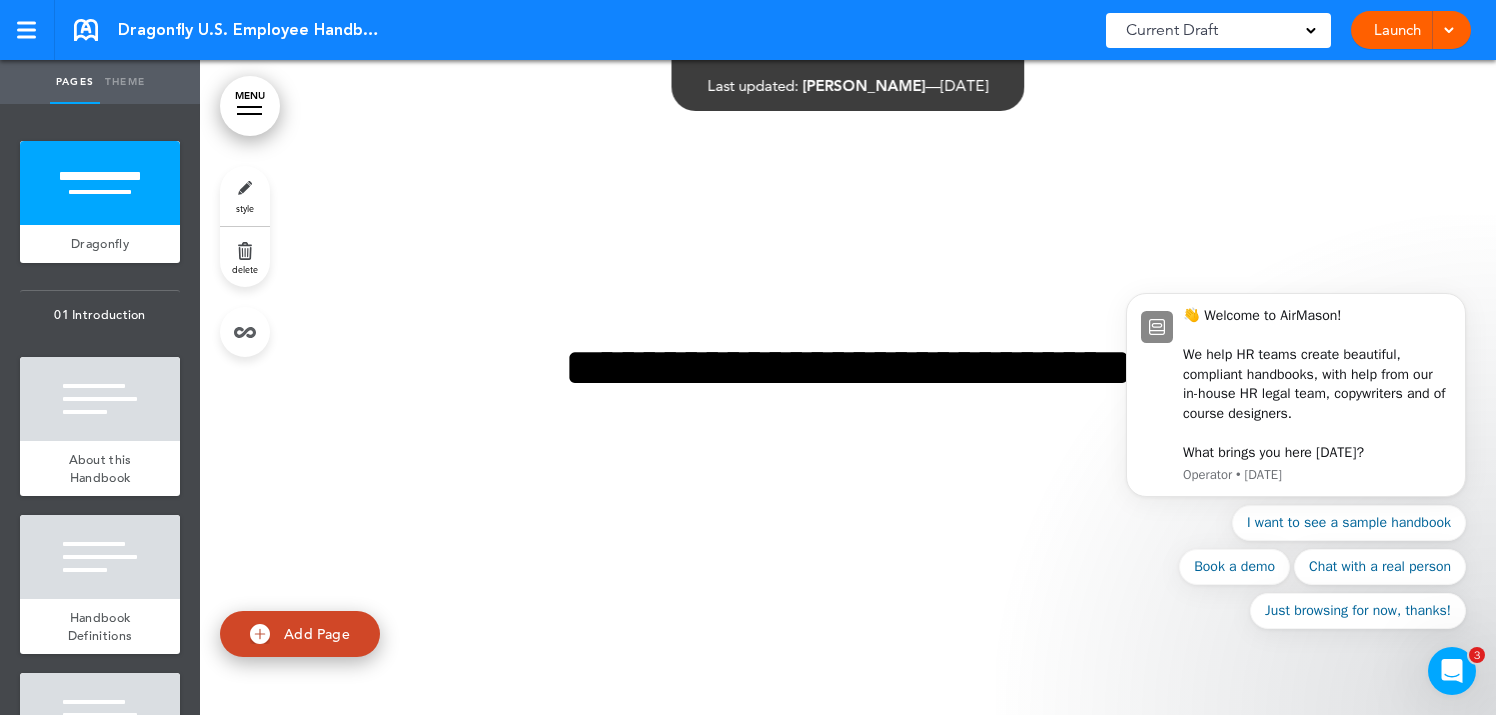 click on "style" at bounding box center [245, 196] 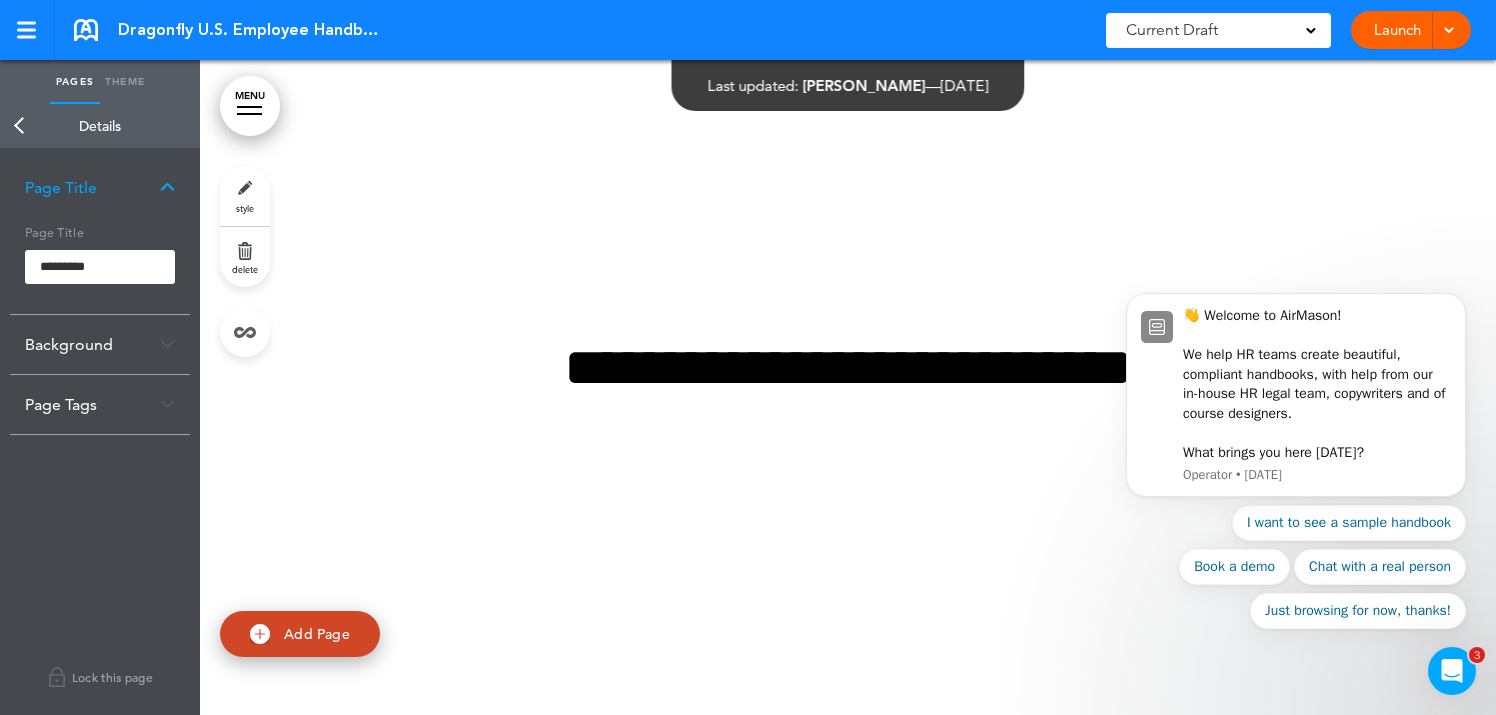 click on "Background" at bounding box center (100, 344) 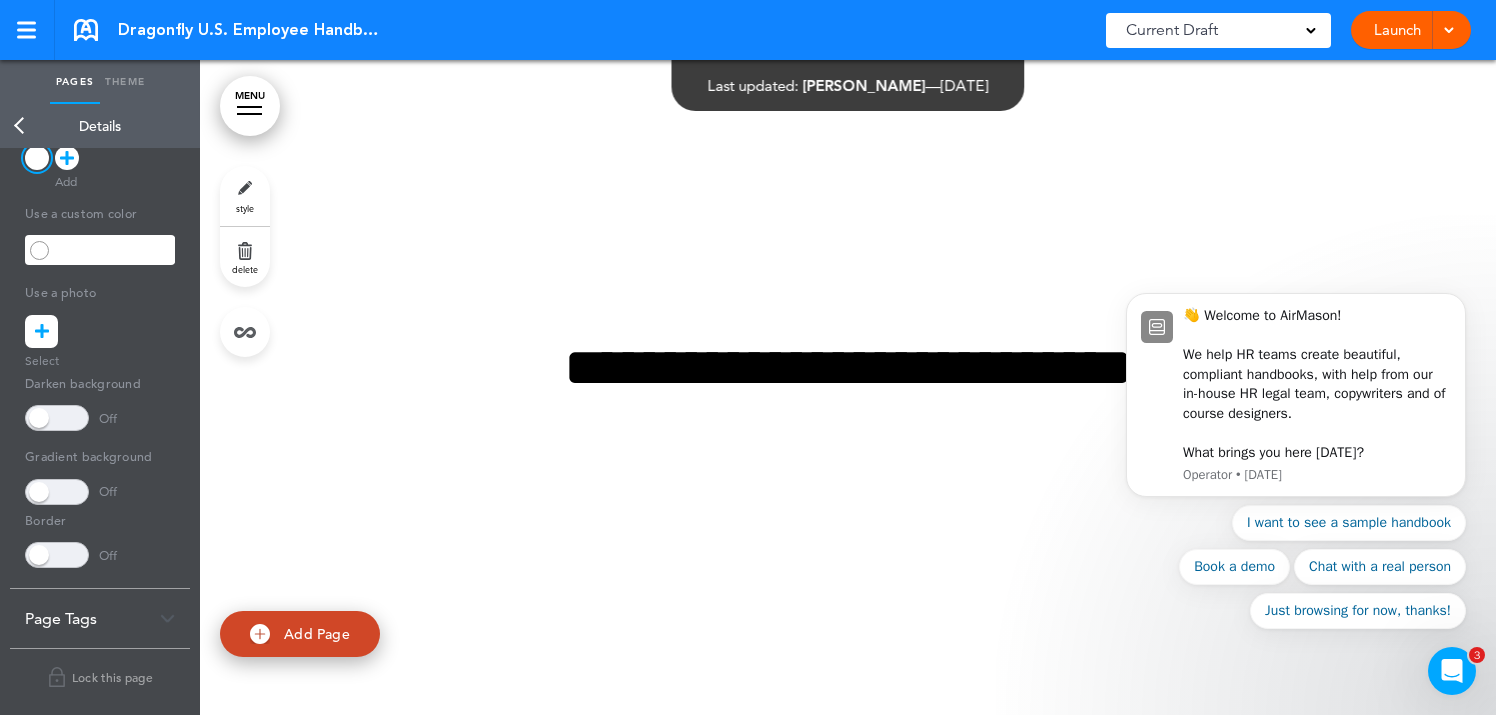 scroll, scrollTop: 0, scrollLeft: 0, axis: both 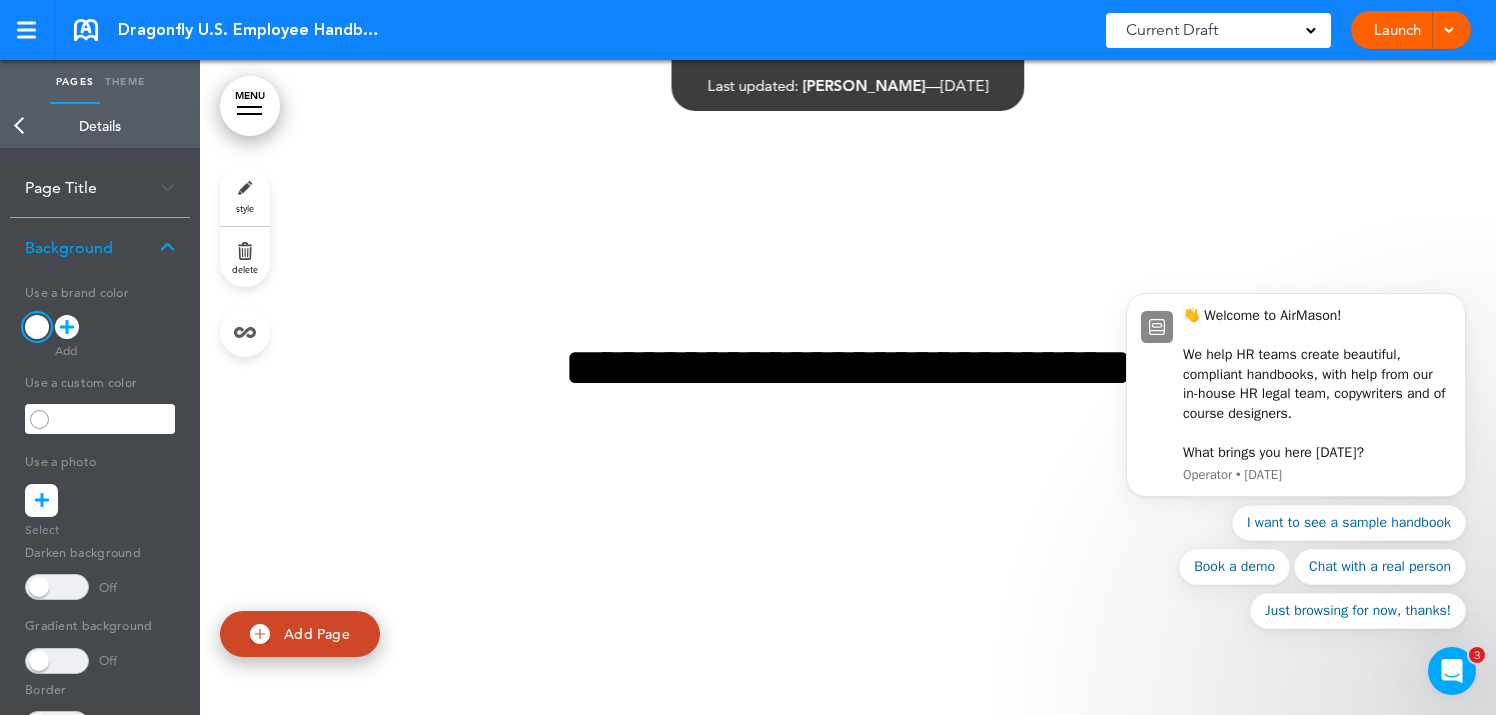 click on "Add Page" at bounding box center [300, 634] 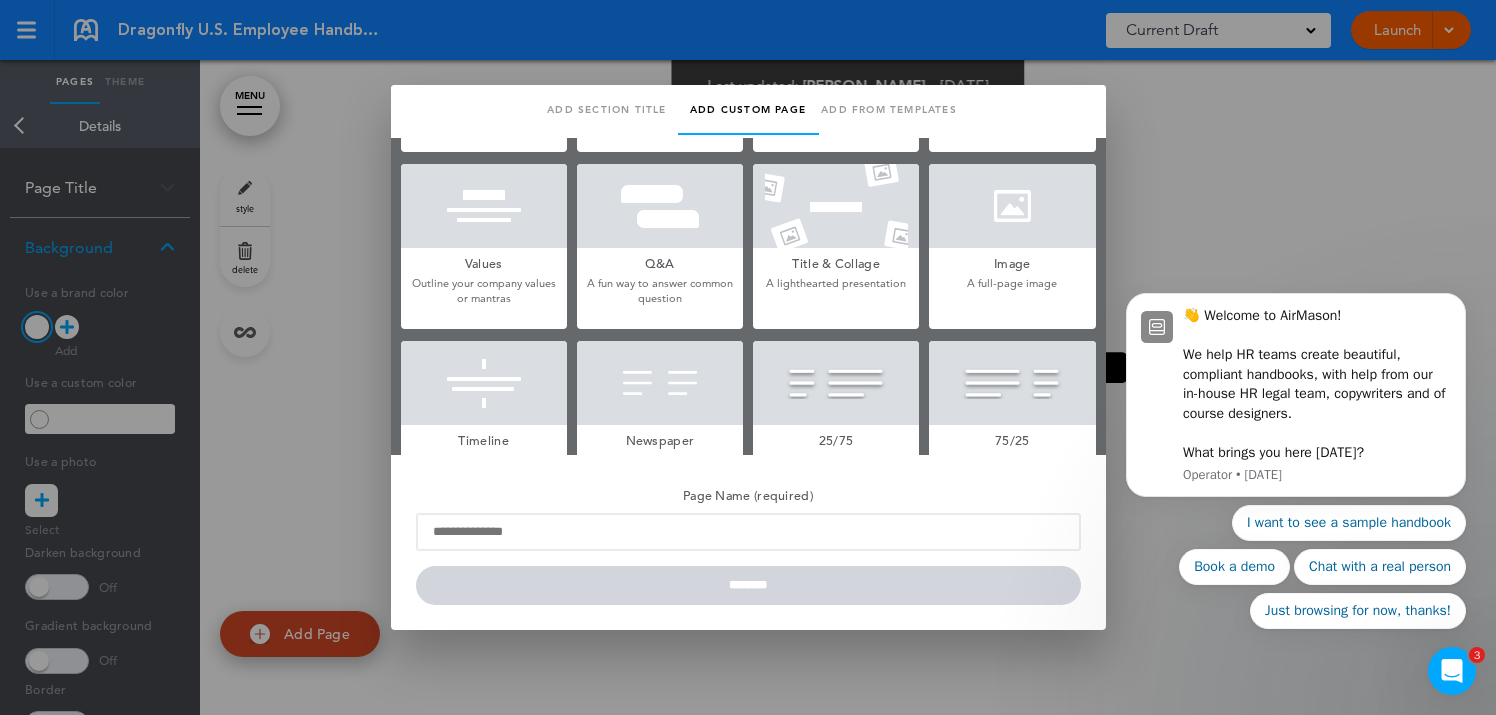 scroll, scrollTop: 0, scrollLeft: 0, axis: both 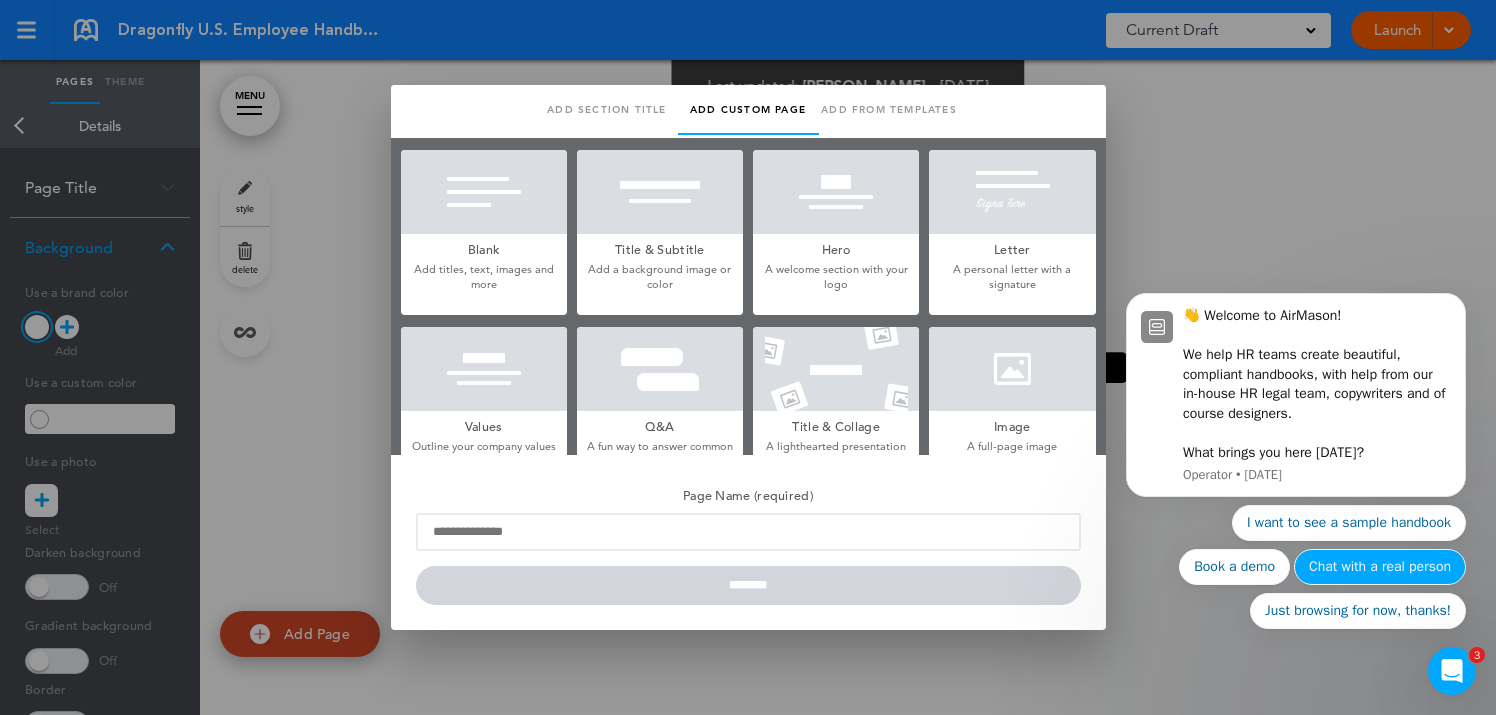 click on "Chat with a real person" at bounding box center (1380, 567) 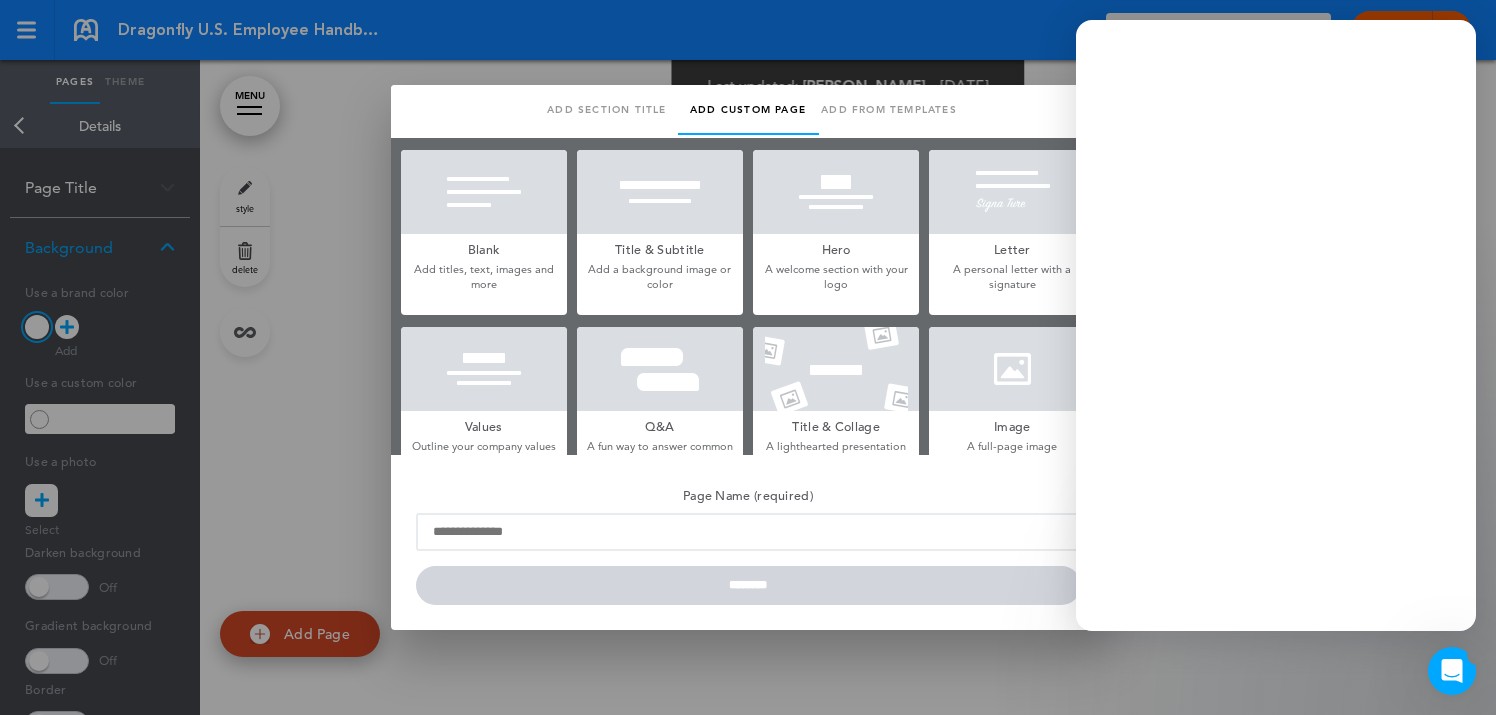 scroll, scrollTop: 0, scrollLeft: 0, axis: both 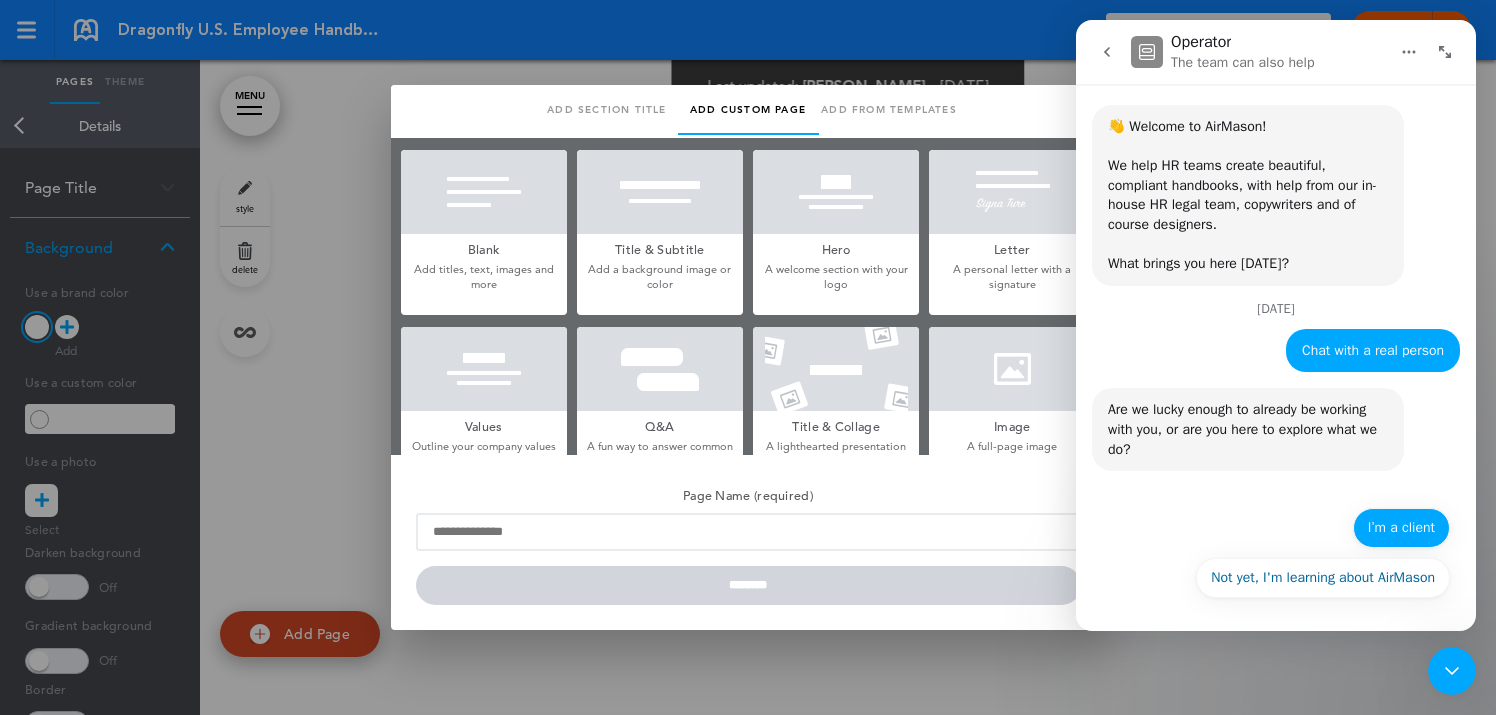 click on "I’m a client" at bounding box center (1401, 528) 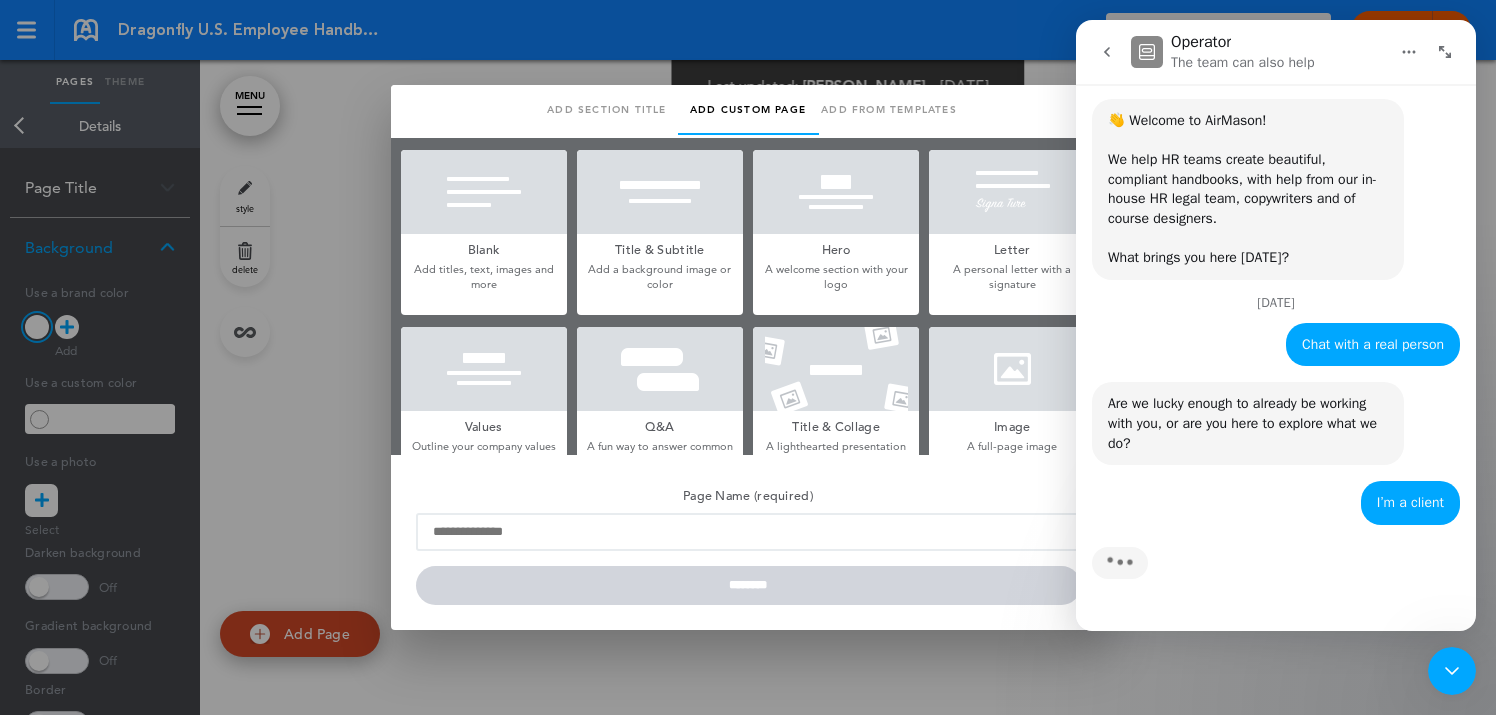 scroll, scrollTop: 300, scrollLeft: 0, axis: vertical 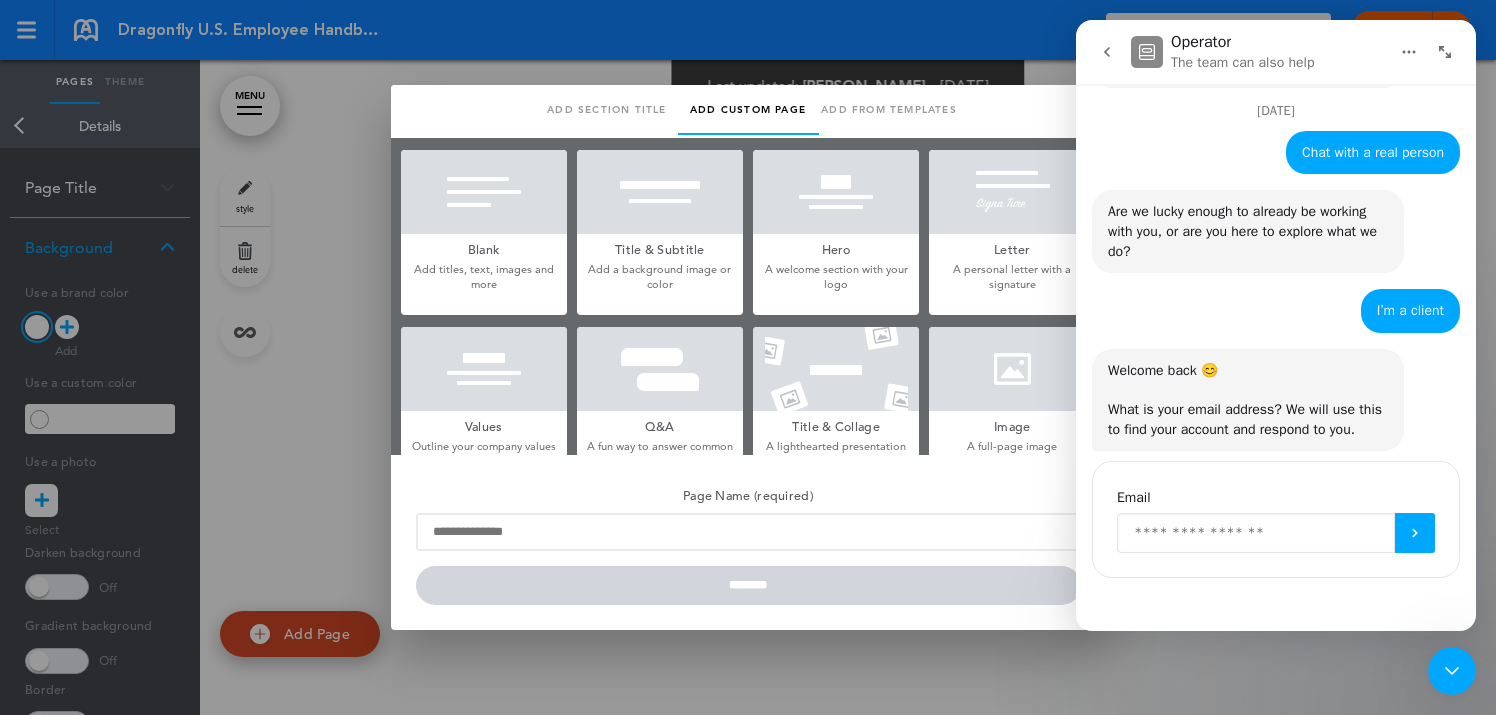 click at bounding box center [1256, 533] 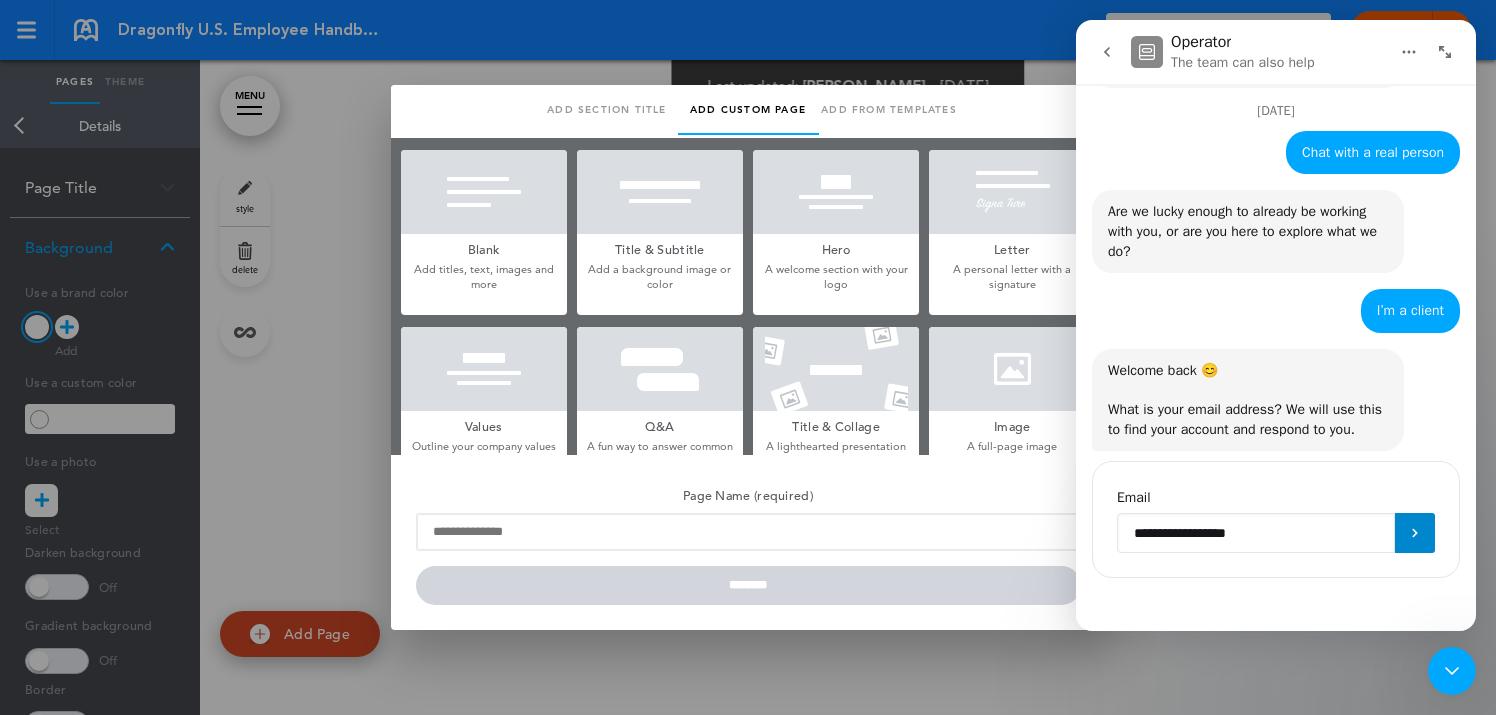 type on "**********" 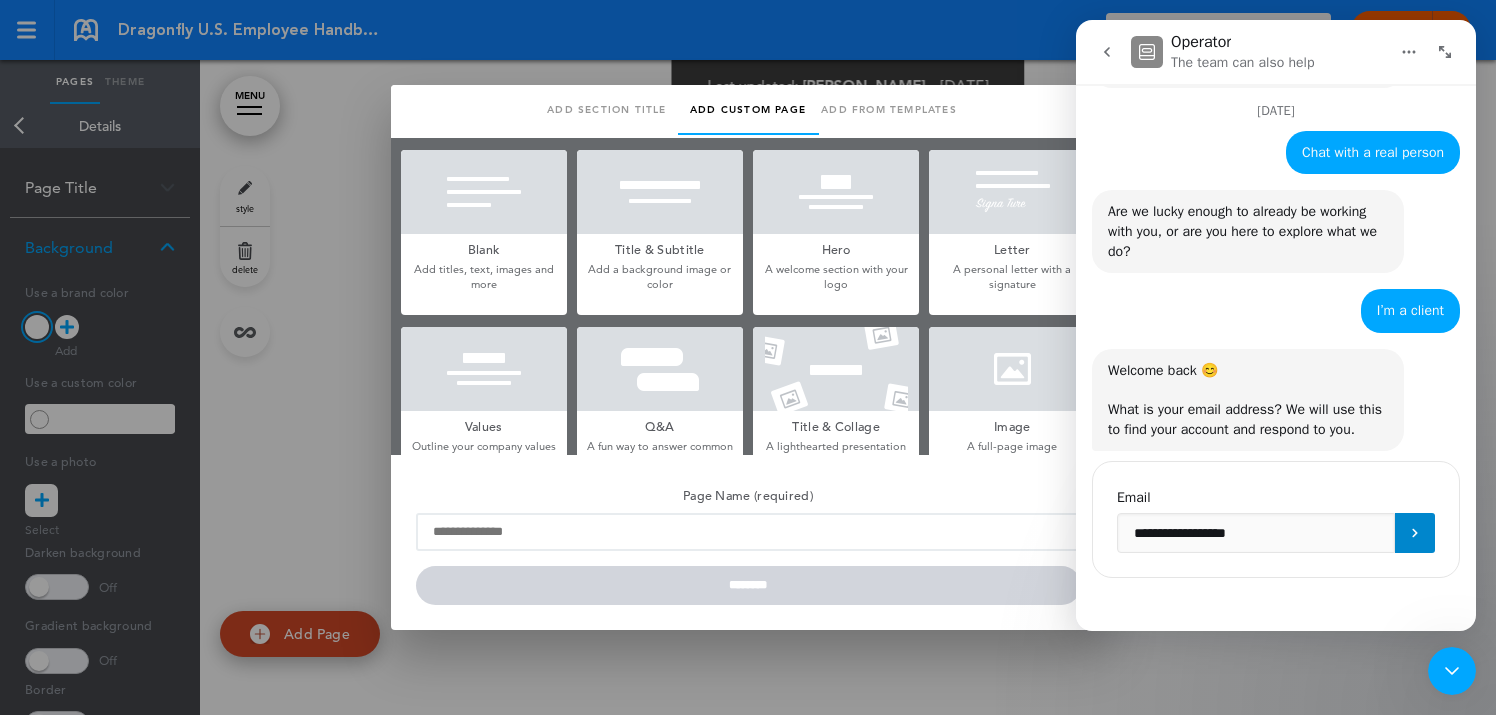 click 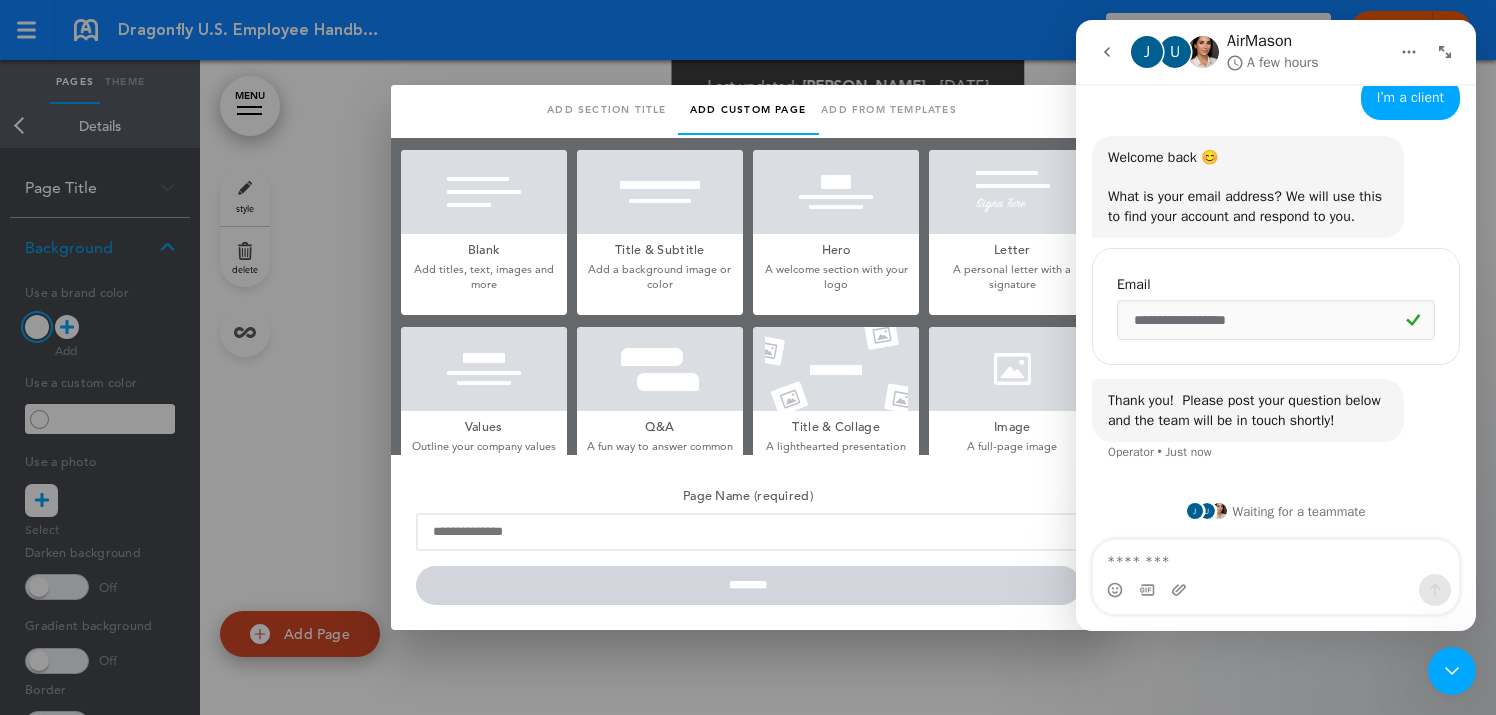 scroll, scrollTop: 514, scrollLeft: 0, axis: vertical 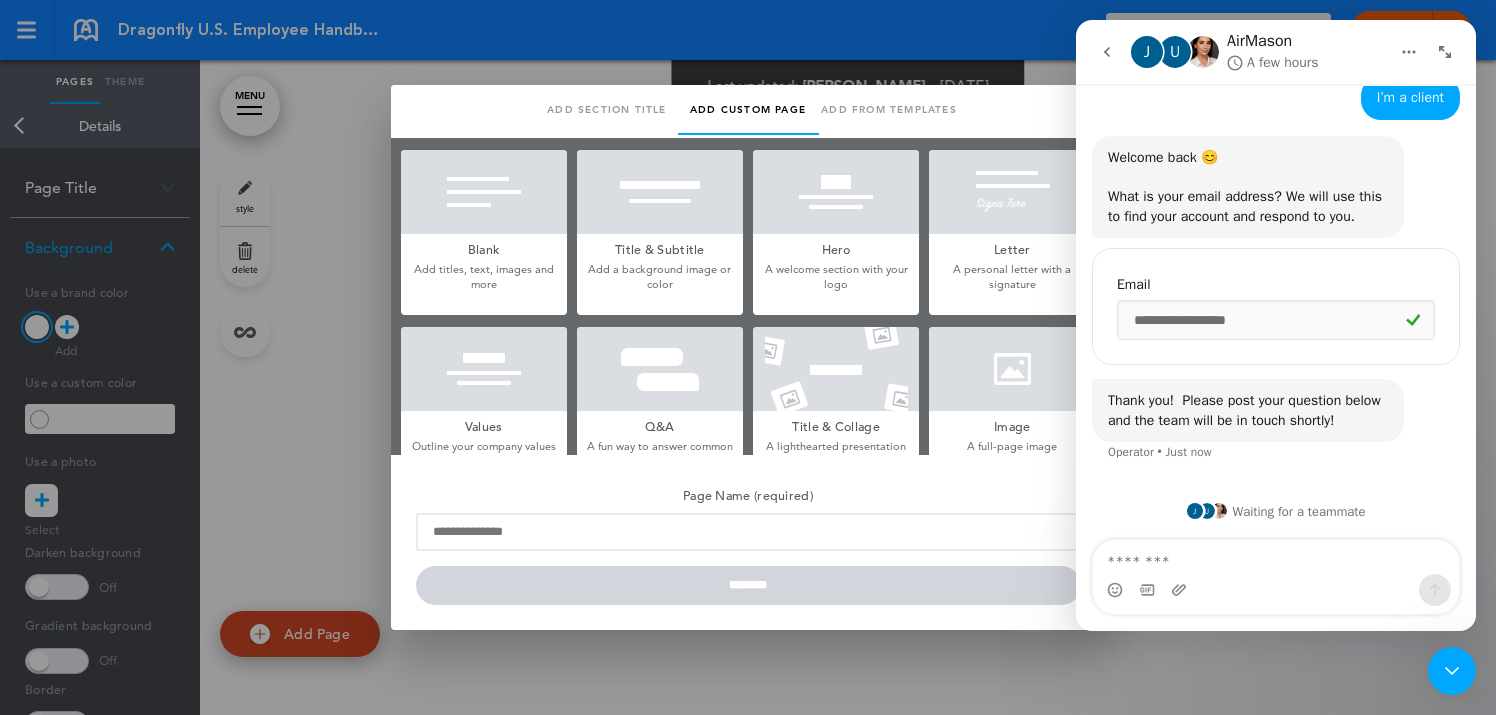 click at bounding box center (1012, 369) 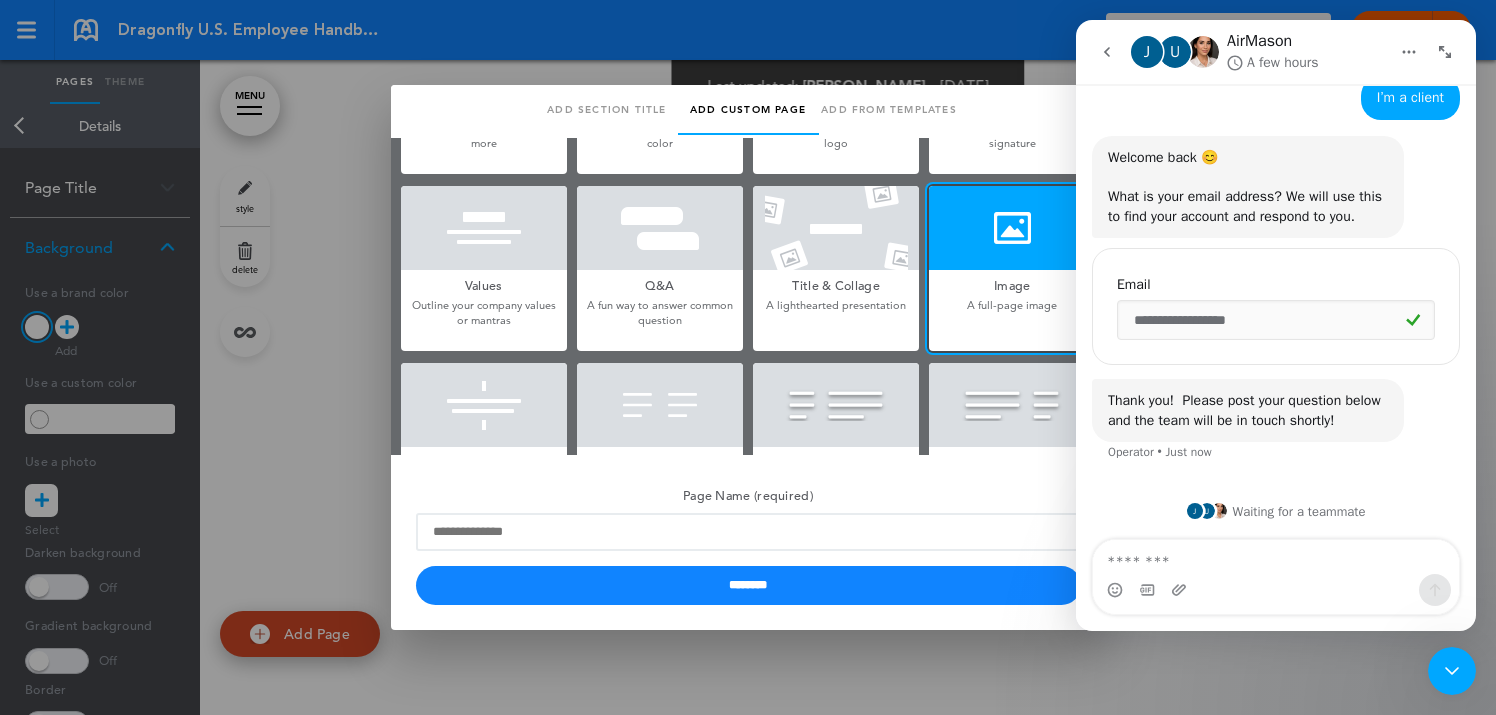 scroll, scrollTop: 143, scrollLeft: 0, axis: vertical 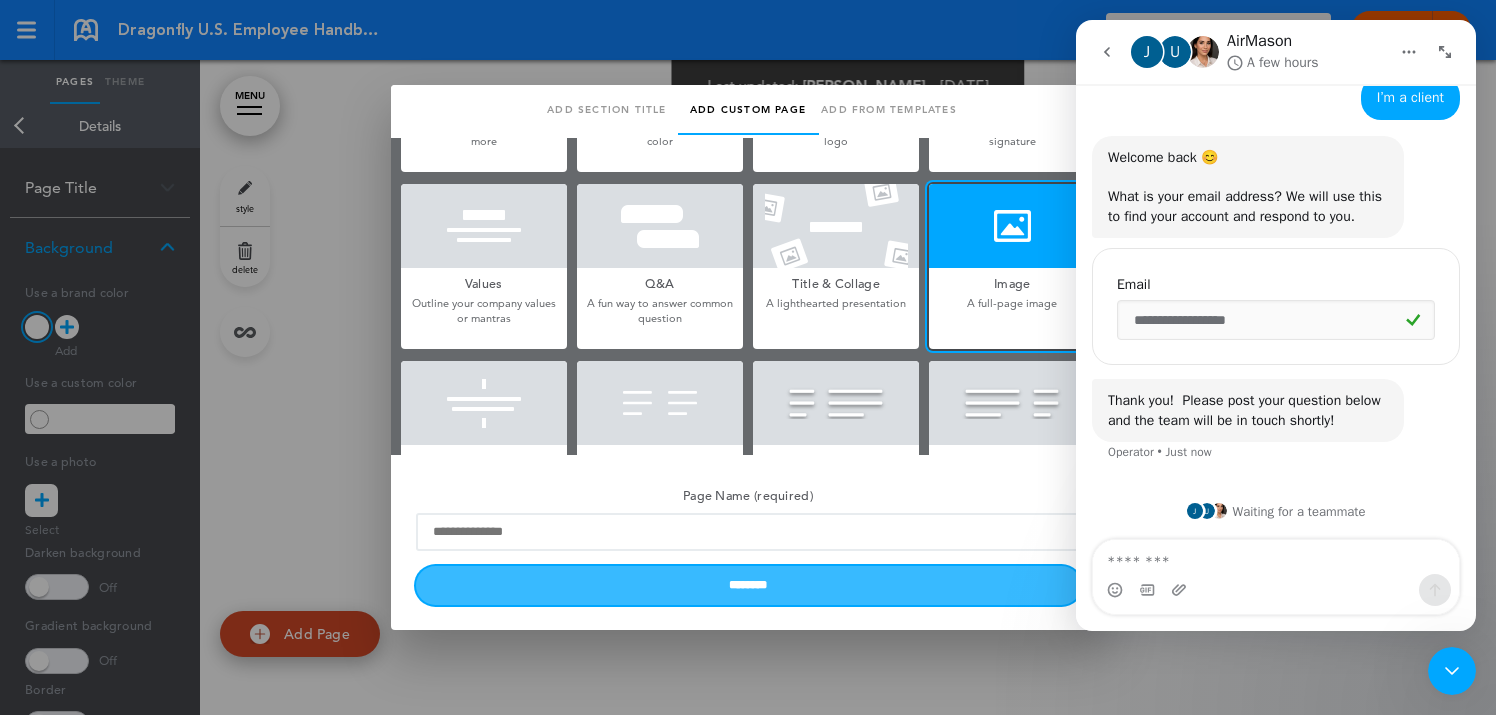 click on "********" at bounding box center [748, 585] 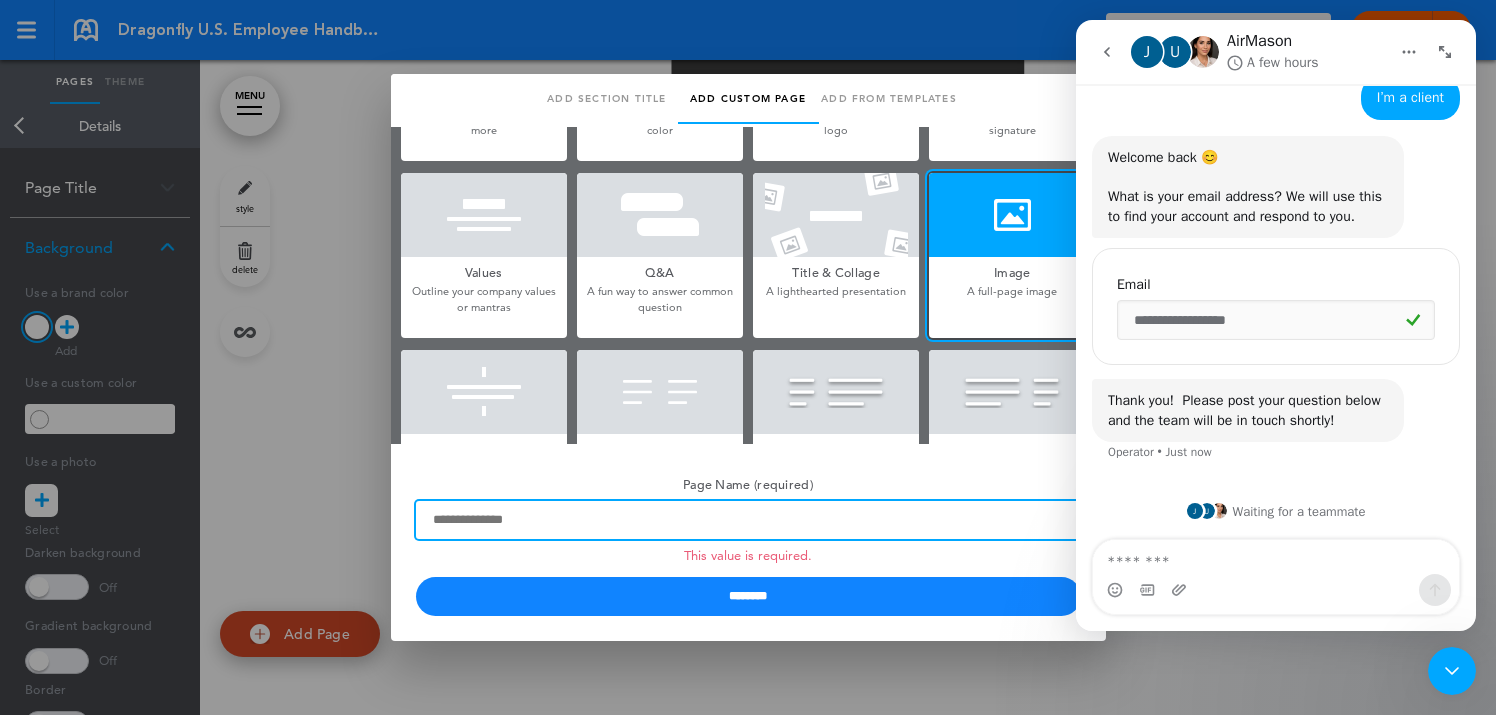 click on "Page Name (required)
This value is required." at bounding box center [748, 520] 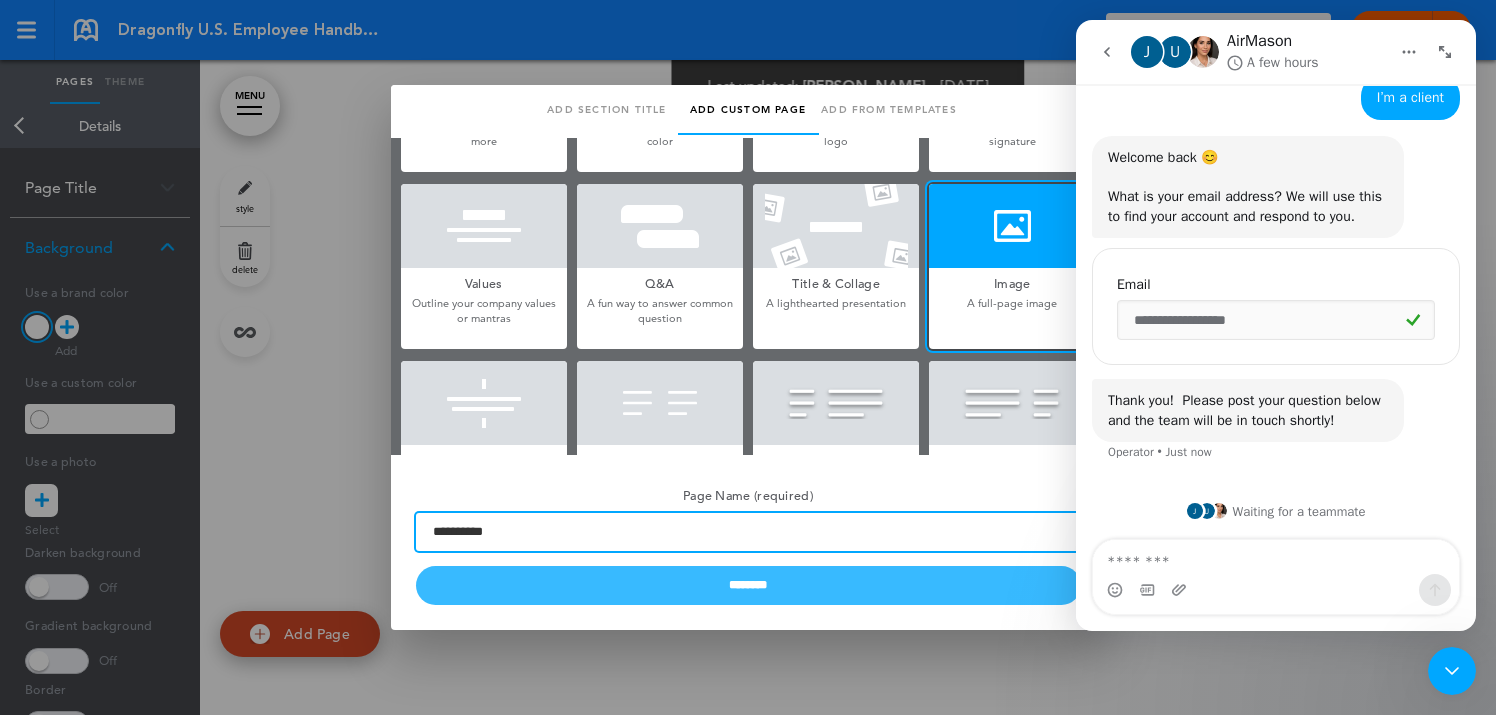 type on "**********" 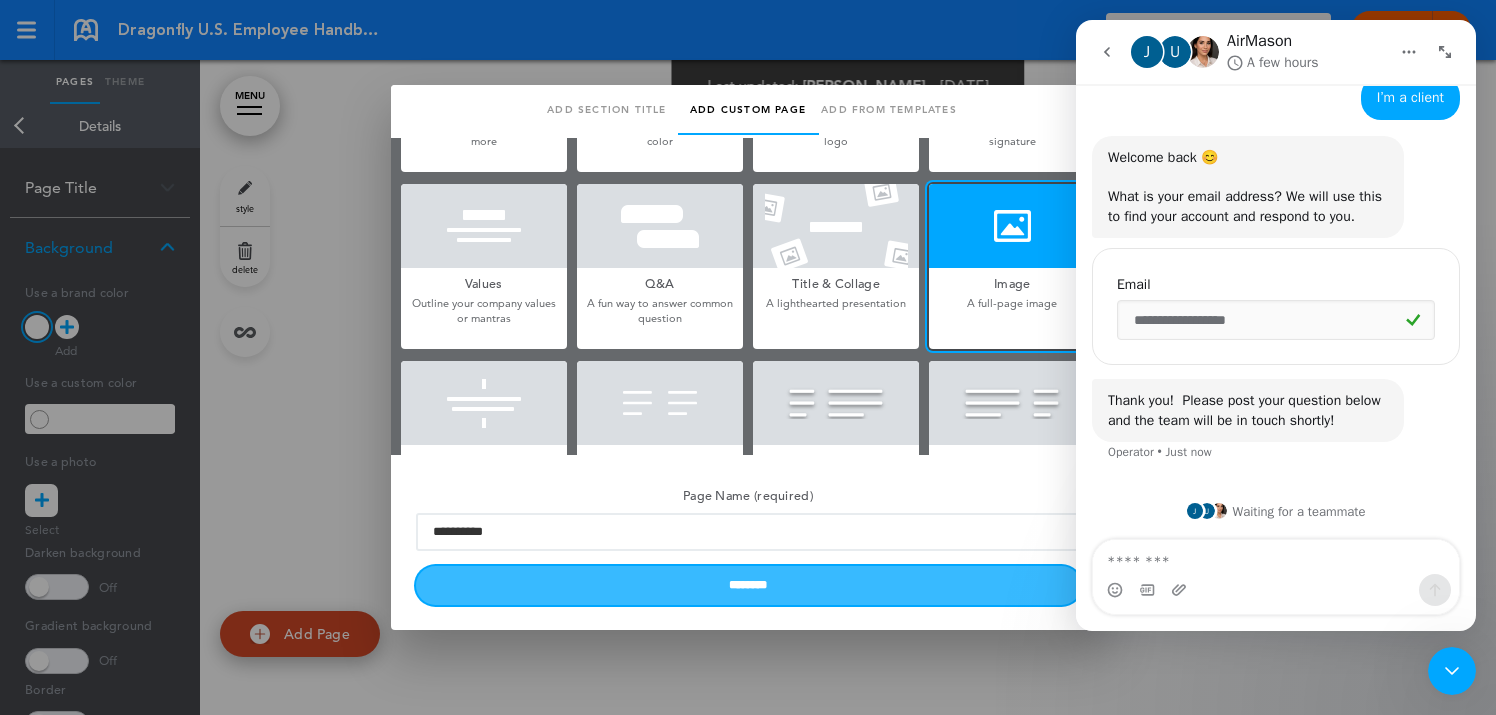 click on "********" at bounding box center (748, 585) 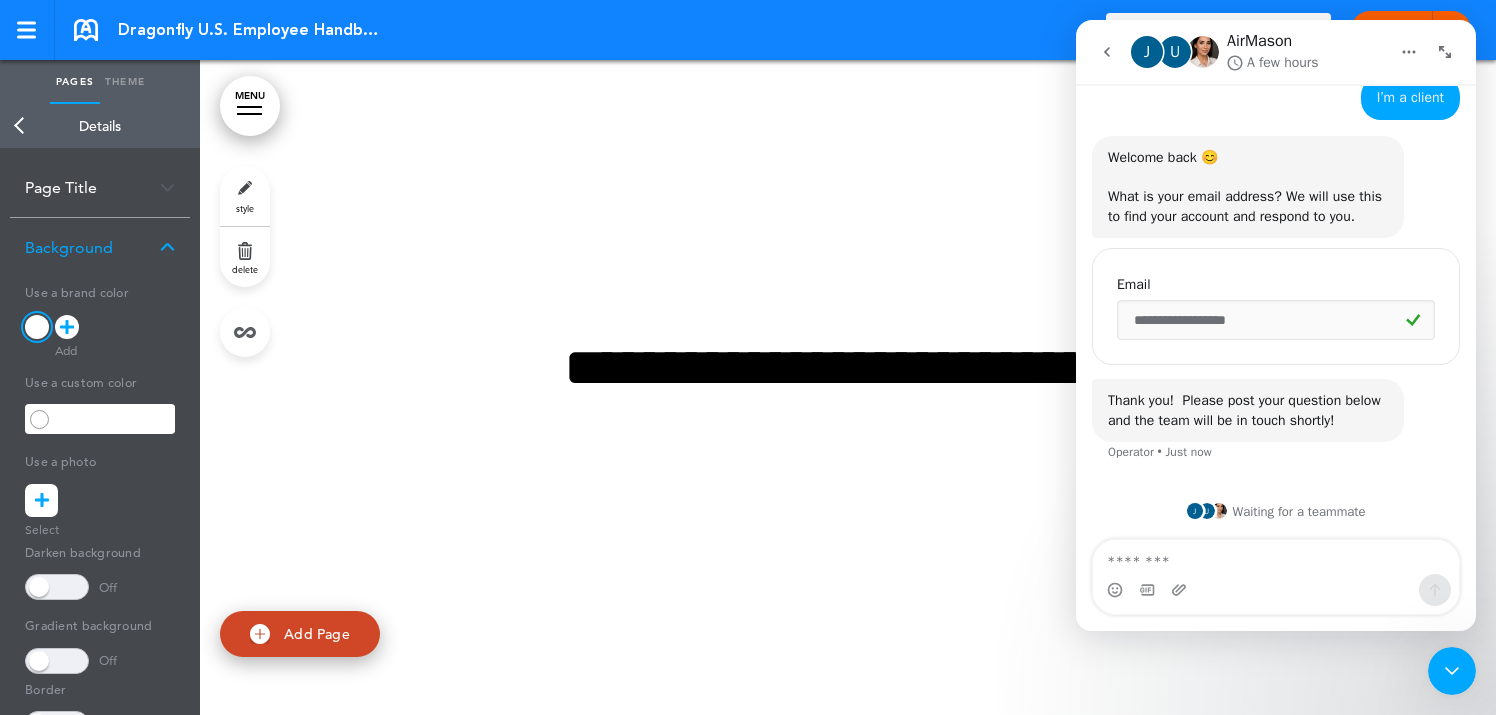click on "Back" at bounding box center [20, 126] 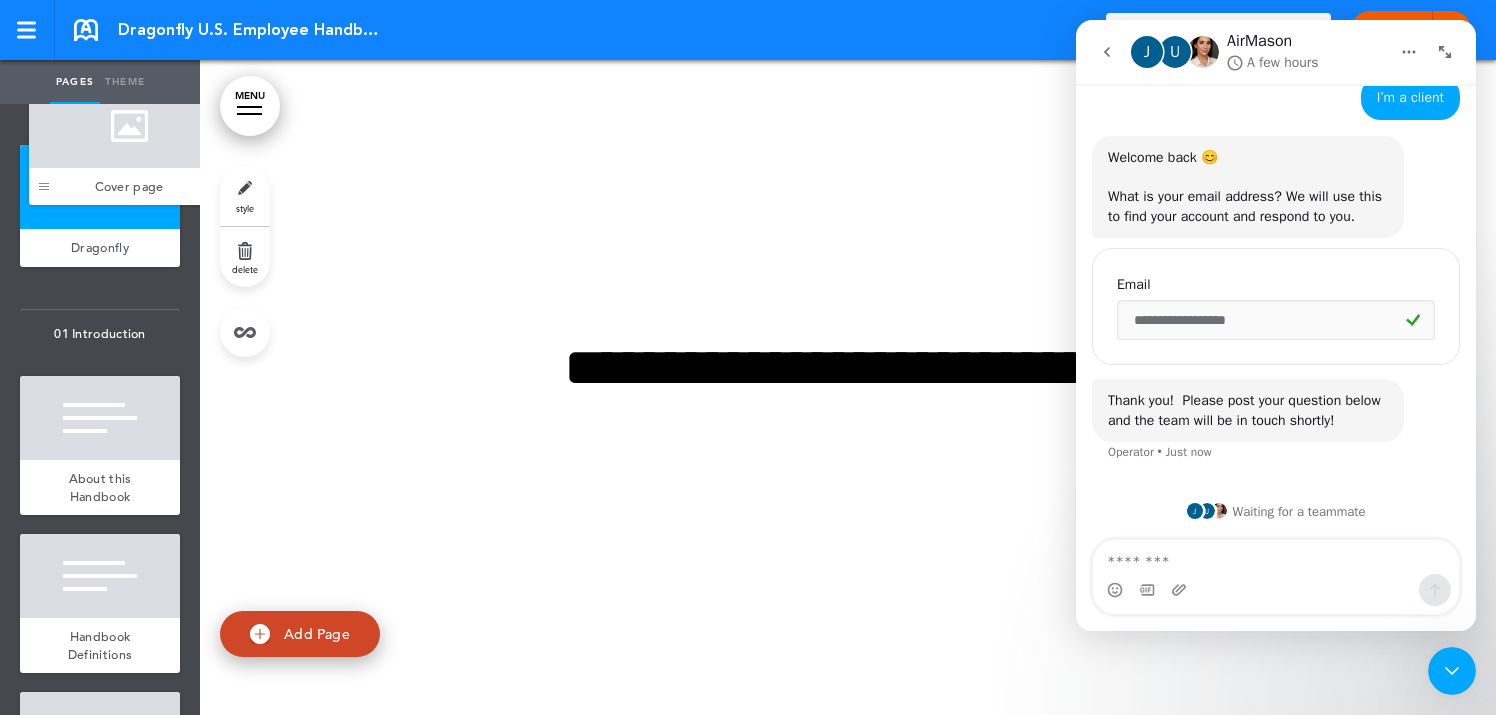 drag, startPoint x: 35, startPoint y: 397, endPoint x: 44, endPoint y: 199, distance: 198.20444 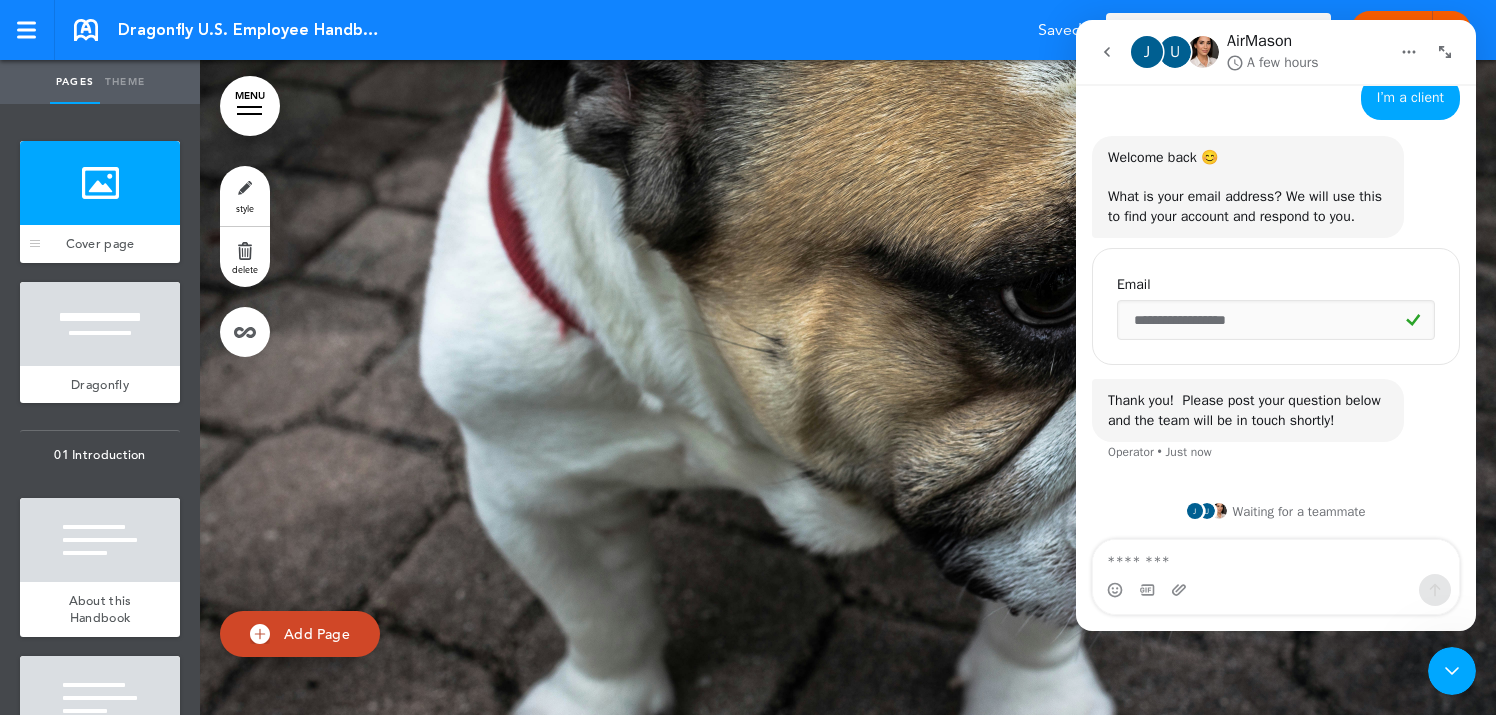 click at bounding box center (100, 183) 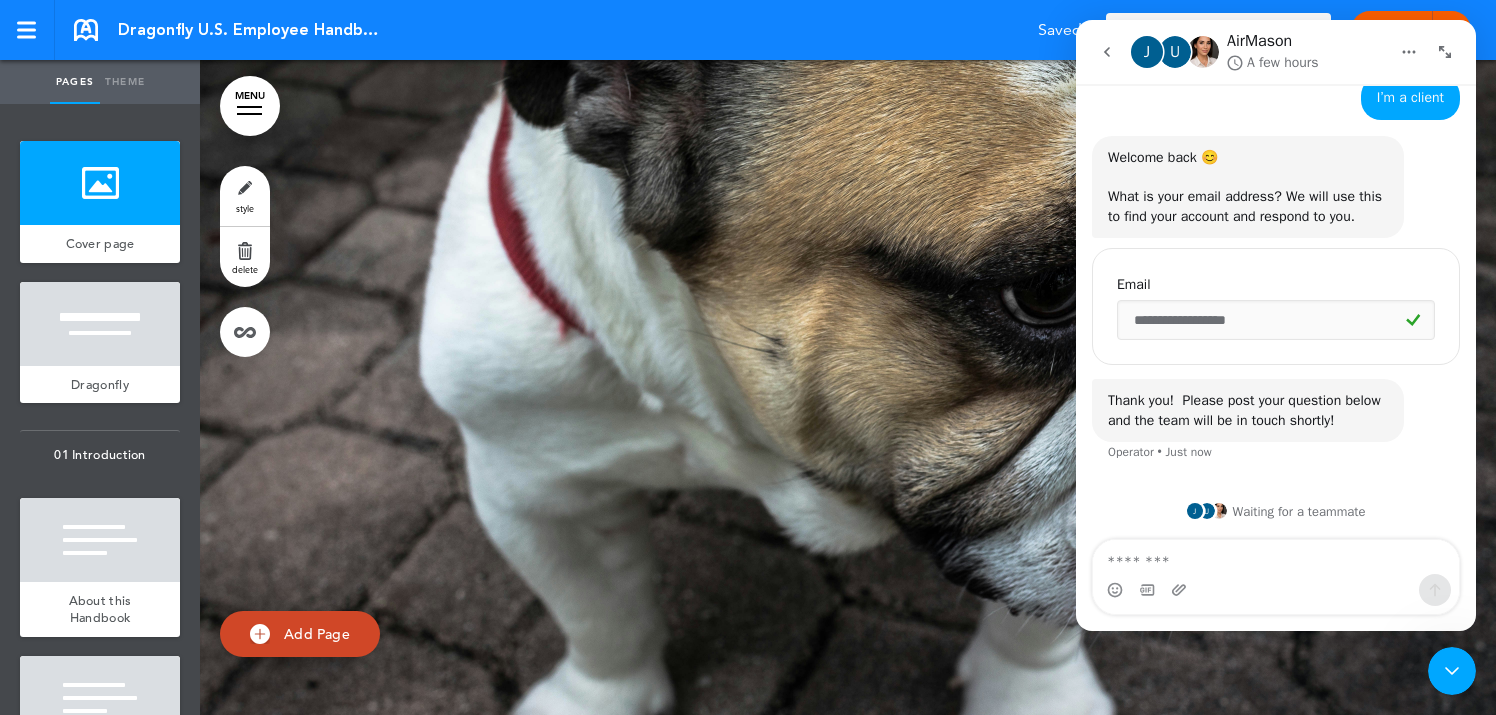 click at bounding box center [848, 420] 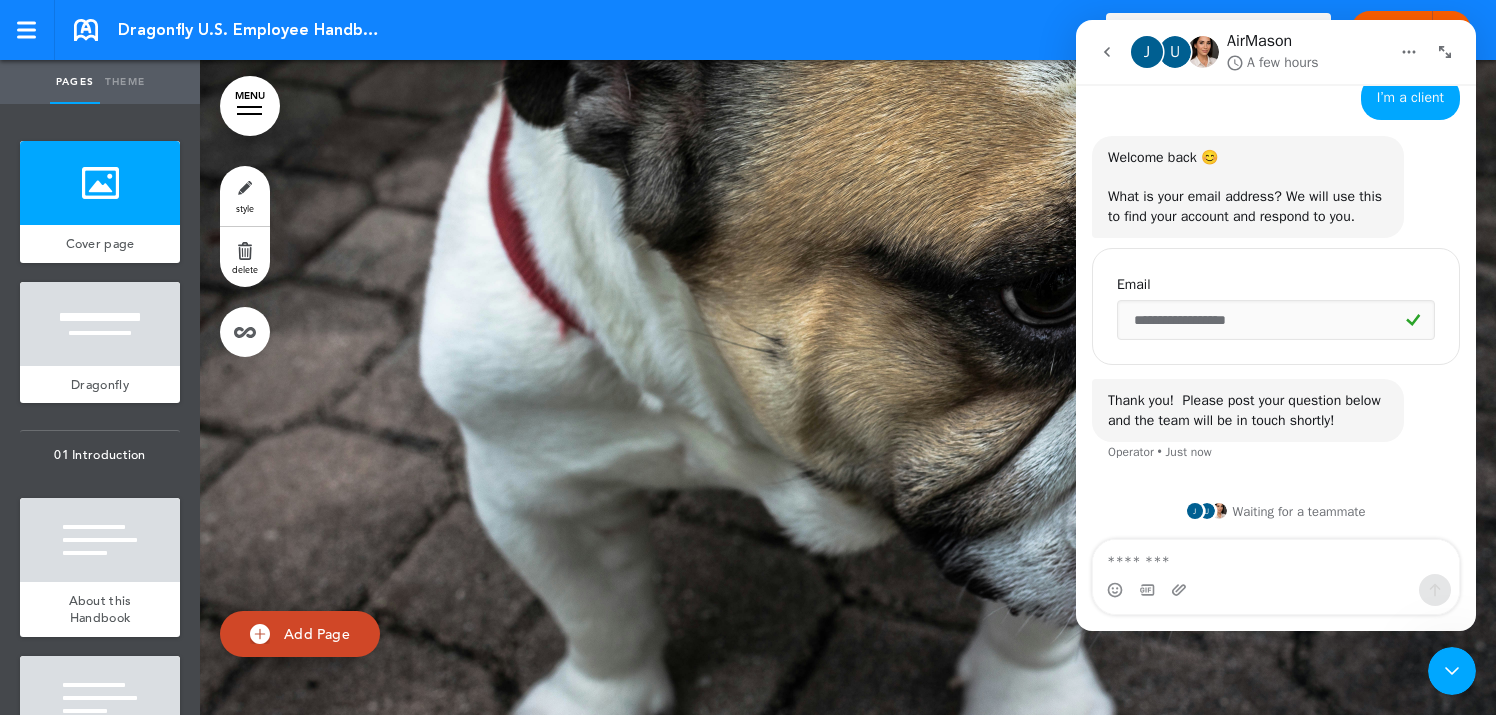click on "style" at bounding box center [245, 196] 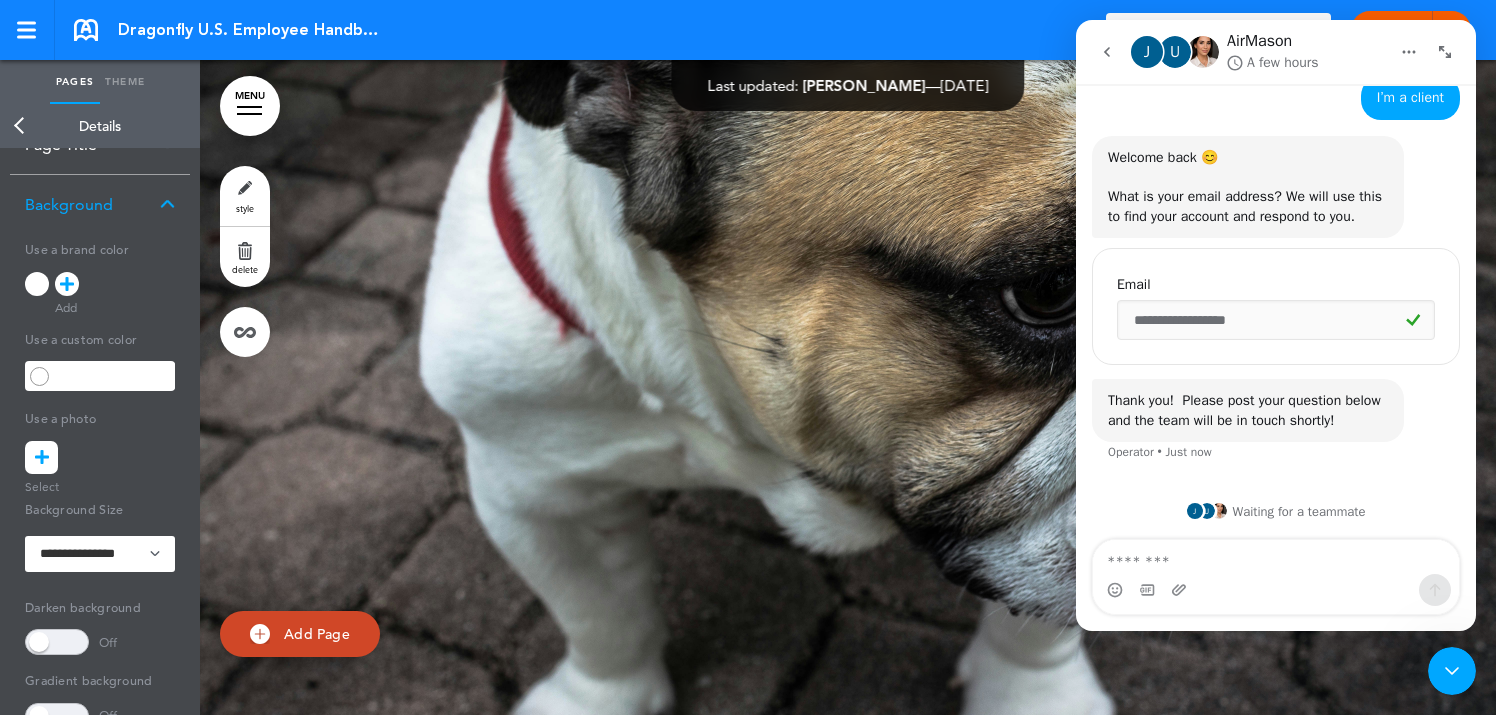 scroll, scrollTop: 41, scrollLeft: 0, axis: vertical 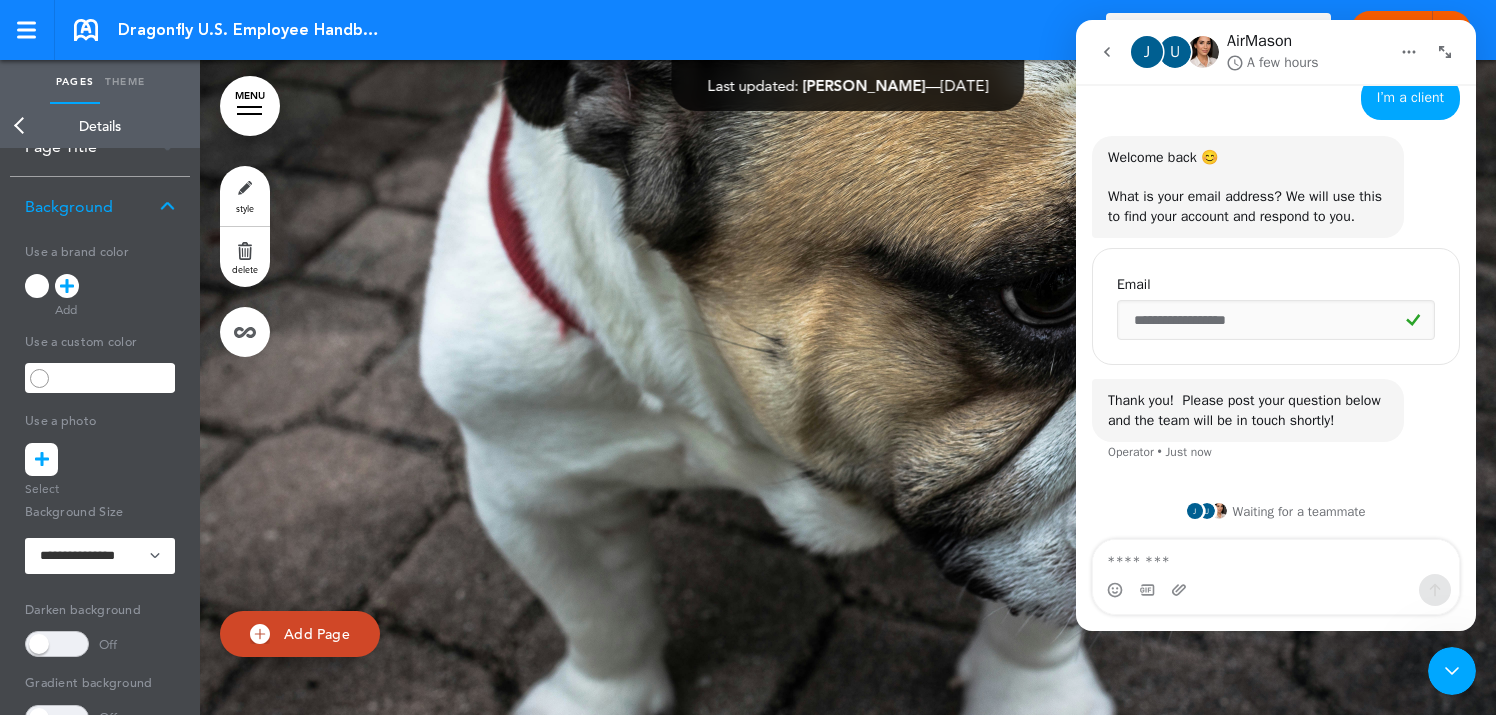 click at bounding box center [42, 459] 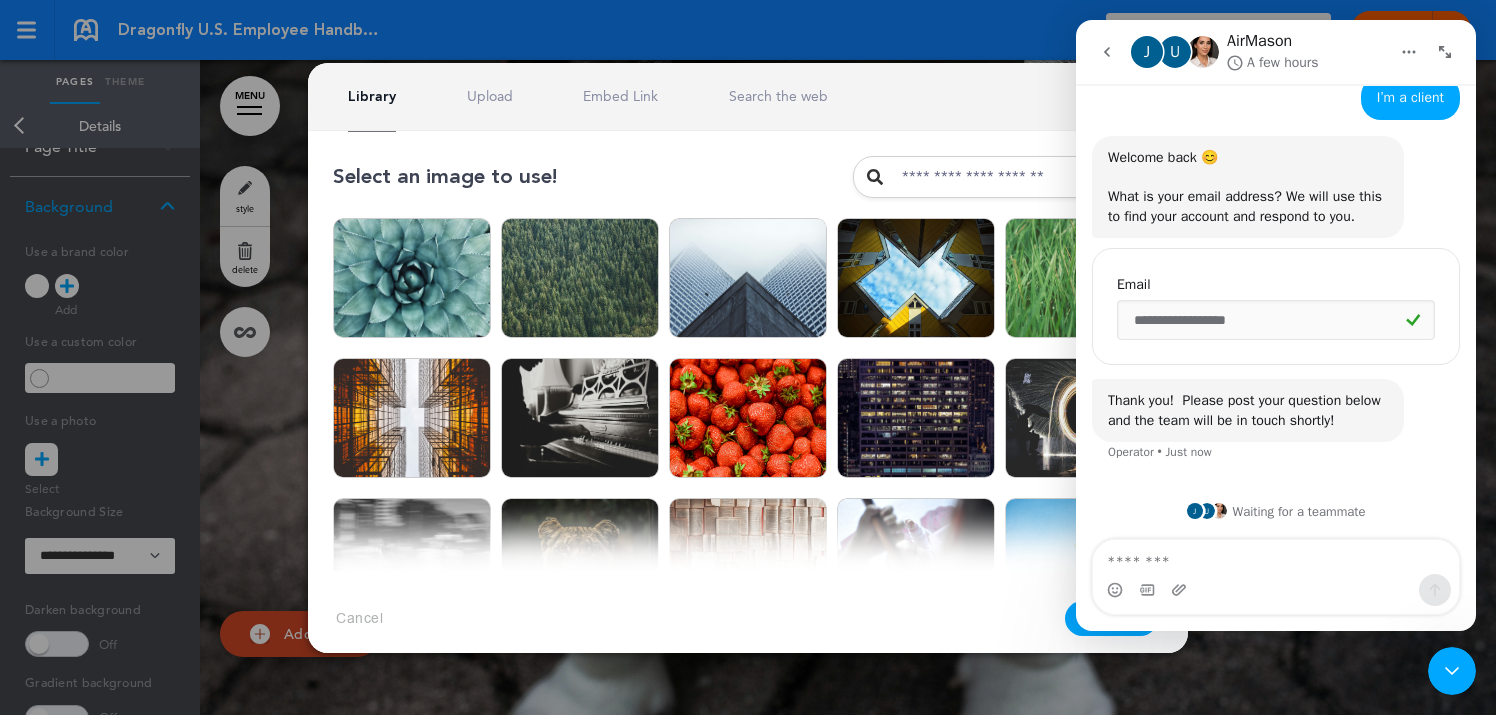 click on "Upload" at bounding box center [490, 96] 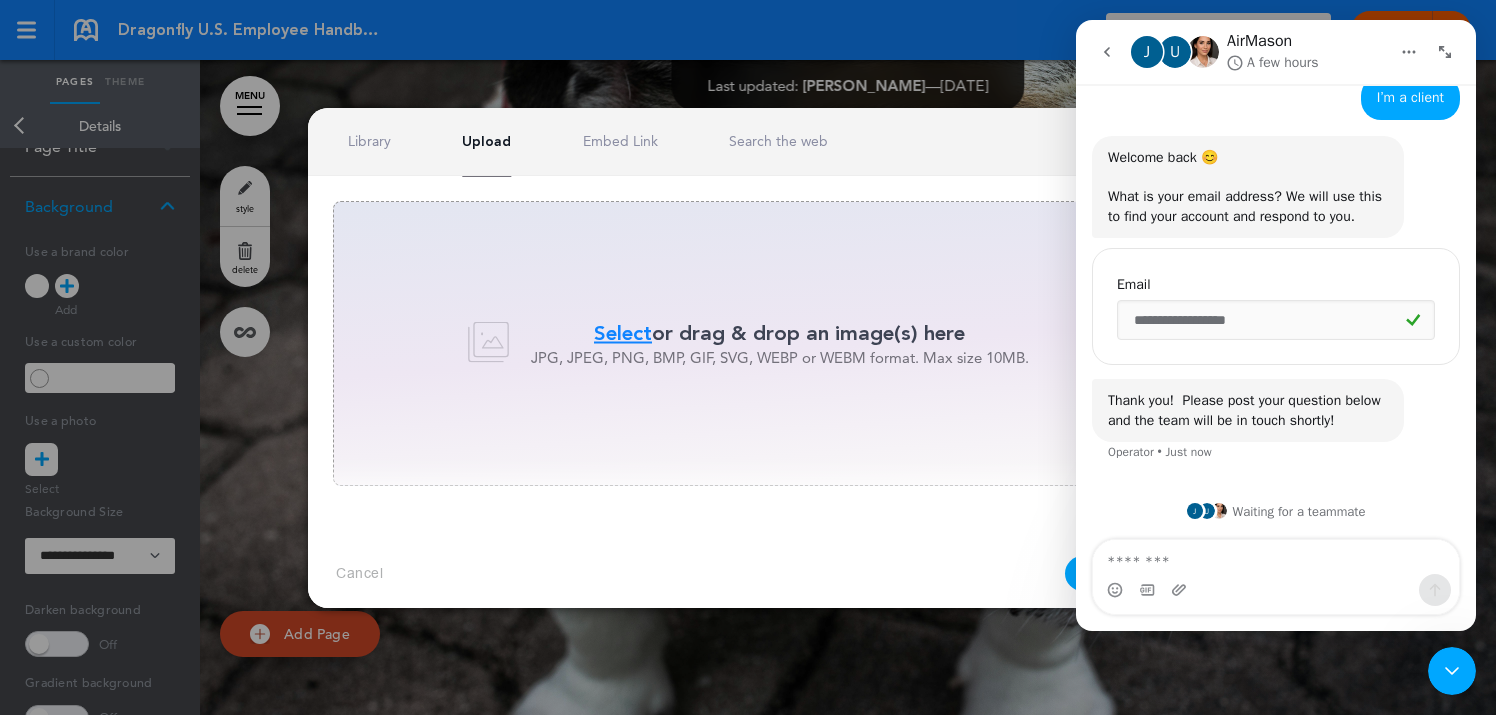 click on "Select" at bounding box center [623, 333] 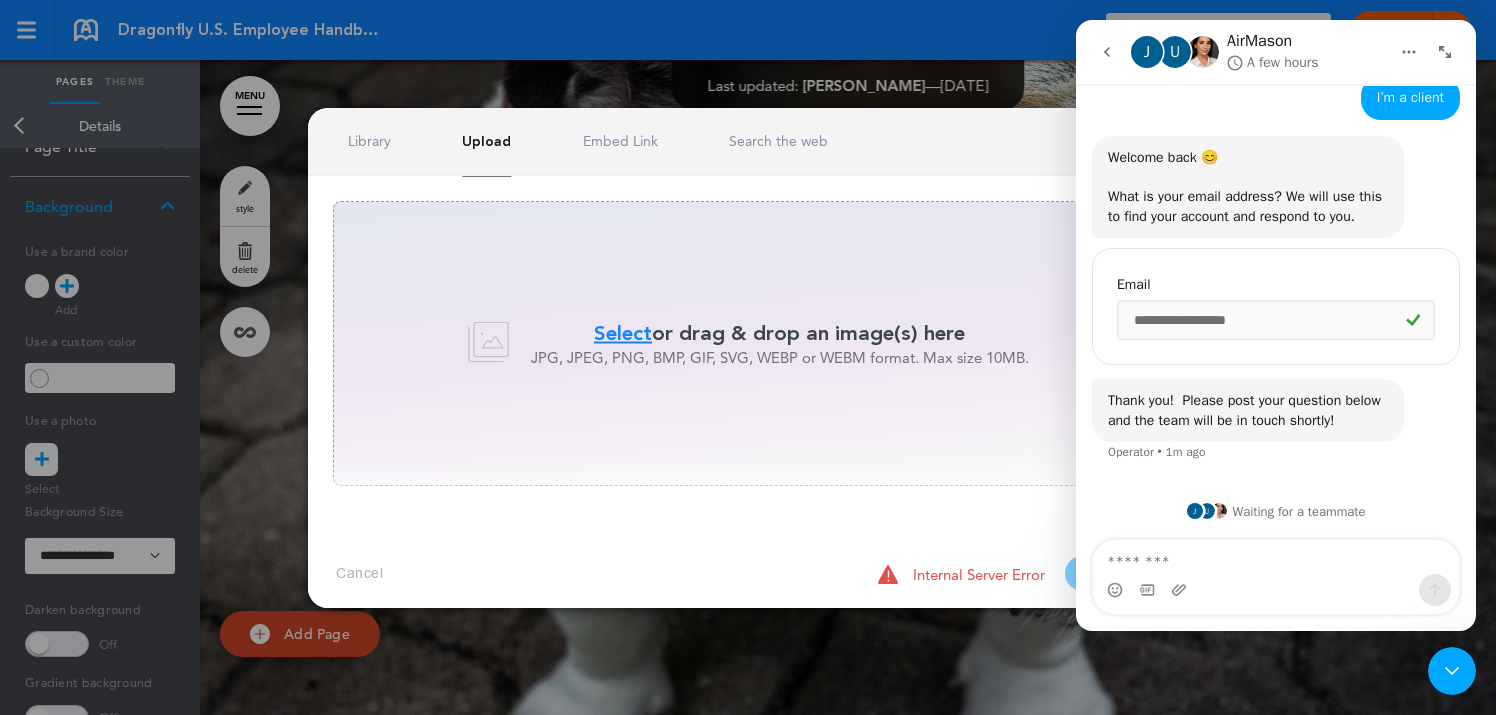 click 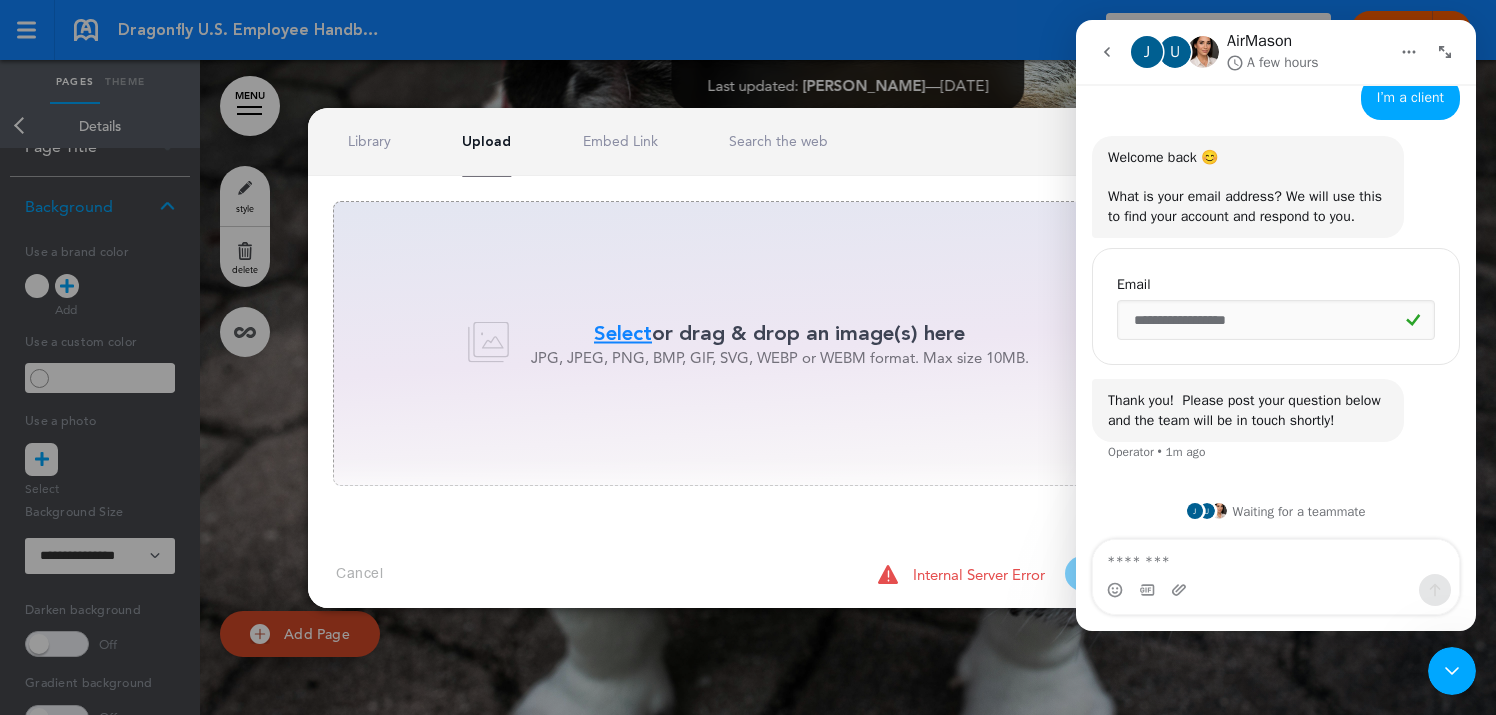 scroll, scrollTop: 0, scrollLeft: 0, axis: both 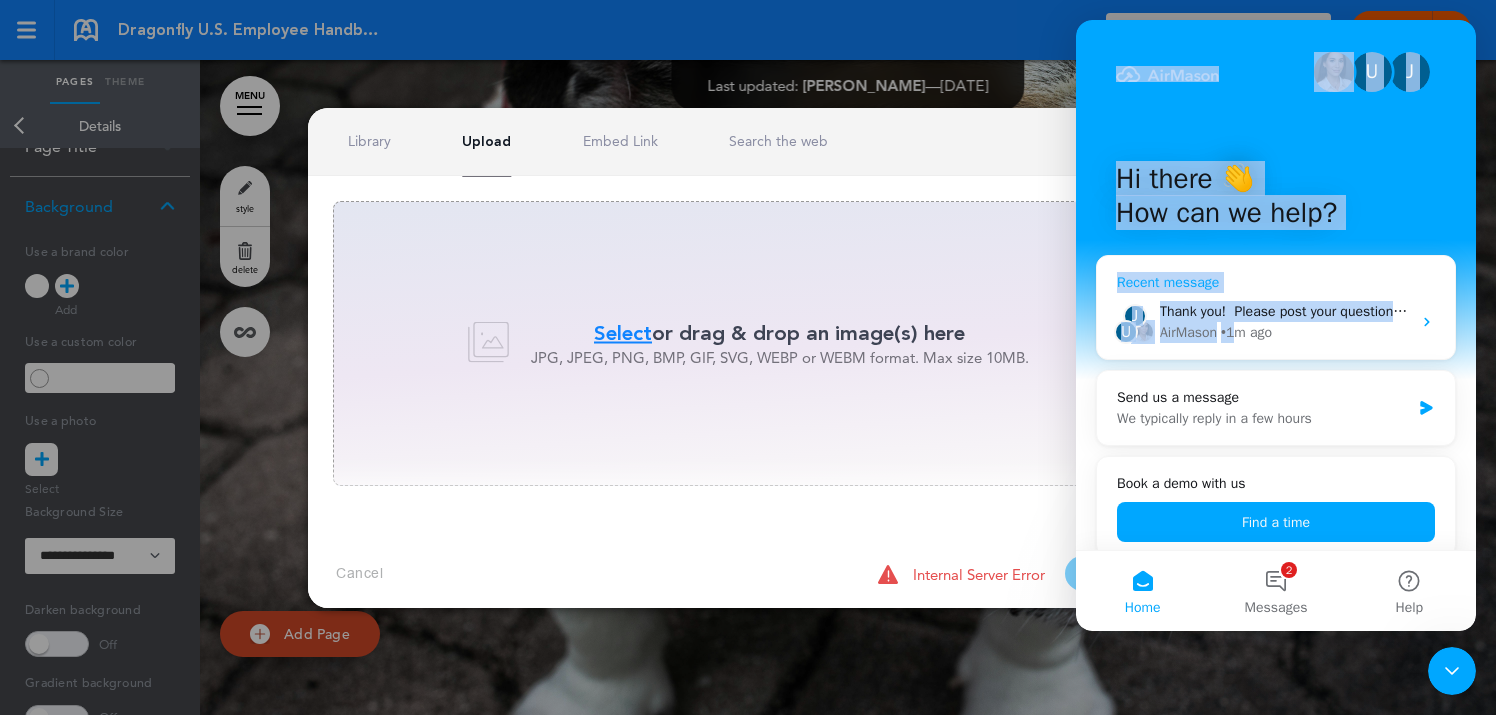 drag, startPoint x: 1205, startPoint y: 60, endPoint x: 1228, endPoint y: 291, distance: 232.1422 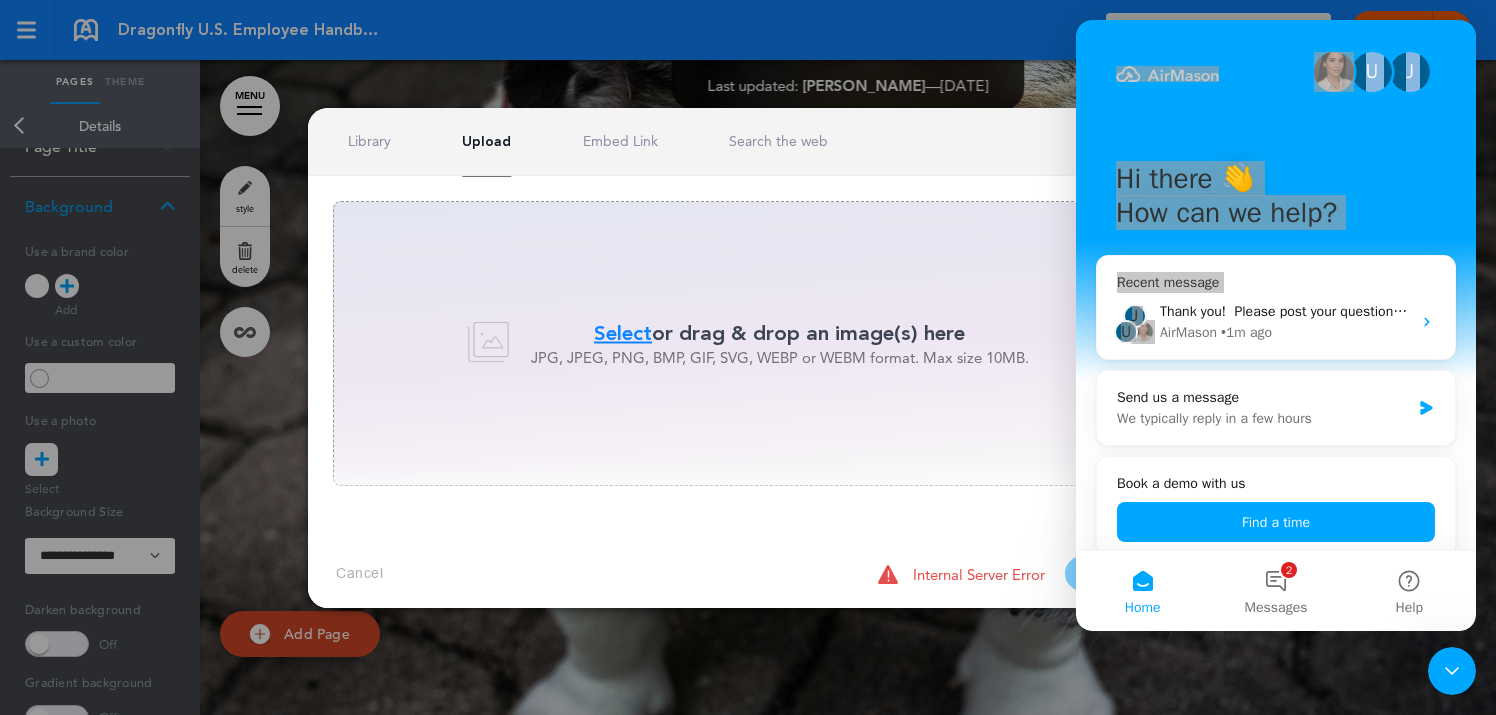 click at bounding box center [1452, 671] 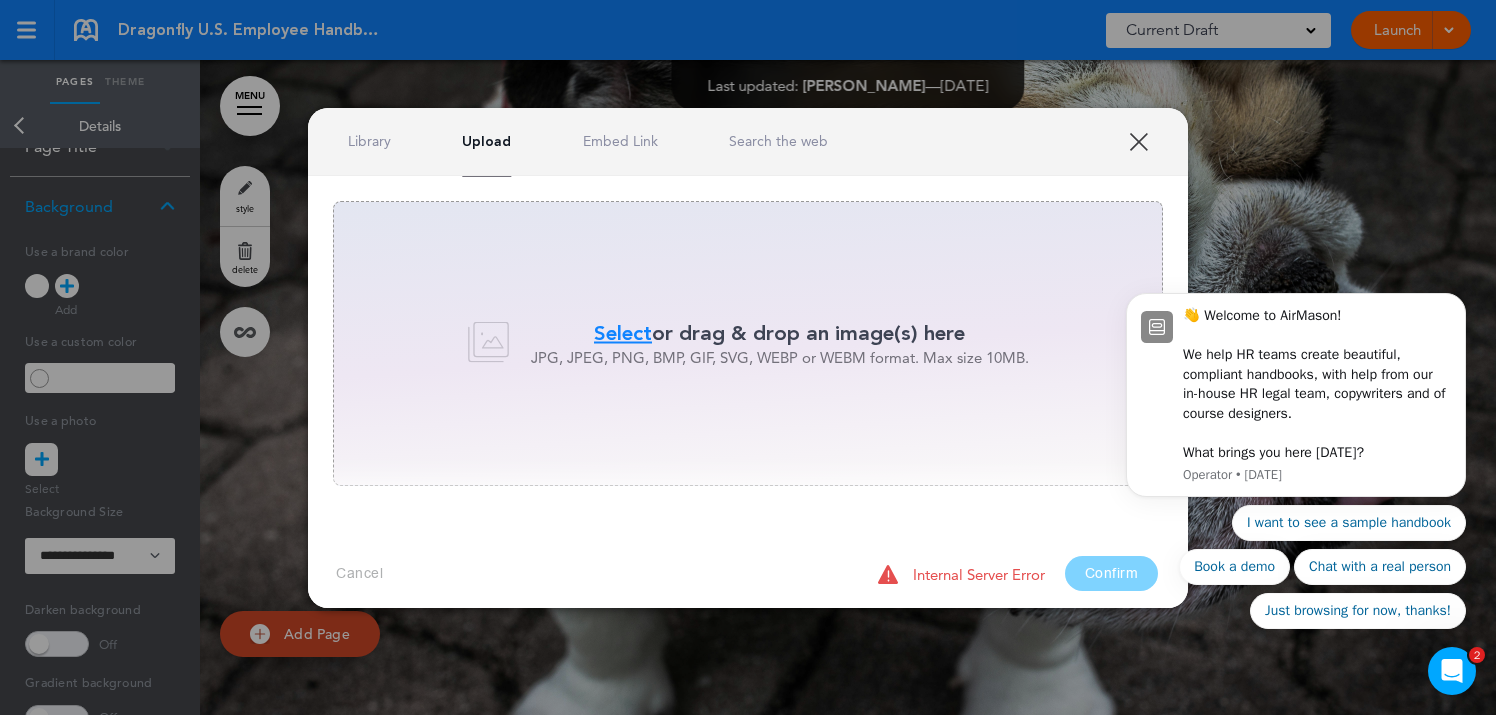 scroll, scrollTop: 0, scrollLeft: 0, axis: both 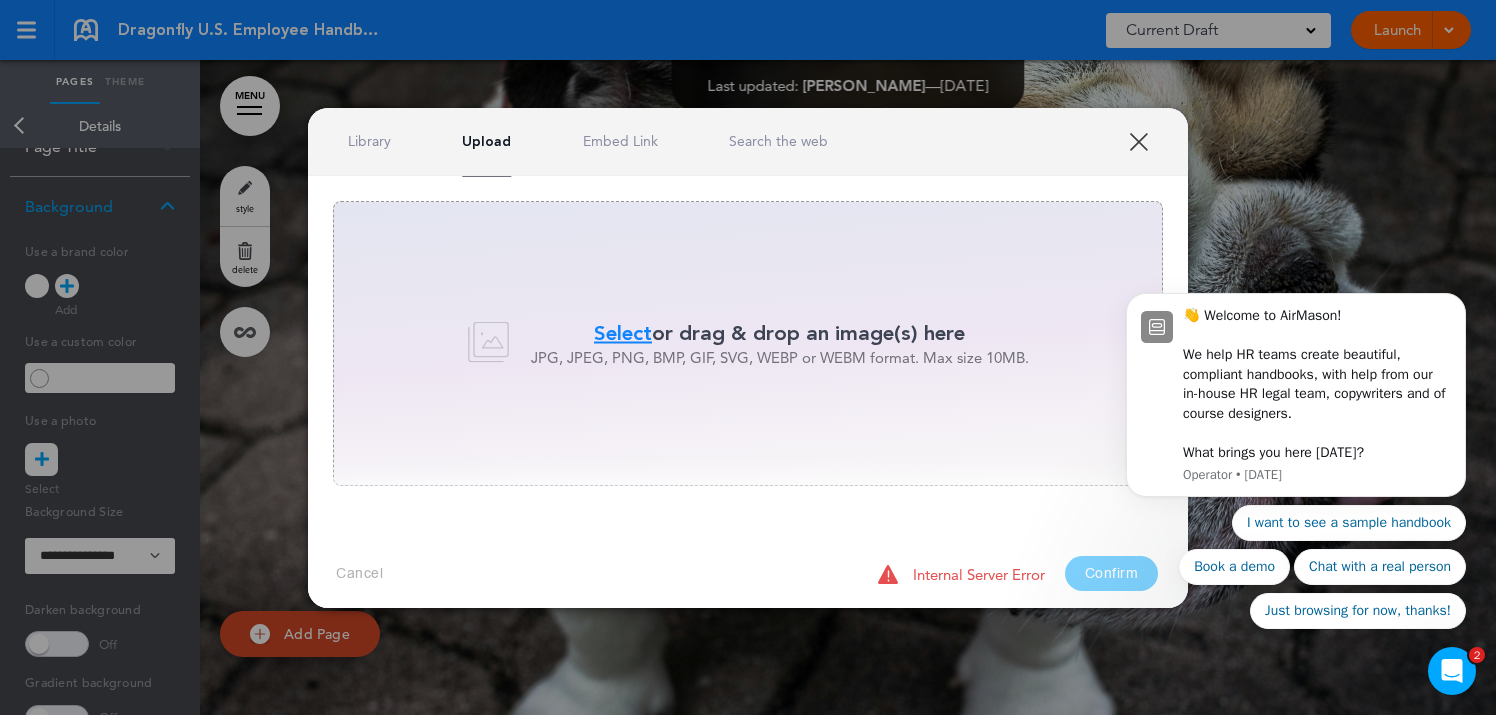 click on "Select  or drag & drop an image(s) here
JPG, JPEG, PNG, BMP, GIF, SVG, WEBP or WEBM format. Max size 10MB." at bounding box center (748, 343) 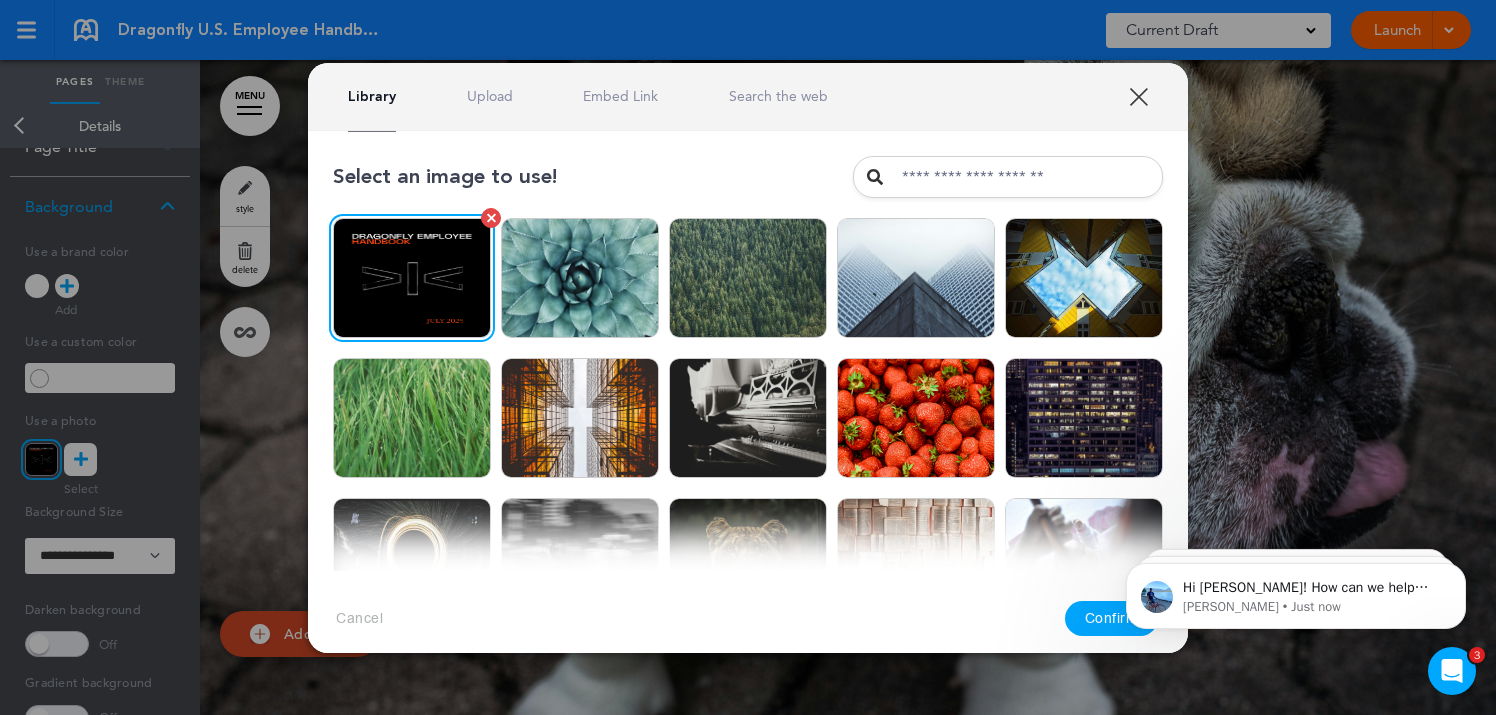 click at bounding box center (412, 278) 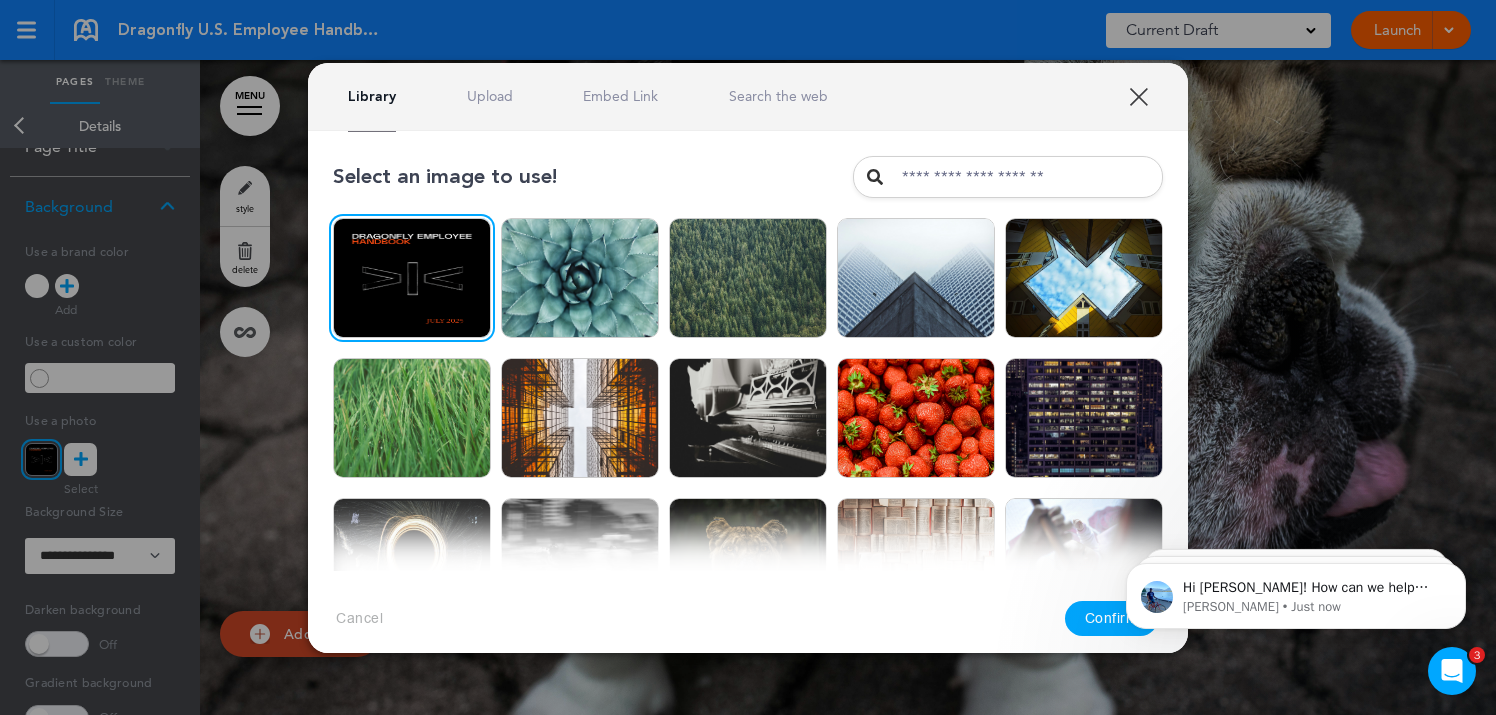 click on "Hi [PERSON_NAME]!  How can we help [DATE]? [PERSON_NAME] • Just now 👋 Welcome to AirMason!  We help HR teams create beautiful, compliant handbooks, with help from our in-house HR legal team, copywriters and of course designers.  What brings you here [DATE]? Operator • [DATE] Welcome! 👋  What can I help you with [DATE]? Operator • [DATE]" at bounding box center (1296, 591) 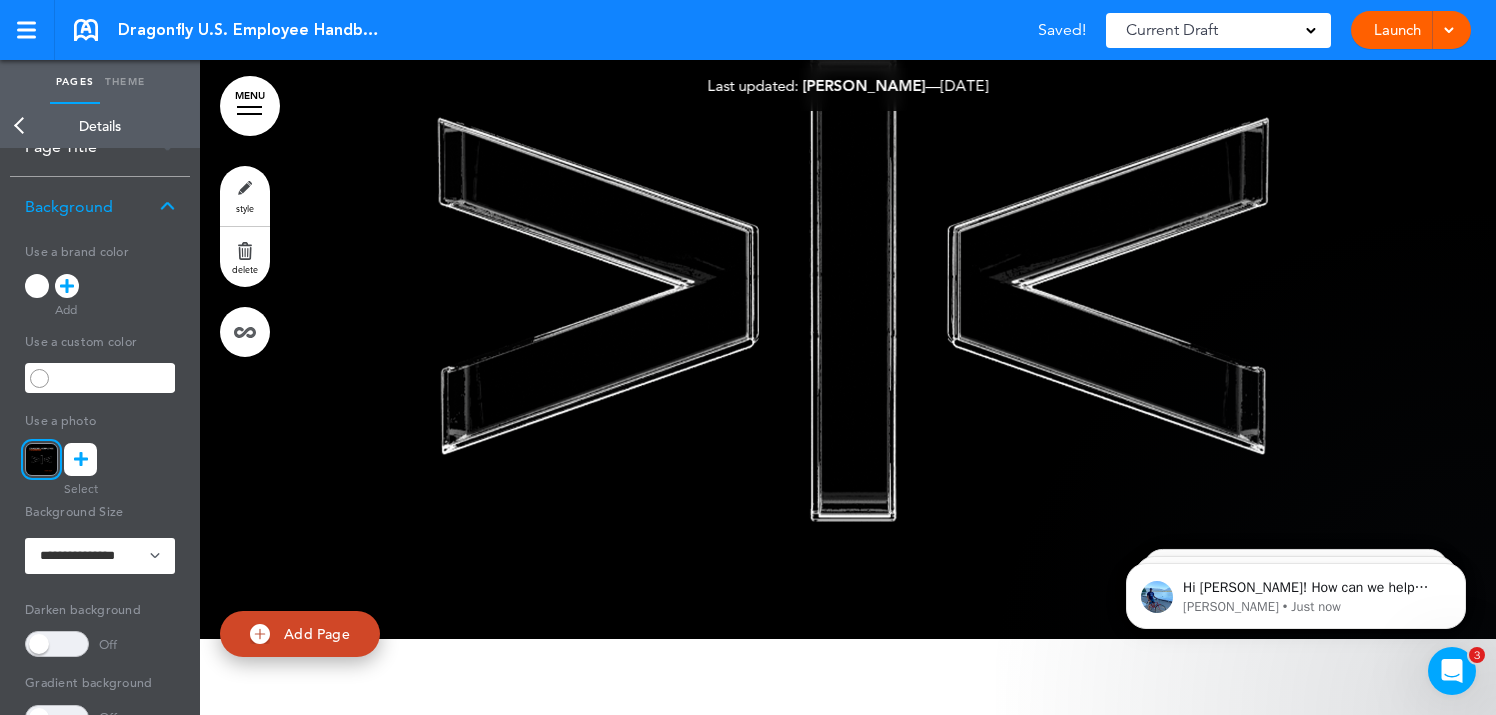 scroll, scrollTop: 0, scrollLeft: 0, axis: both 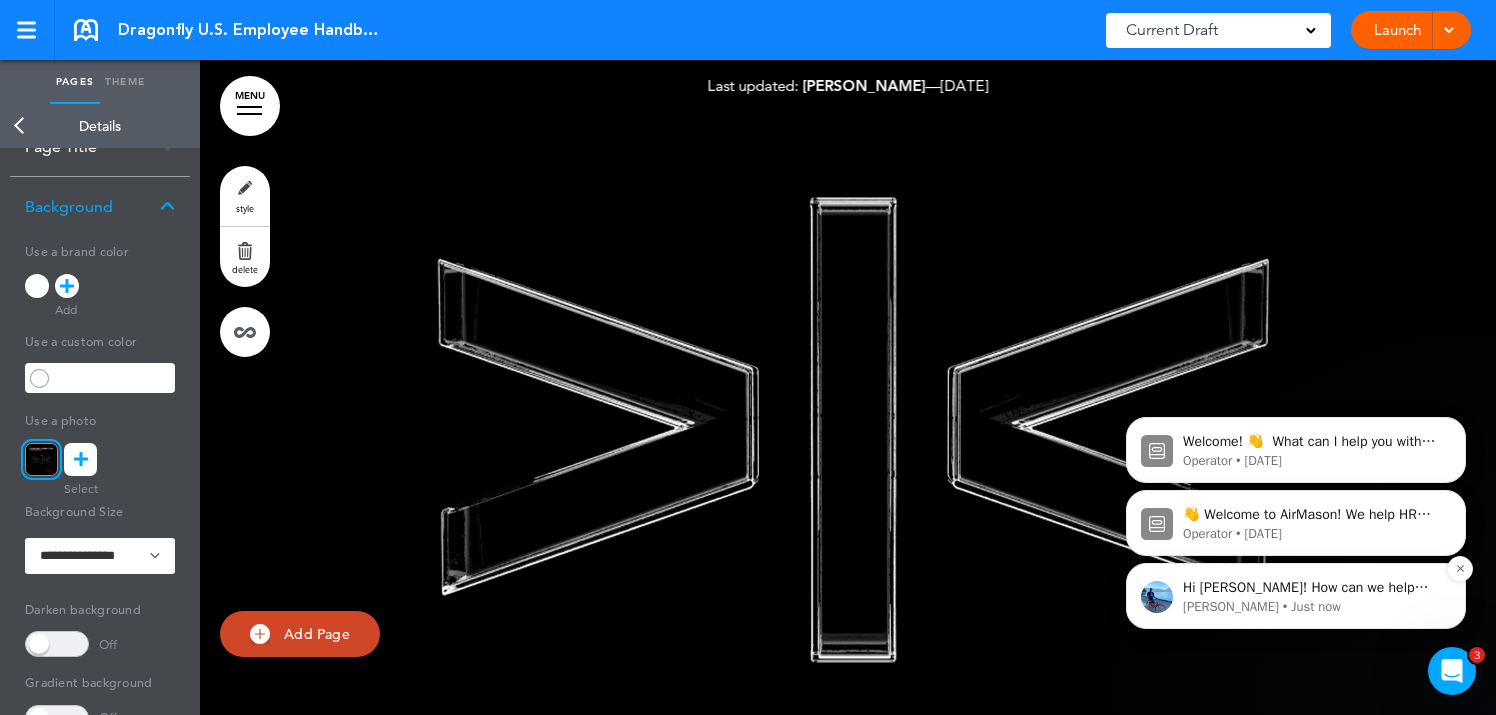 click on "[PERSON_NAME] • Just now" at bounding box center (1312, 607) 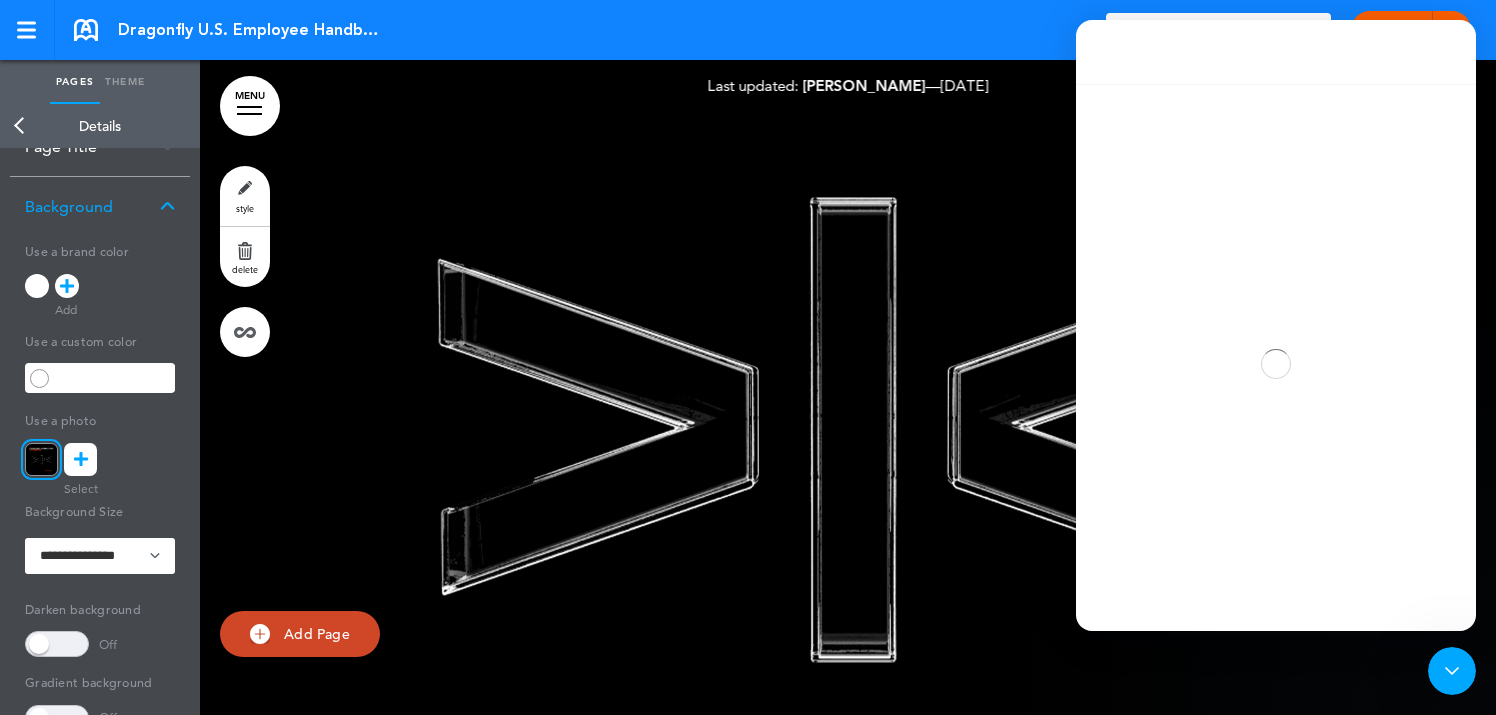 scroll, scrollTop: 3, scrollLeft: 0, axis: vertical 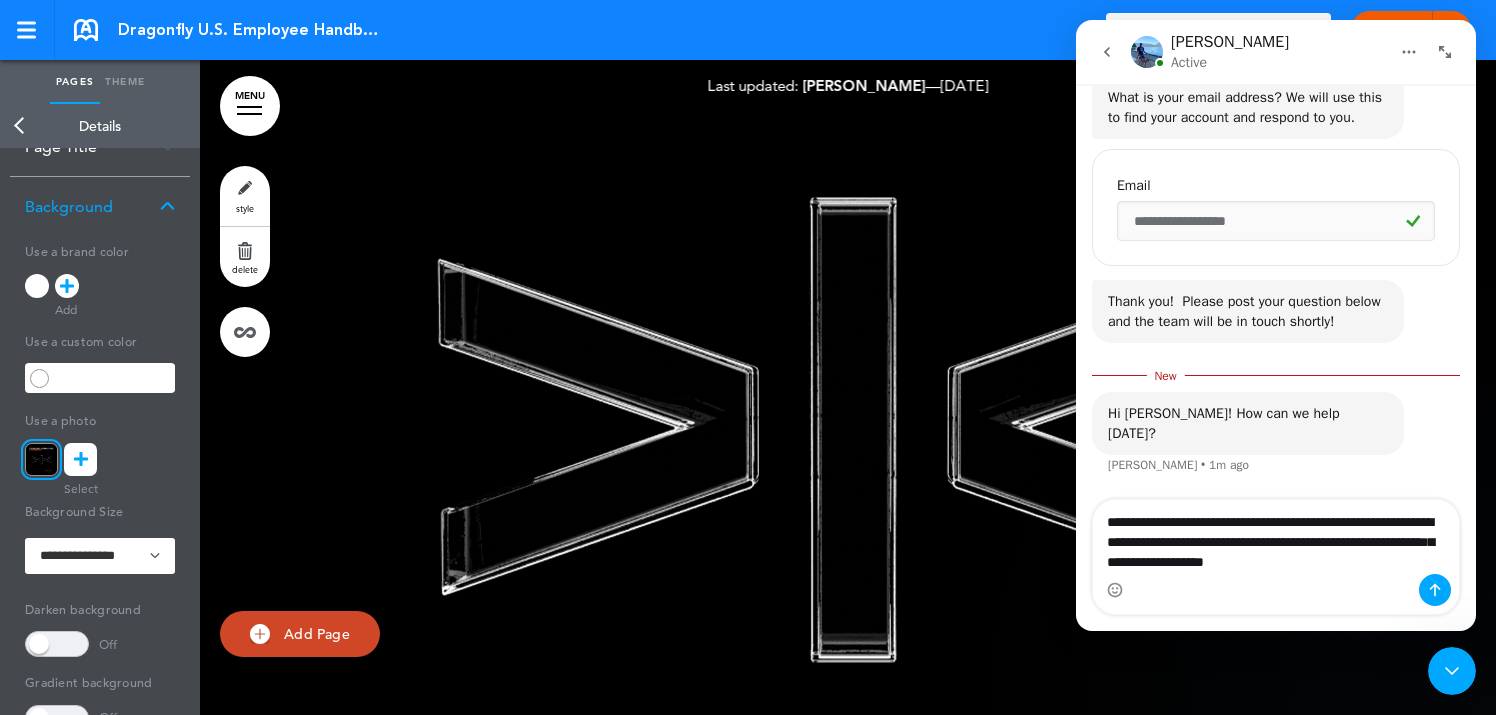 type on "**********" 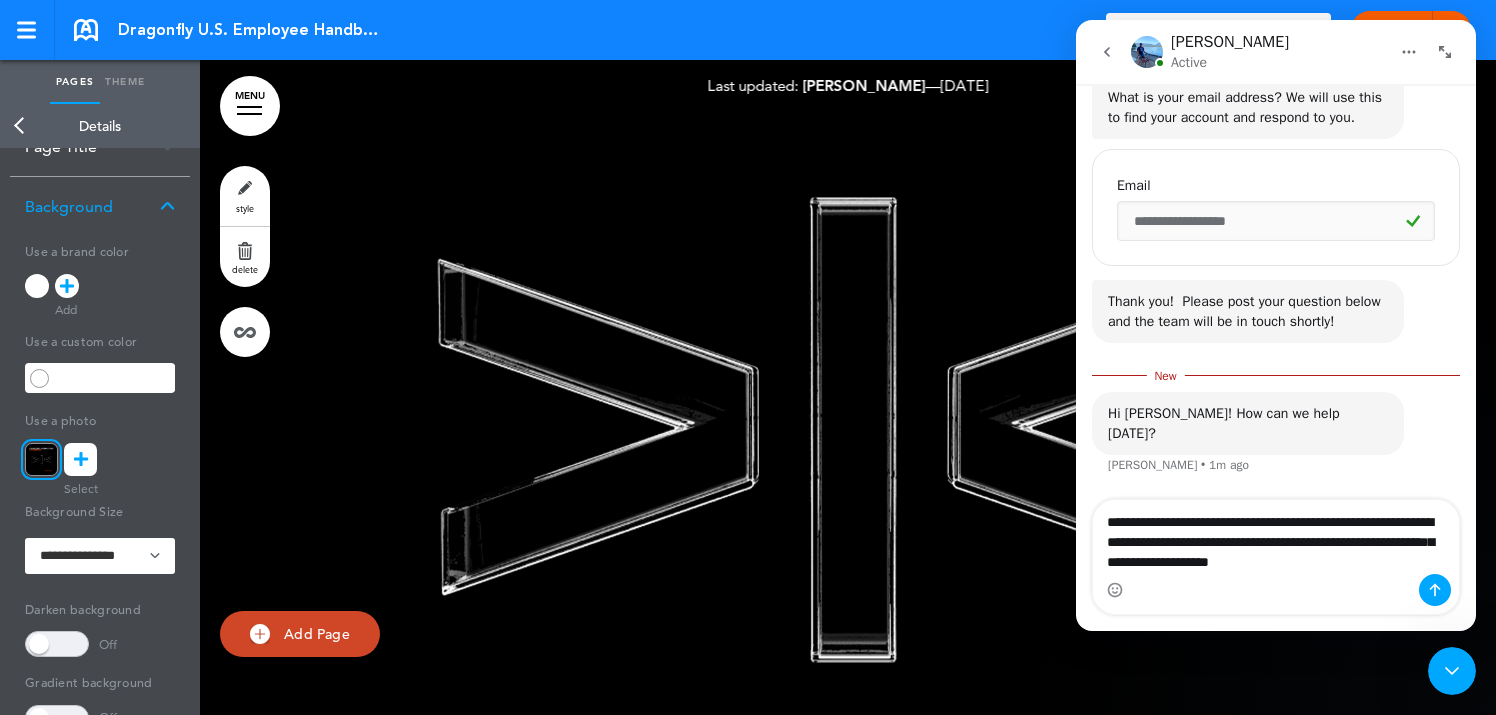 type 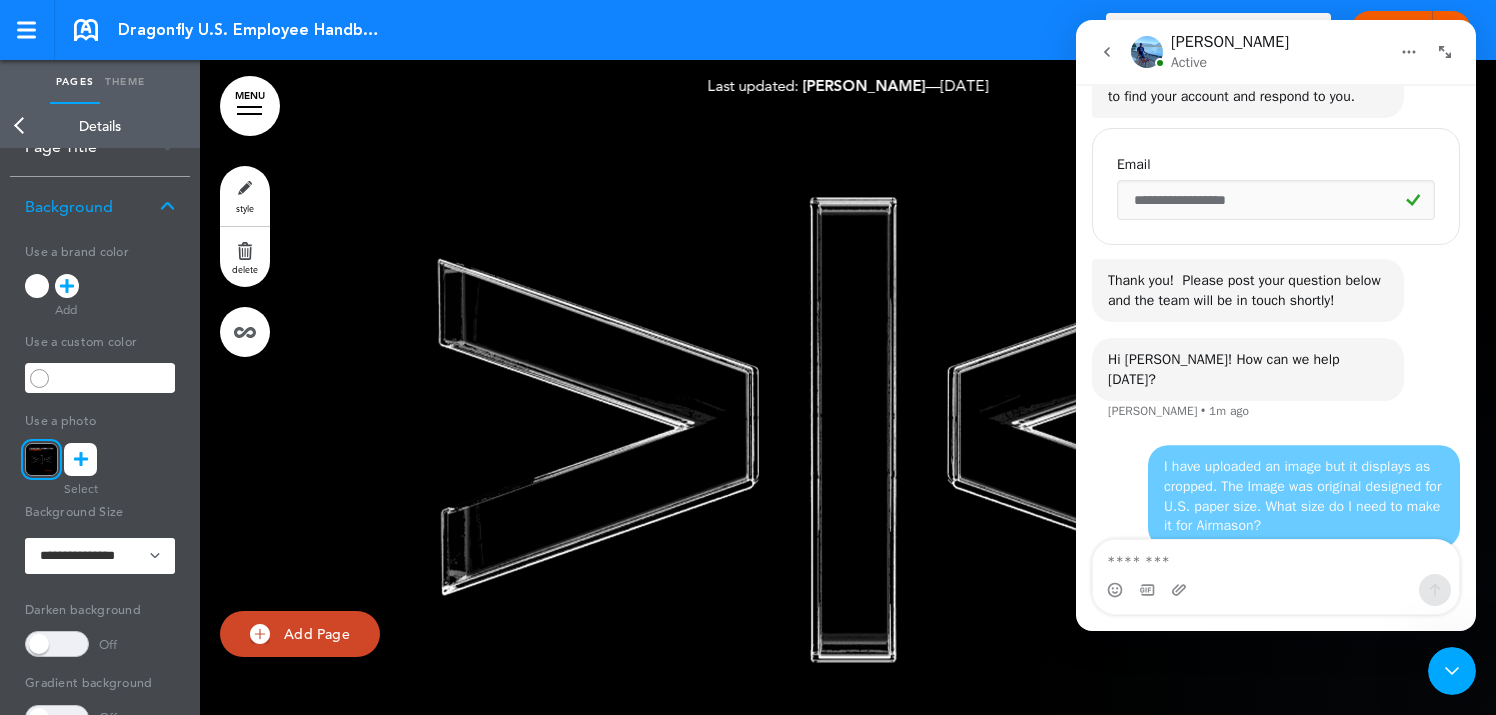 scroll, scrollTop: 636, scrollLeft: 0, axis: vertical 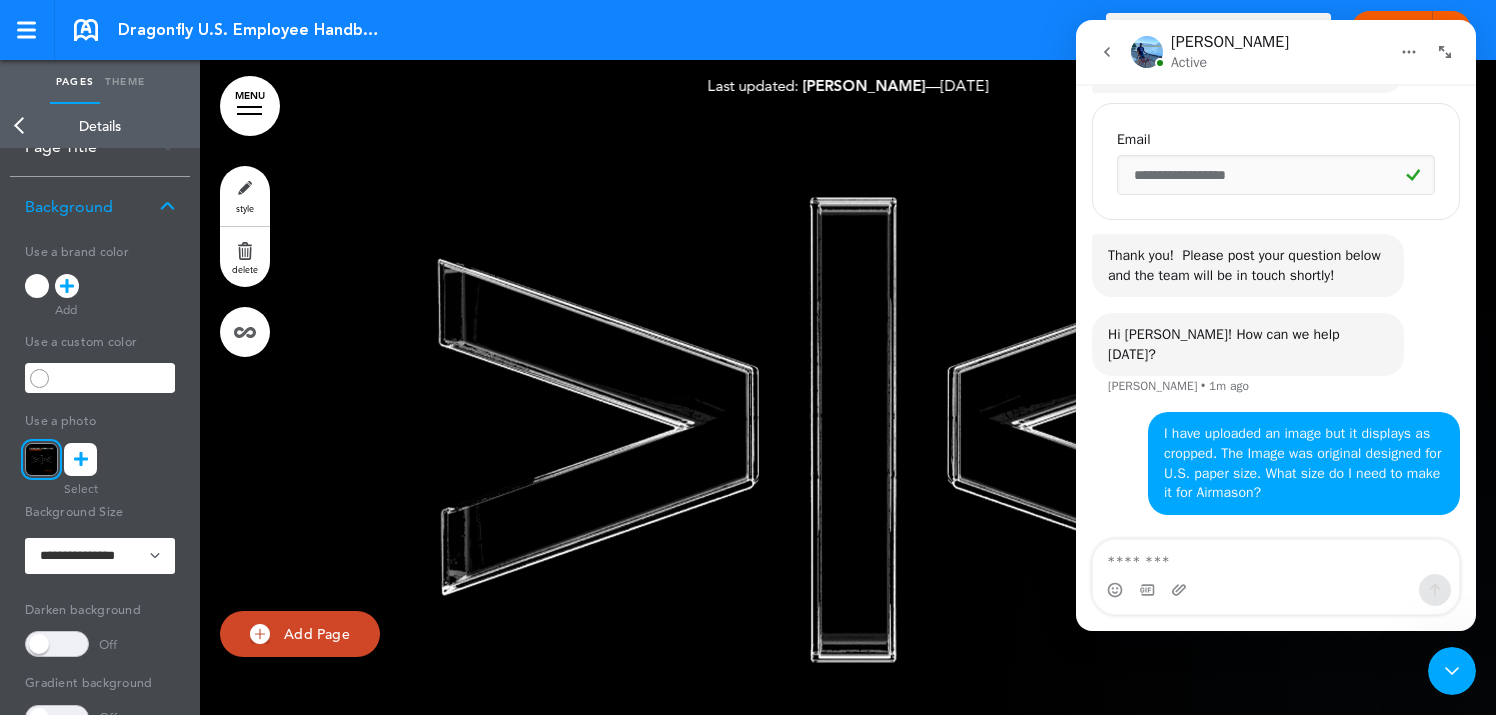 click at bounding box center (848, 420) 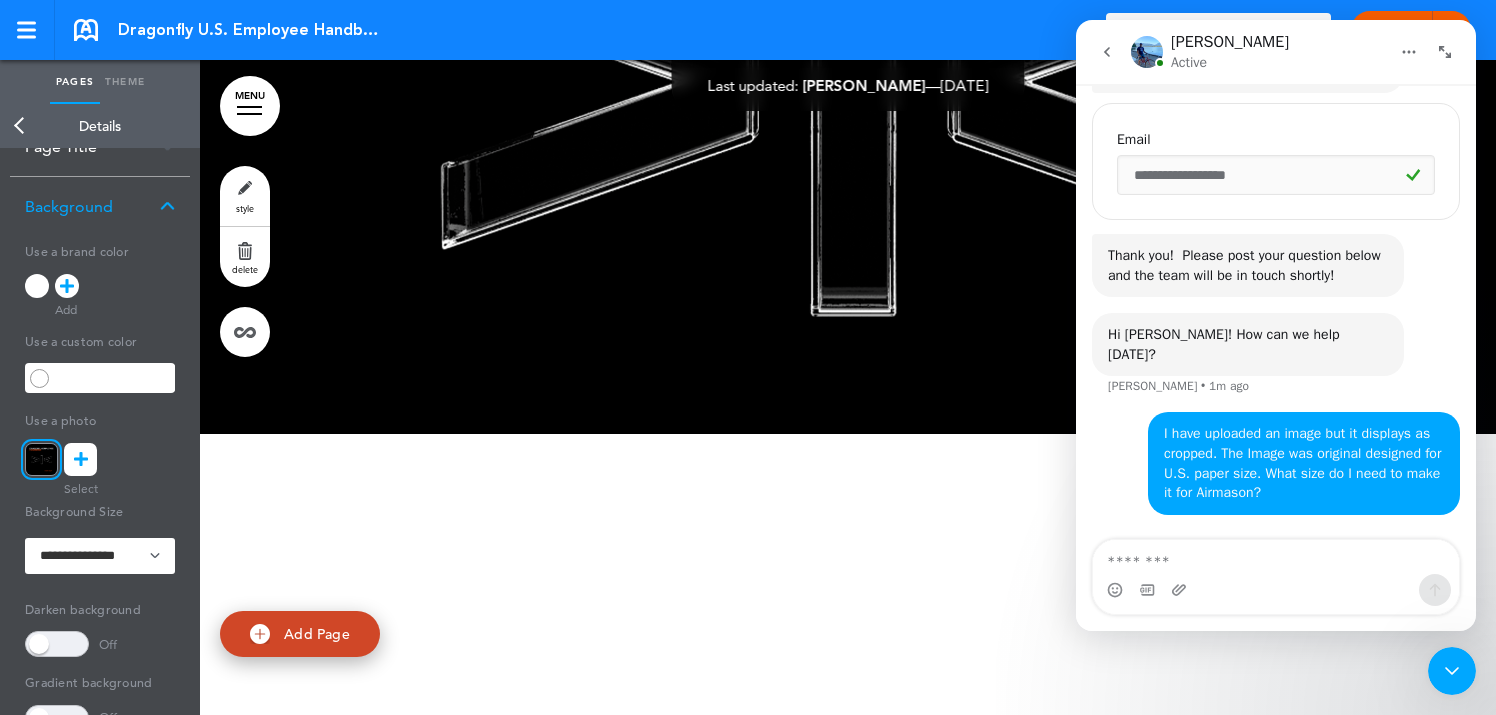scroll, scrollTop: 0, scrollLeft: 0, axis: both 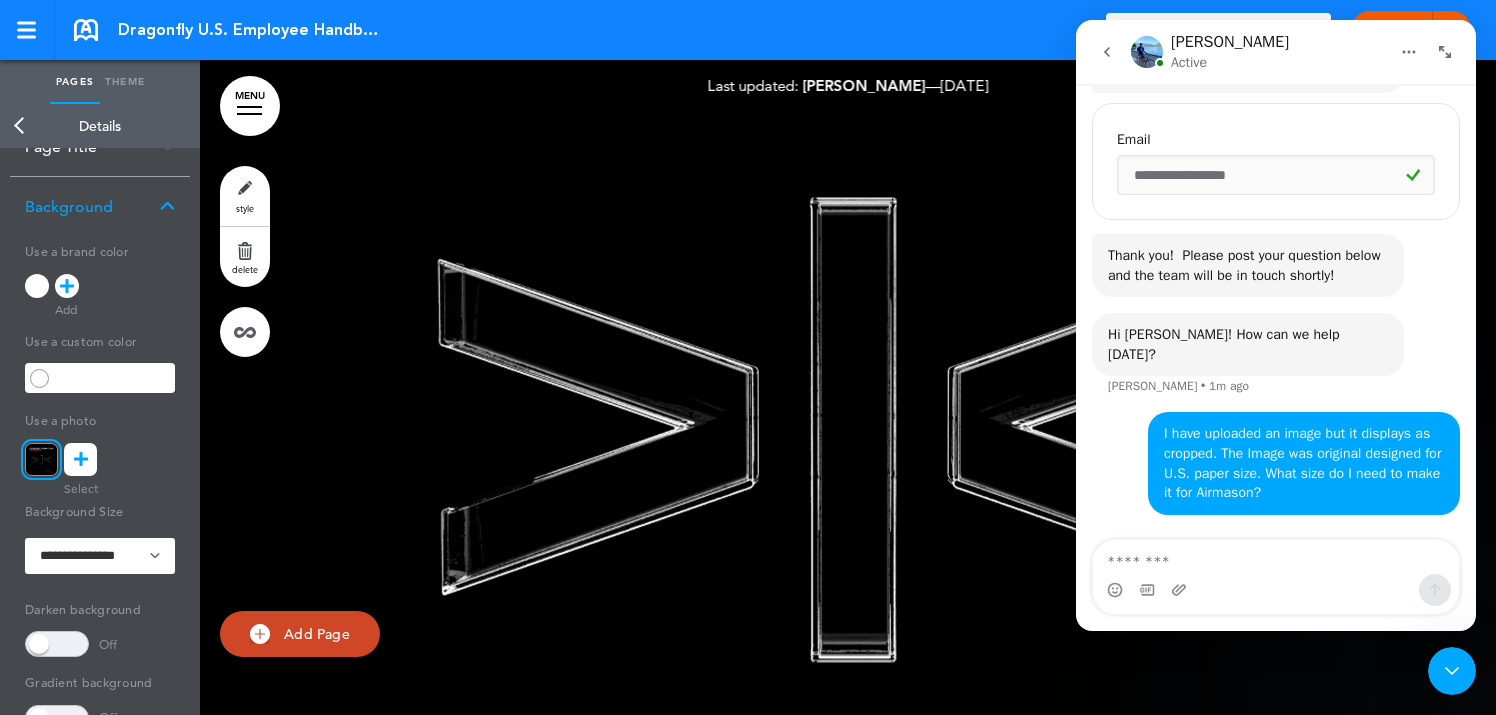 click at bounding box center (1452, 671) 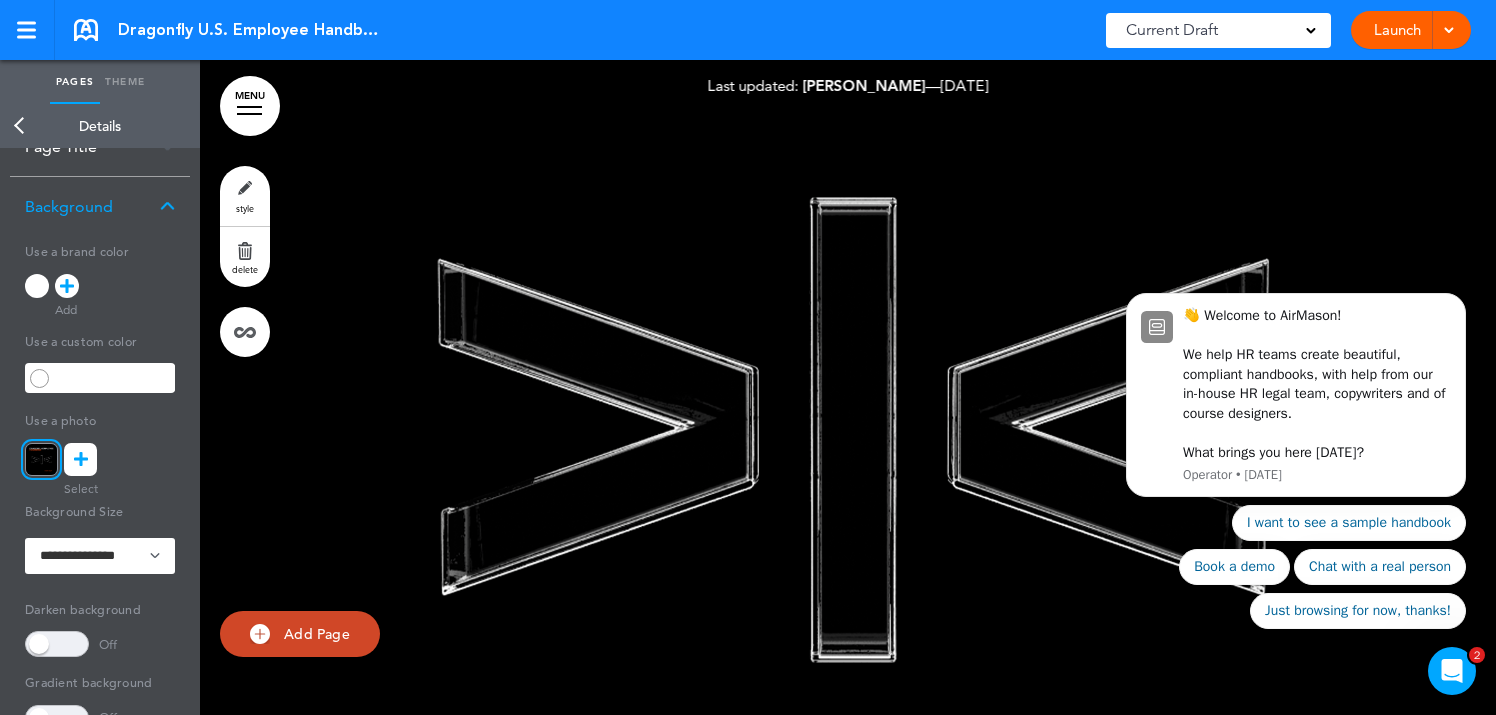 scroll, scrollTop: 0, scrollLeft: 0, axis: both 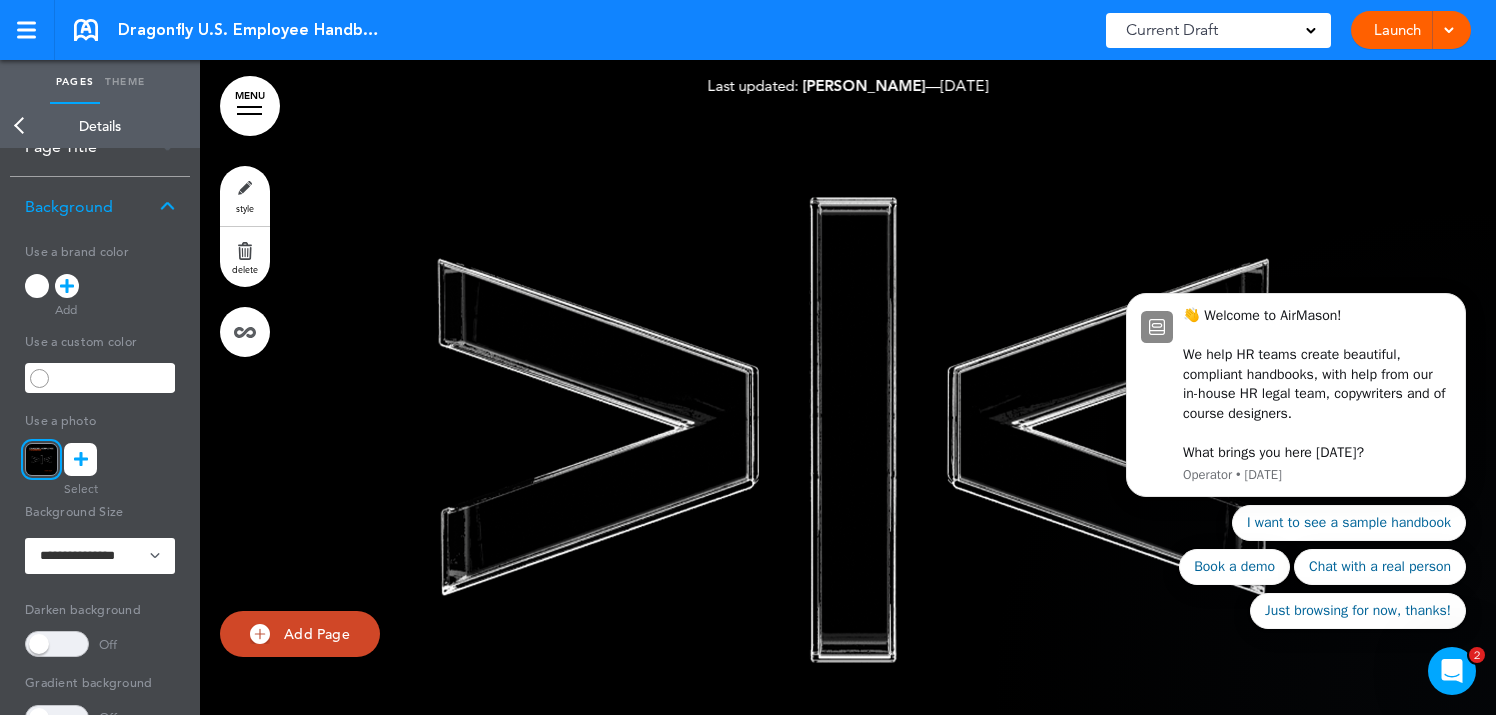 click at bounding box center [848, 420] 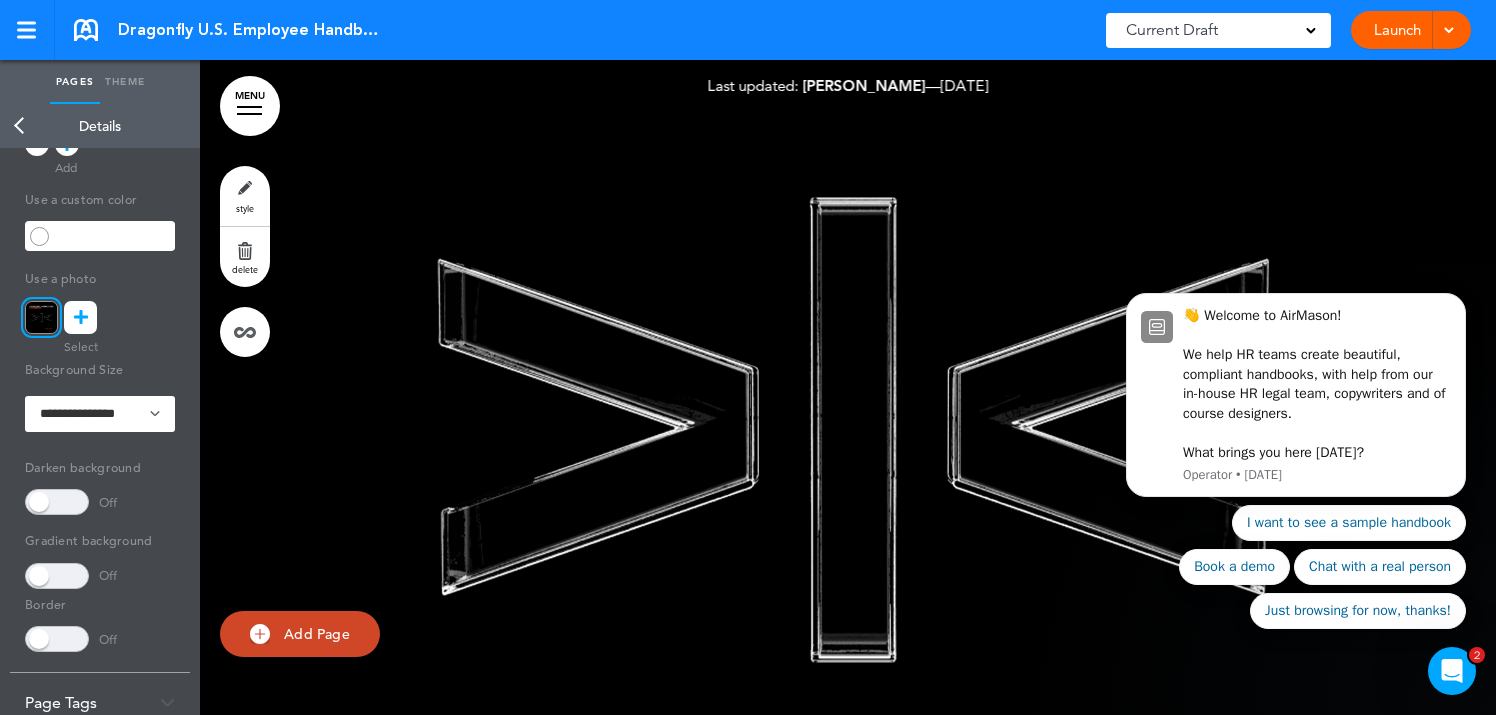 scroll, scrollTop: 168, scrollLeft: 0, axis: vertical 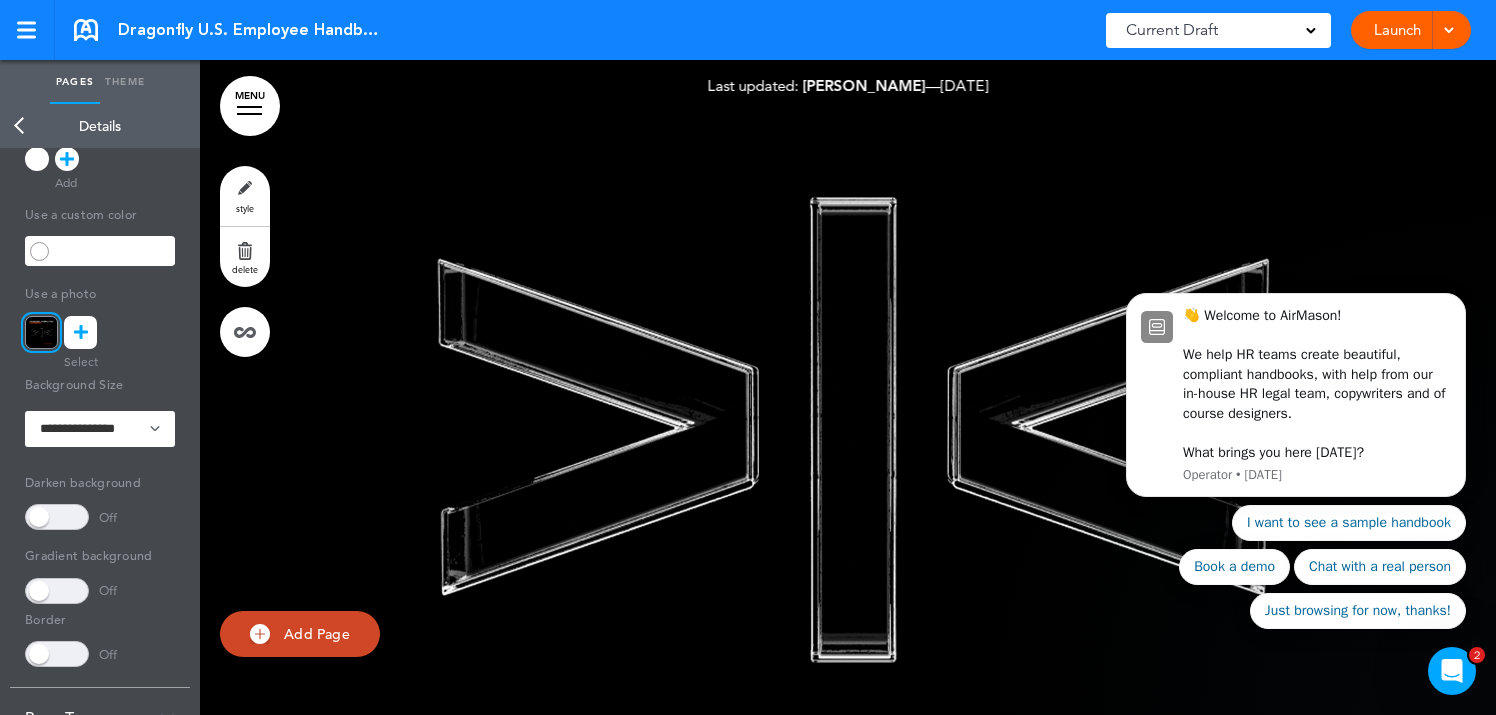 click on "Background Size" at bounding box center [100, 383] 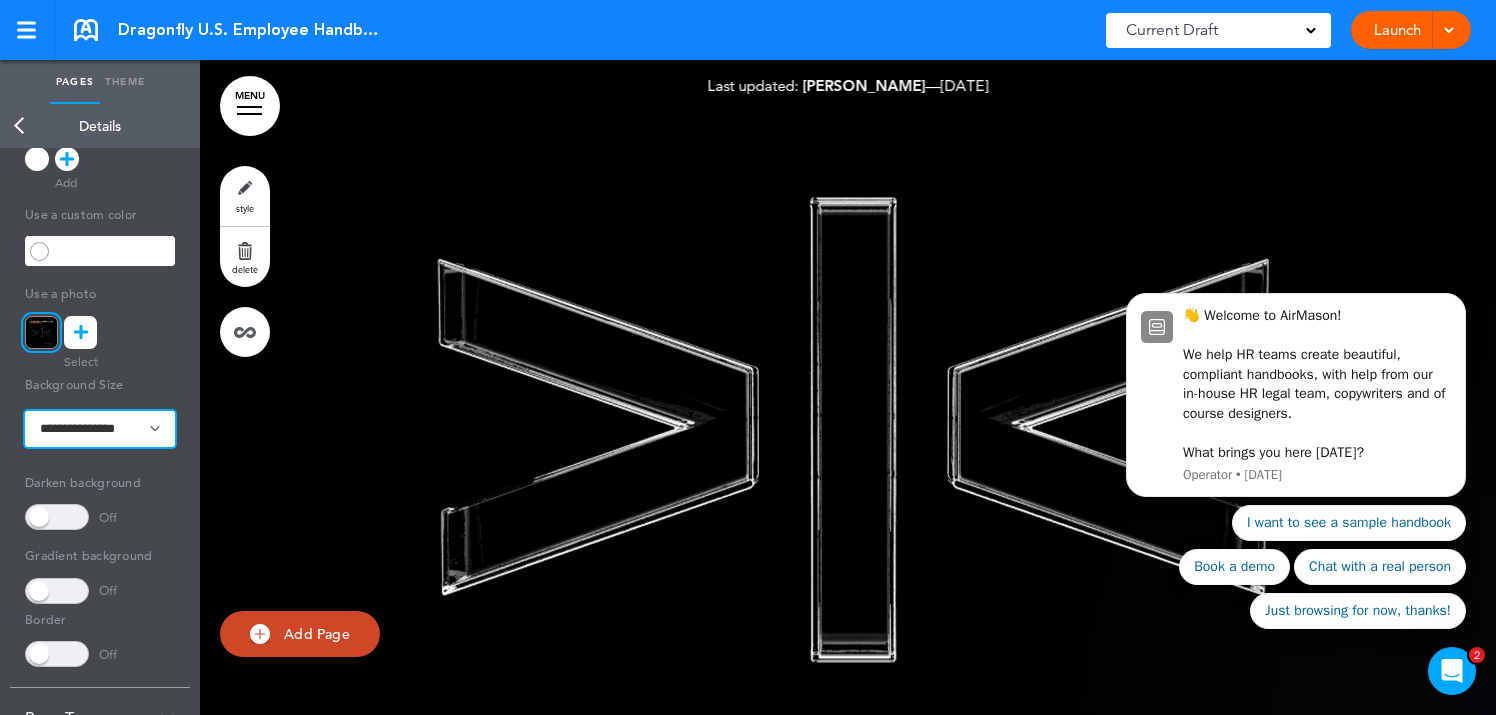 click on "**********" at bounding box center [100, 429] 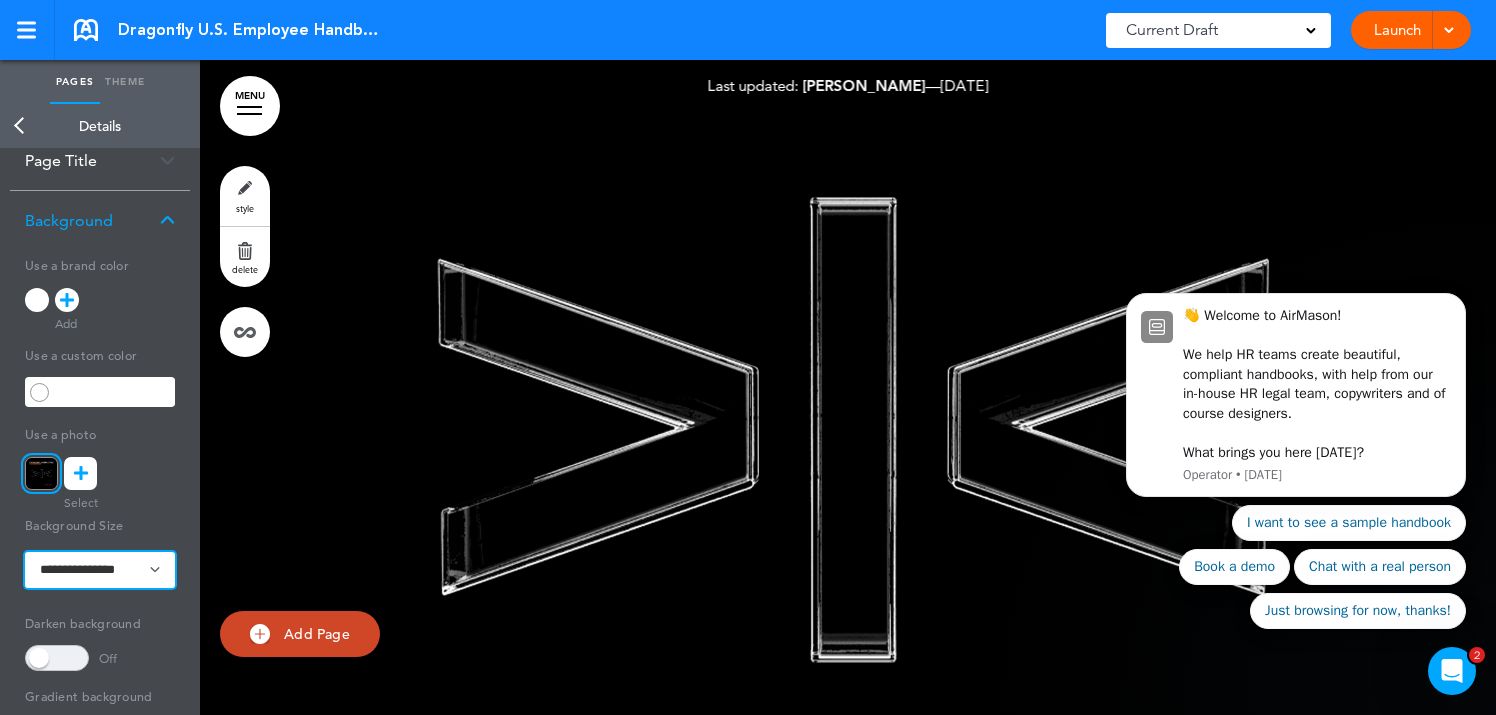 scroll, scrollTop: 26, scrollLeft: 0, axis: vertical 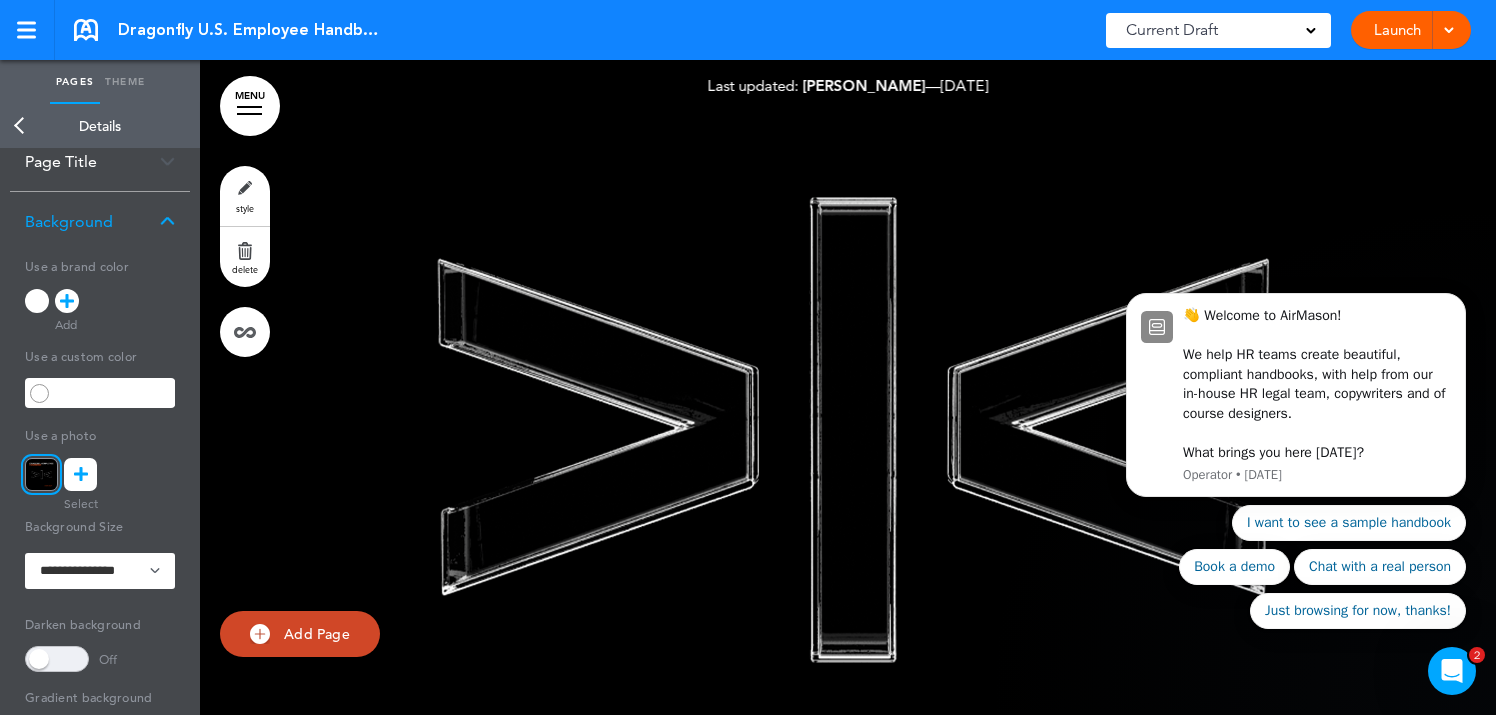 click at bounding box center (848, 420) 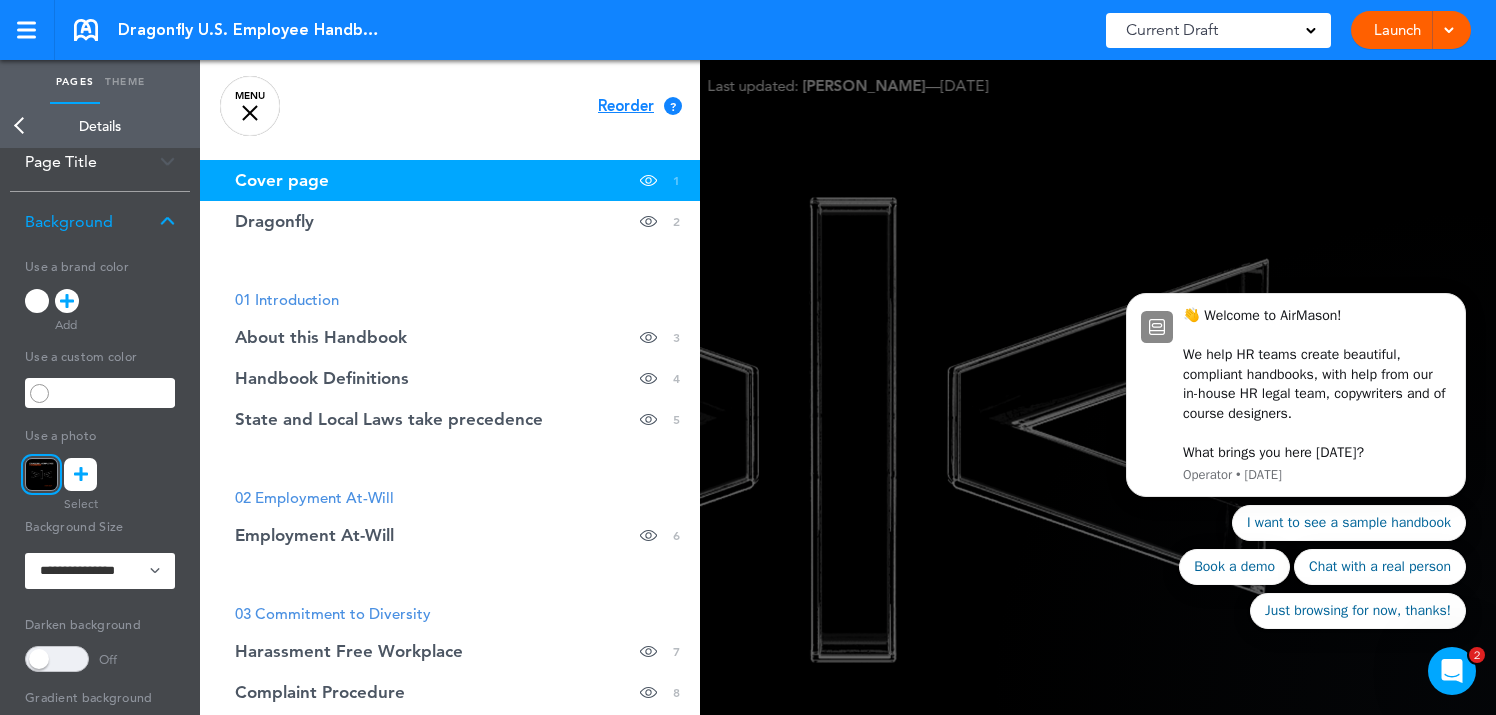 click at bounding box center (948, 357) 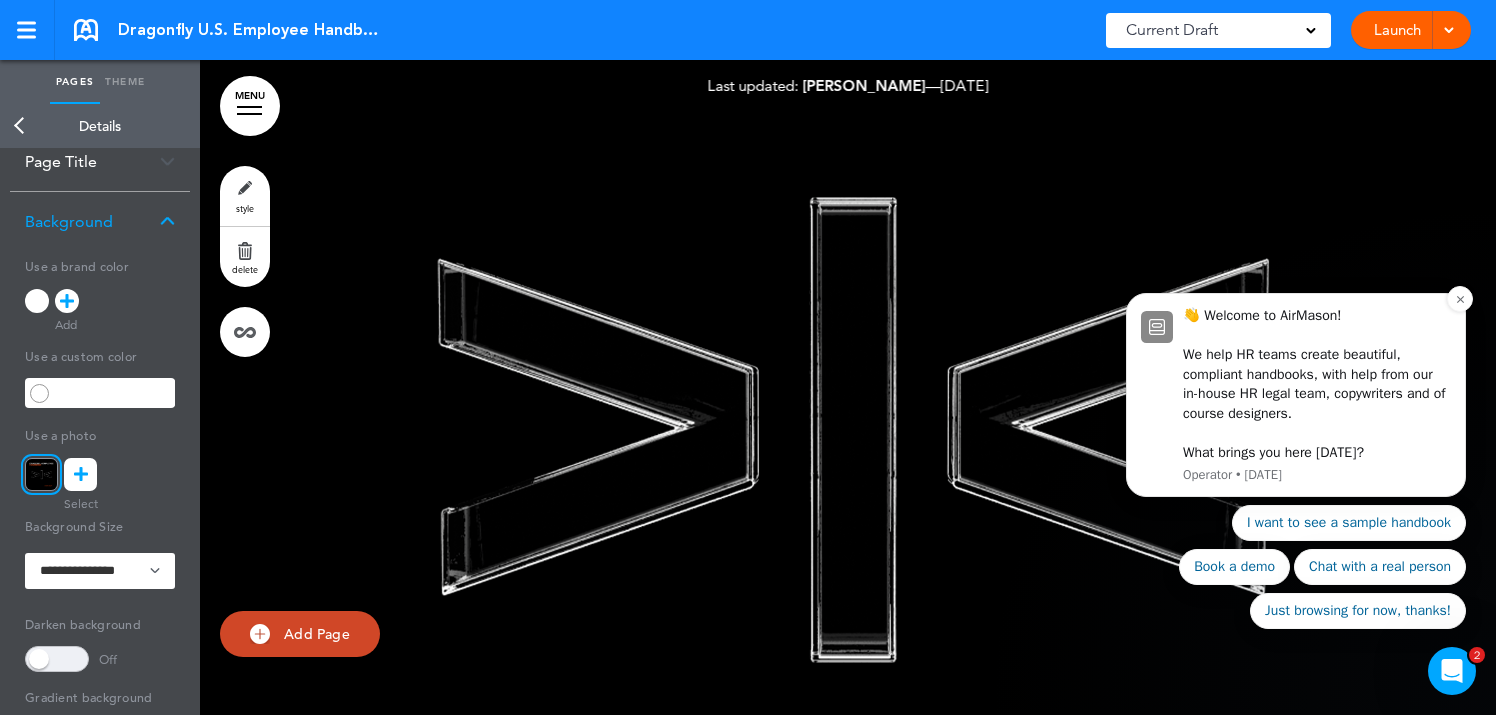 click on "👋 Welcome to AirMason! We help HR teams create beautiful, compliant handbooks, with help from our in-house HR legal team, copywriters and of course designers. What brings you here [DATE]?" at bounding box center [1317, 384] 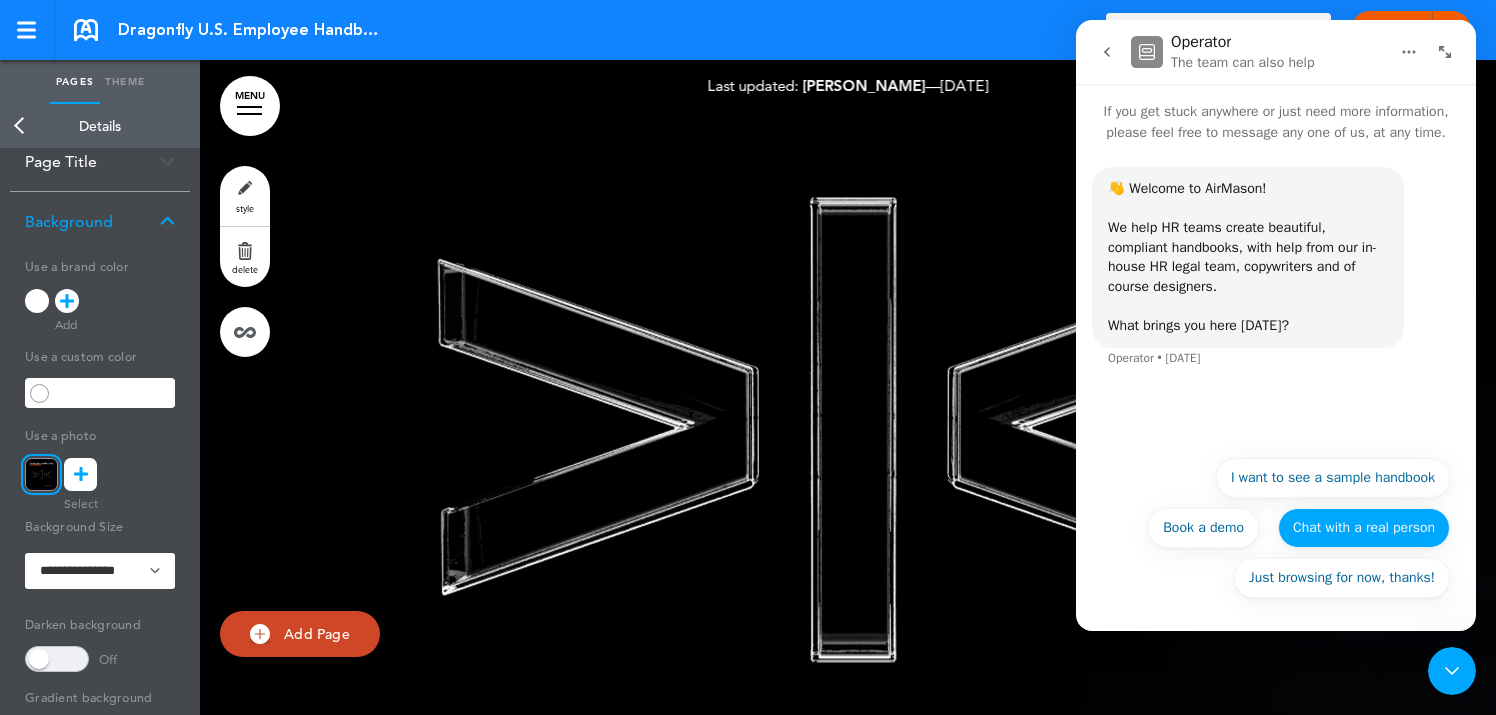 click on "Chat with a real person" at bounding box center (1364, 528) 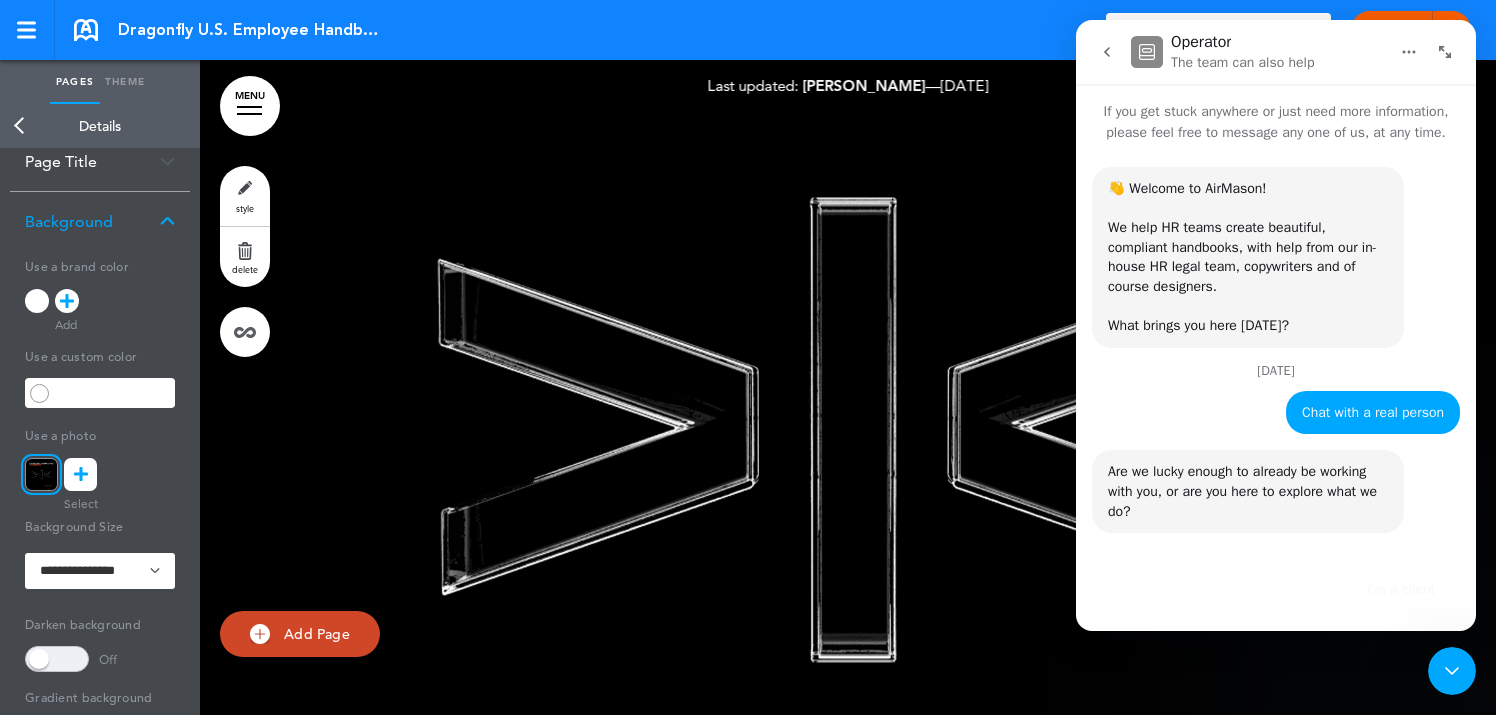 click at bounding box center [848, 420] 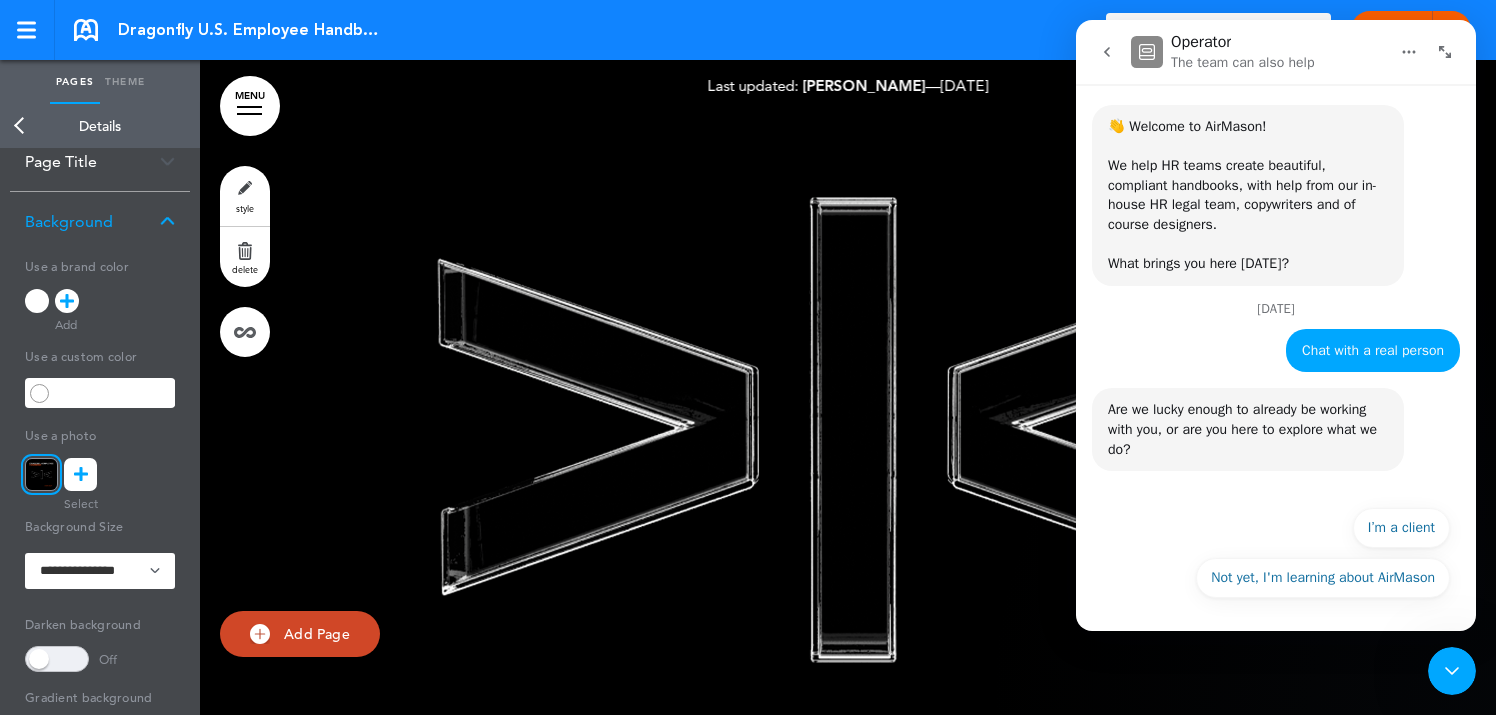 scroll, scrollTop: 83, scrollLeft: 0, axis: vertical 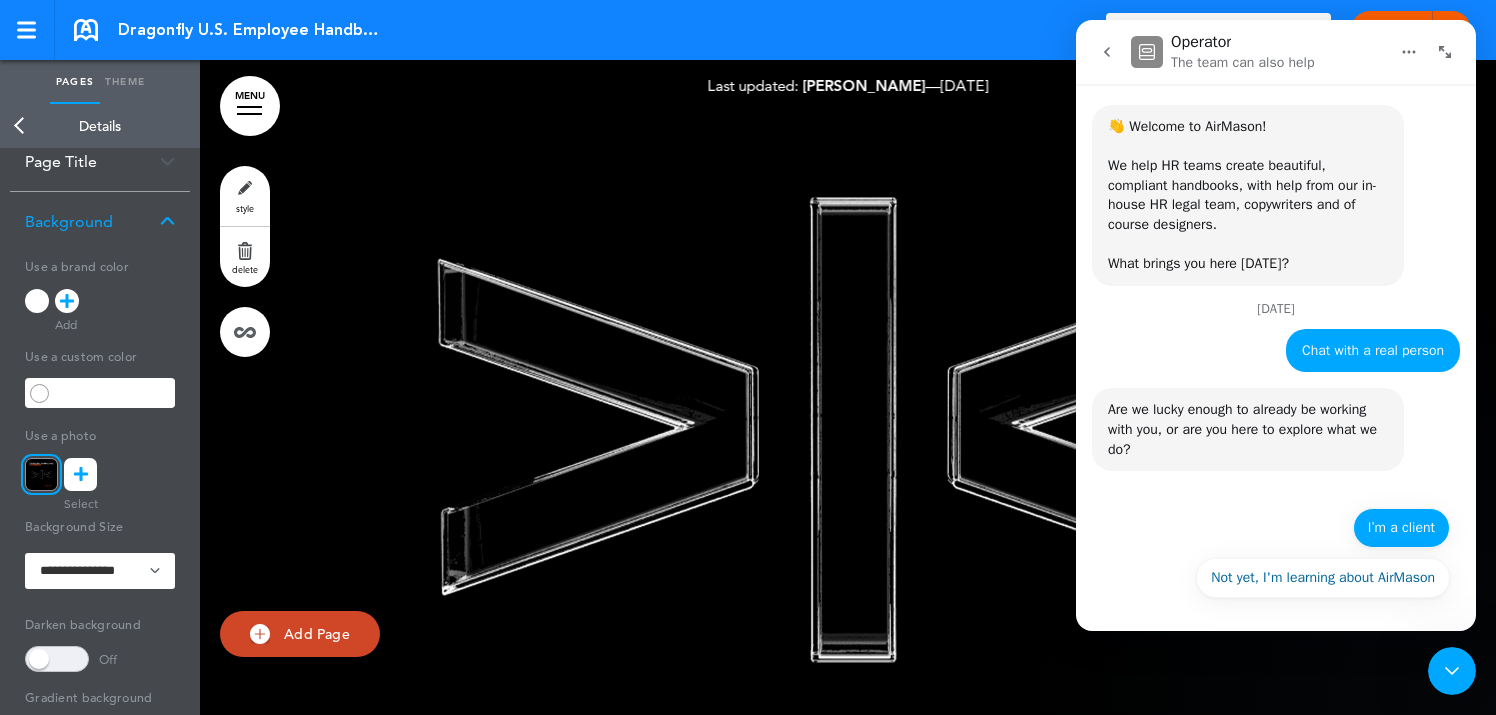 click on "I’m a client" at bounding box center (1401, 528) 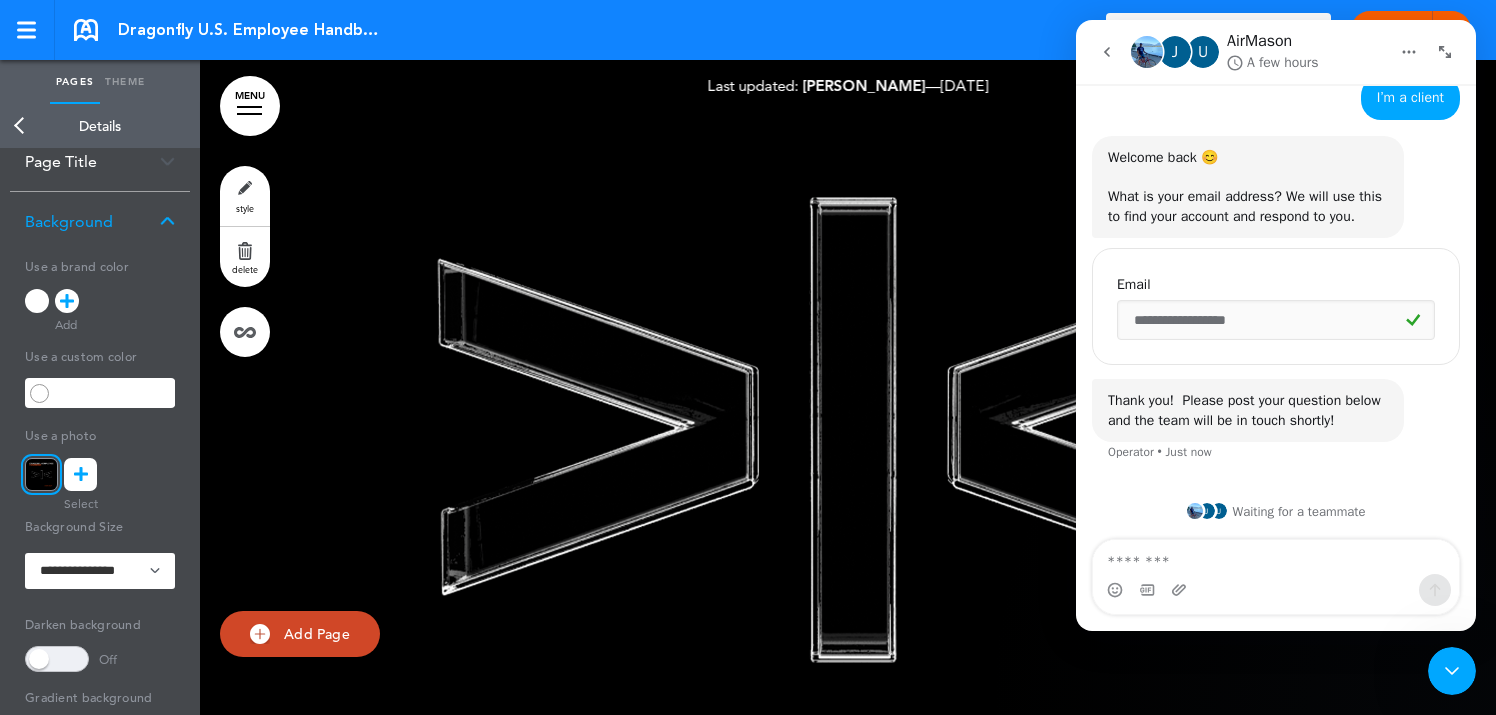 scroll, scrollTop: 514, scrollLeft: 0, axis: vertical 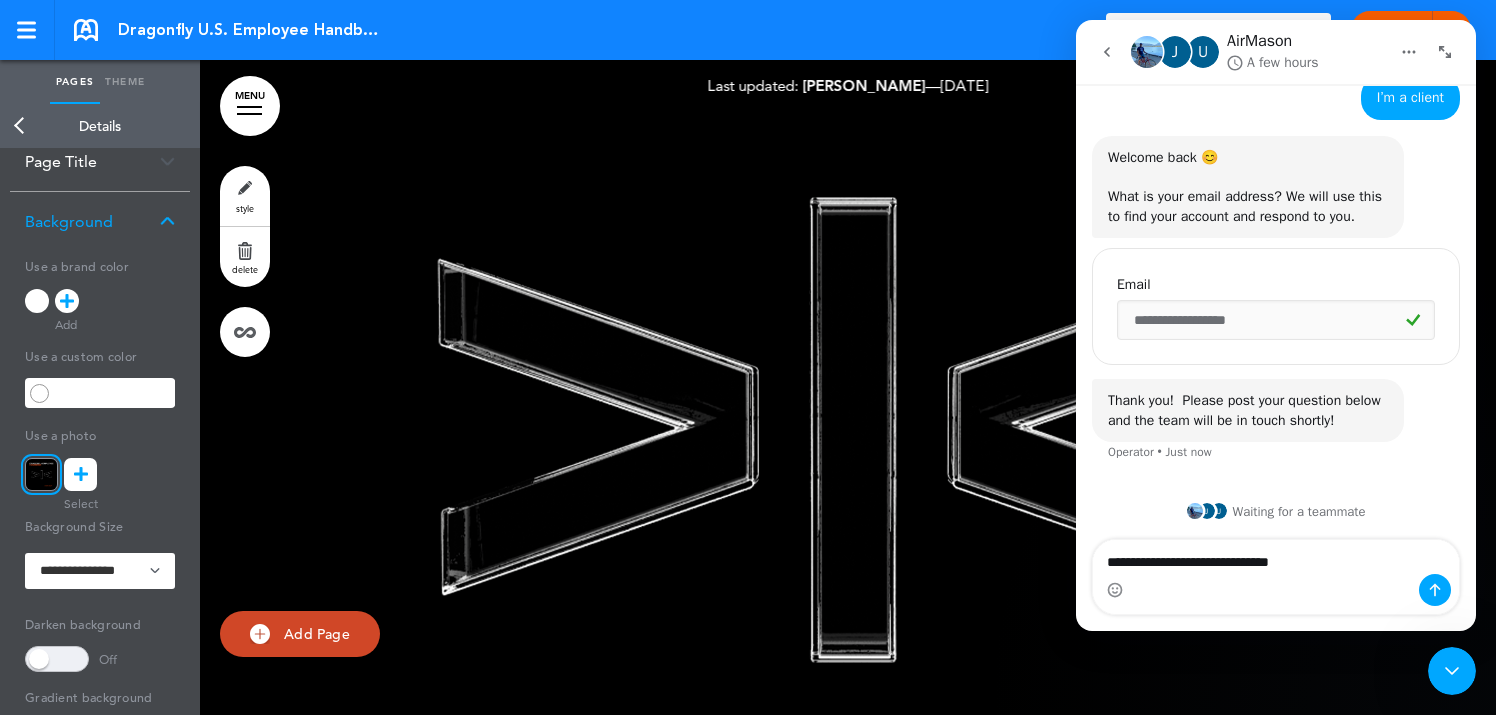 type on "**********" 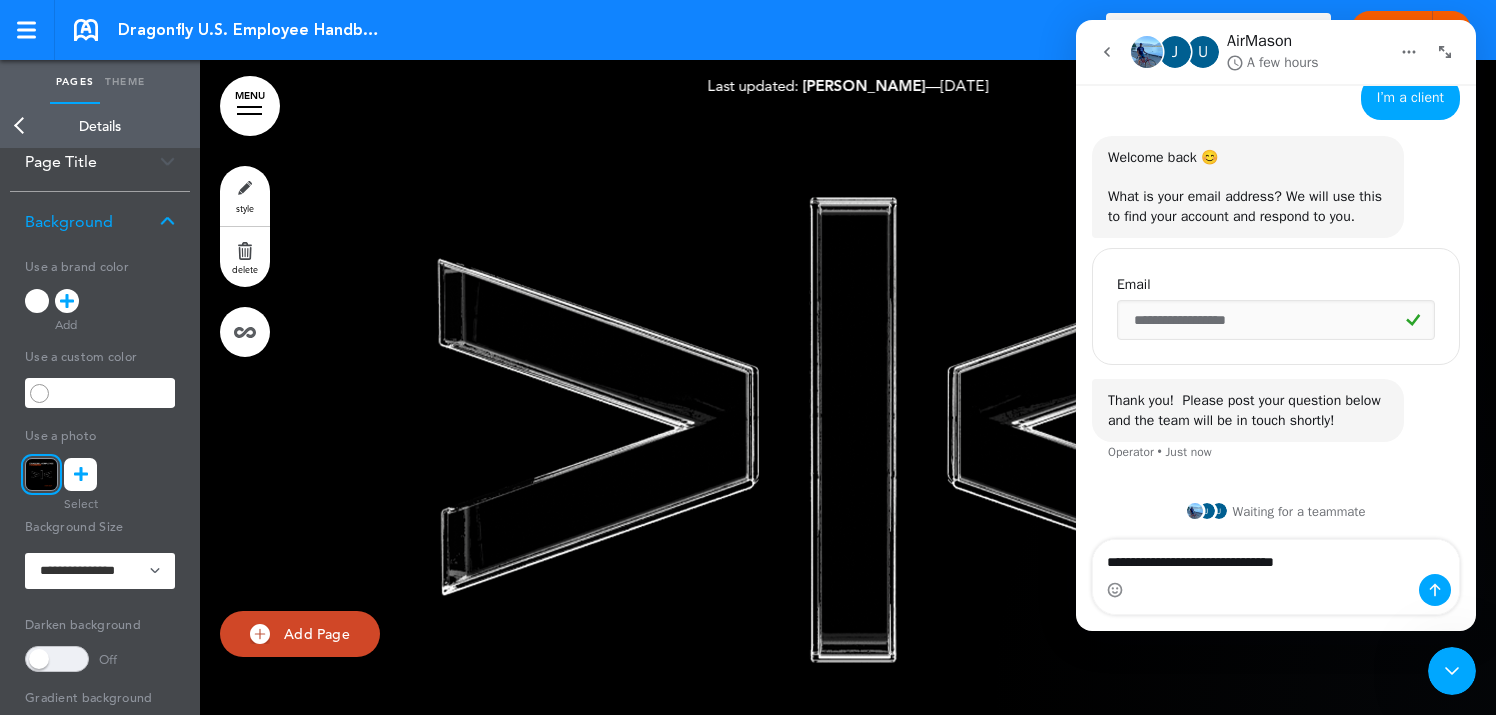 type 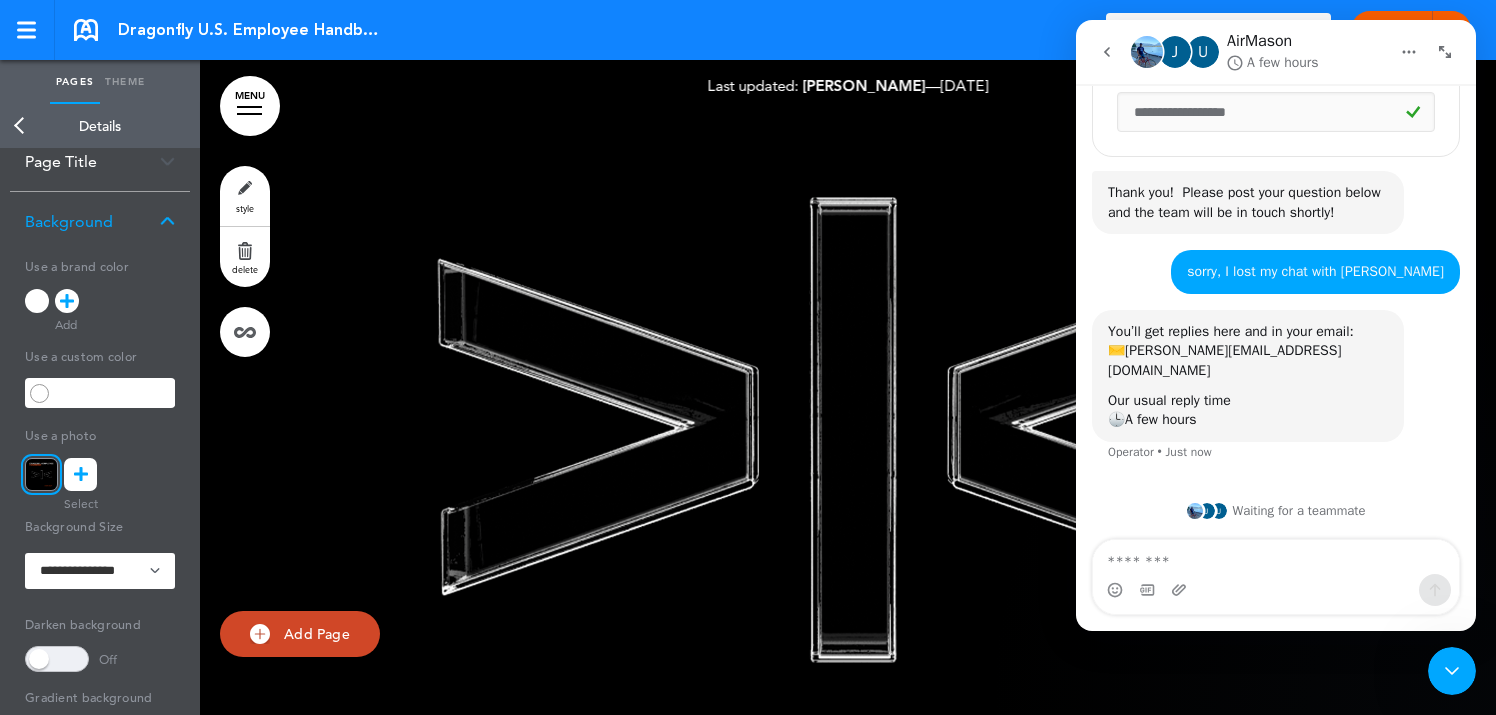 scroll, scrollTop: 702, scrollLeft: 0, axis: vertical 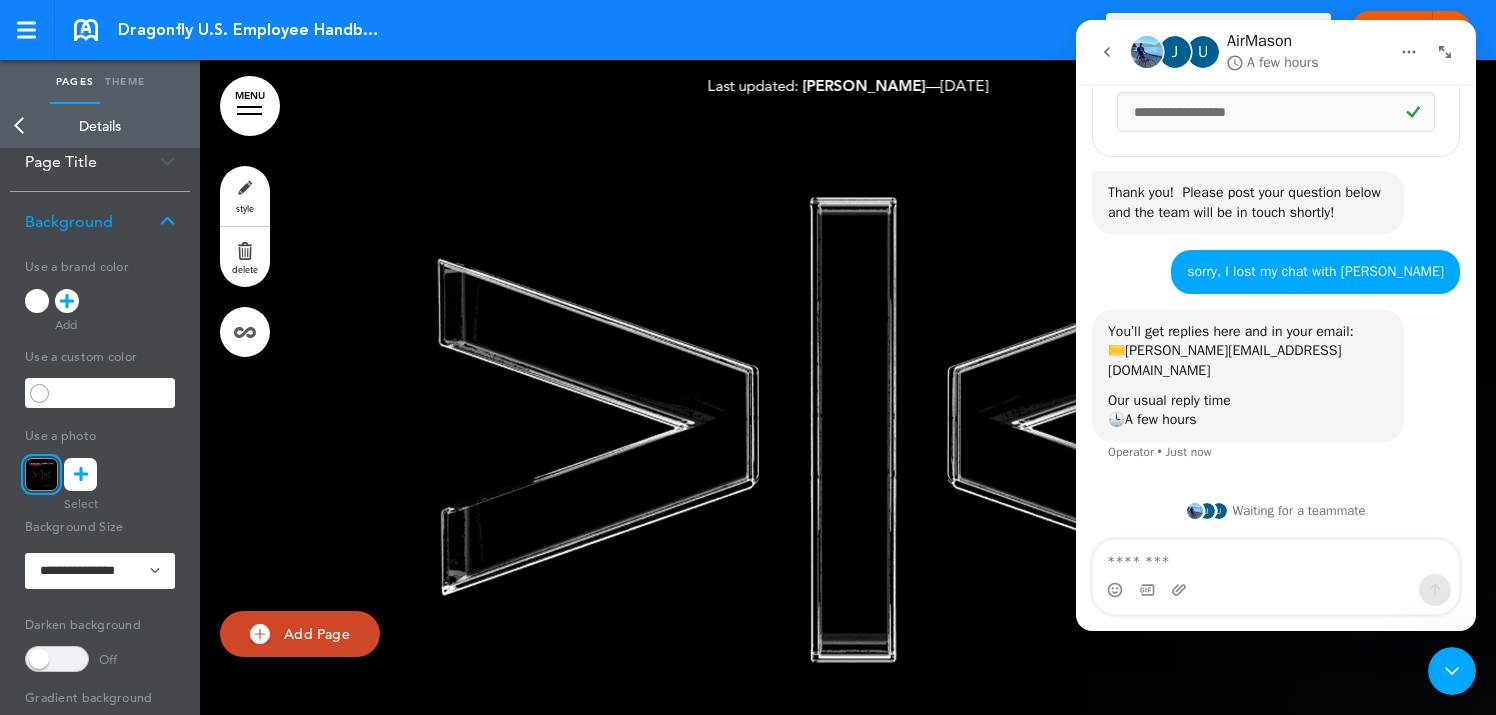 click 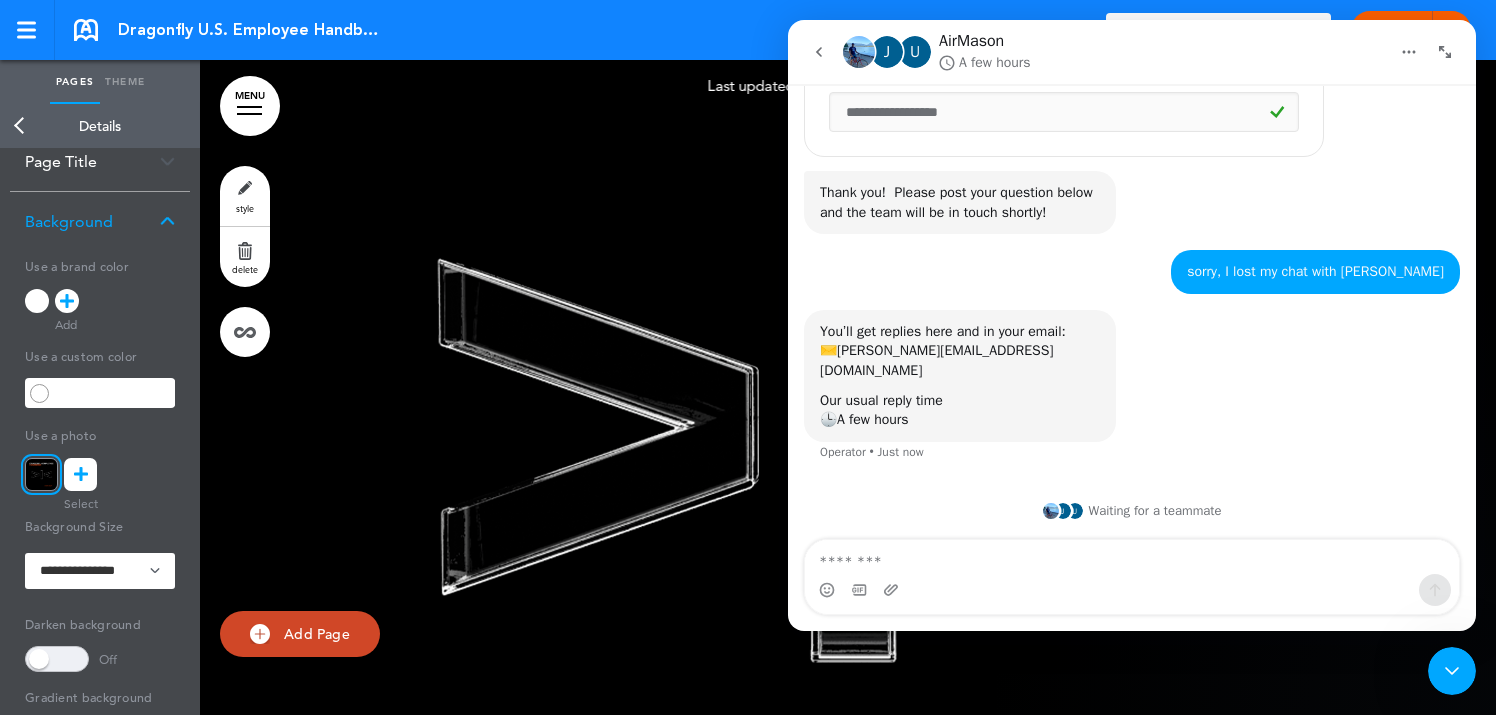scroll, scrollTop: 602, scrollLeft: 0, axis: vertical 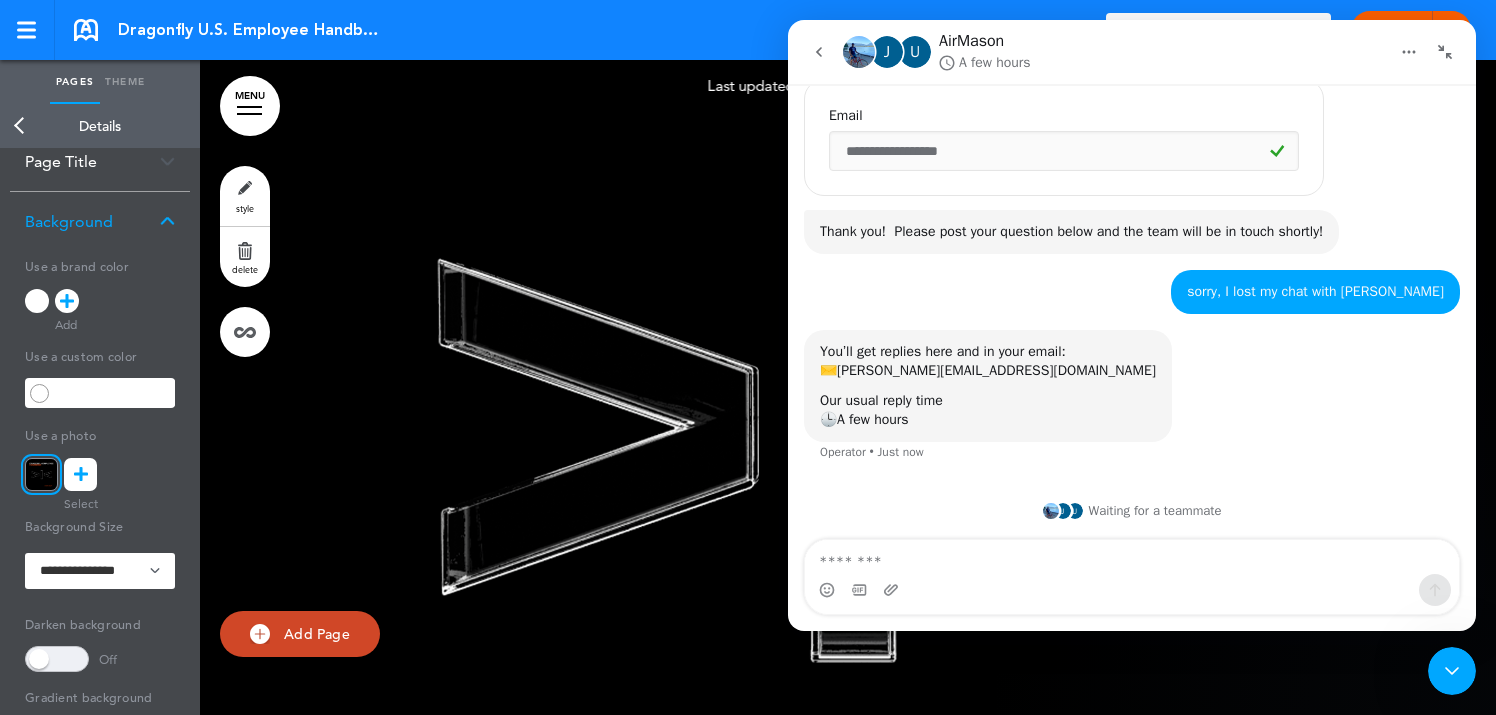 click 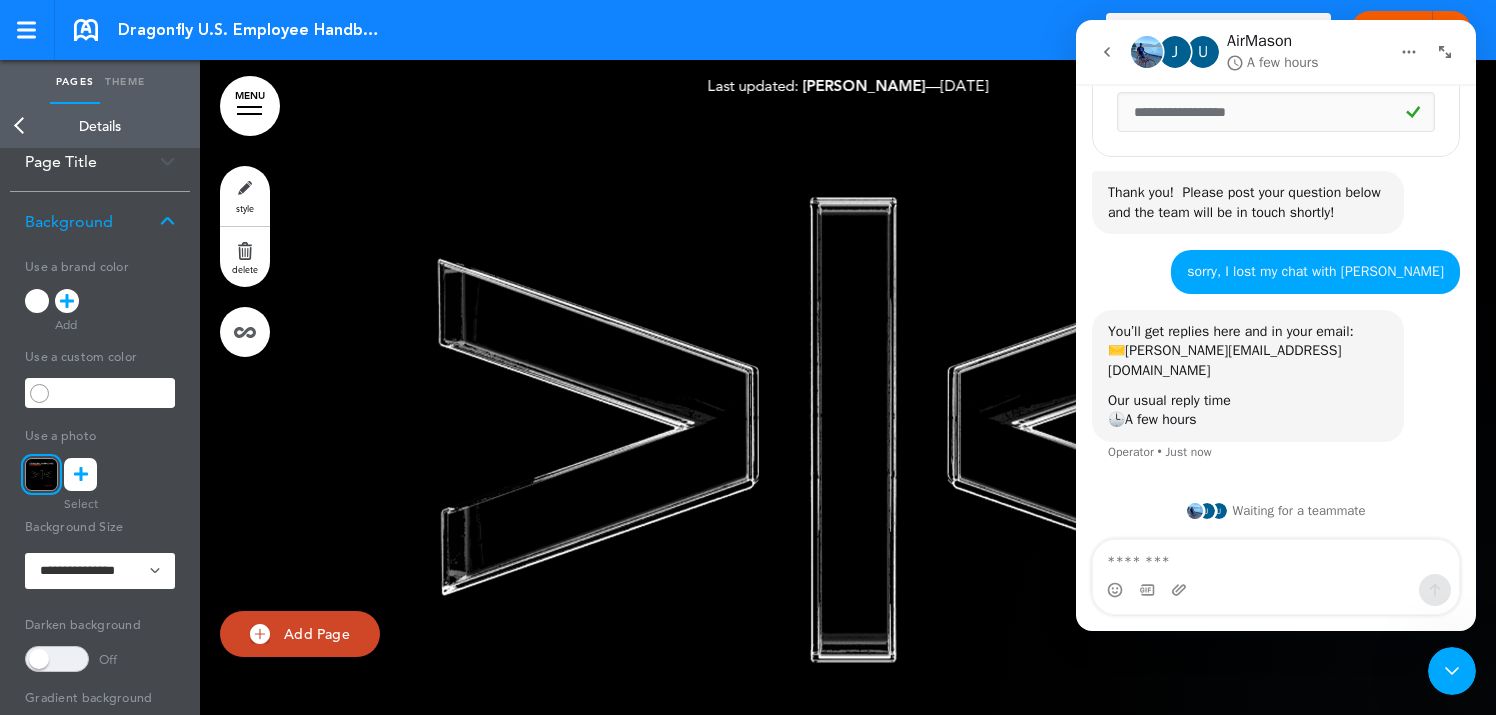 scroll, scrollTop: 702, scrollLeft: 0, axis: vertical 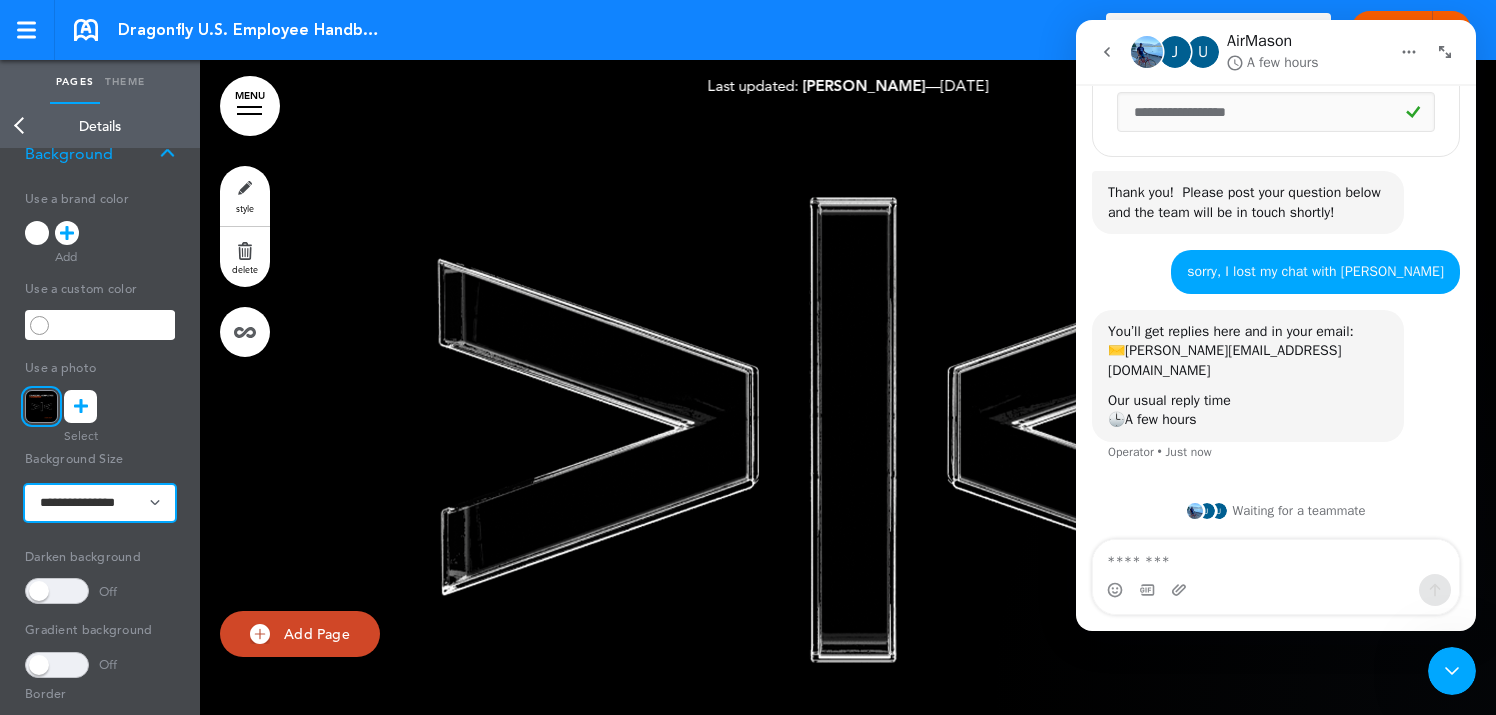 click on "**********" at bounding box center (100, 503) 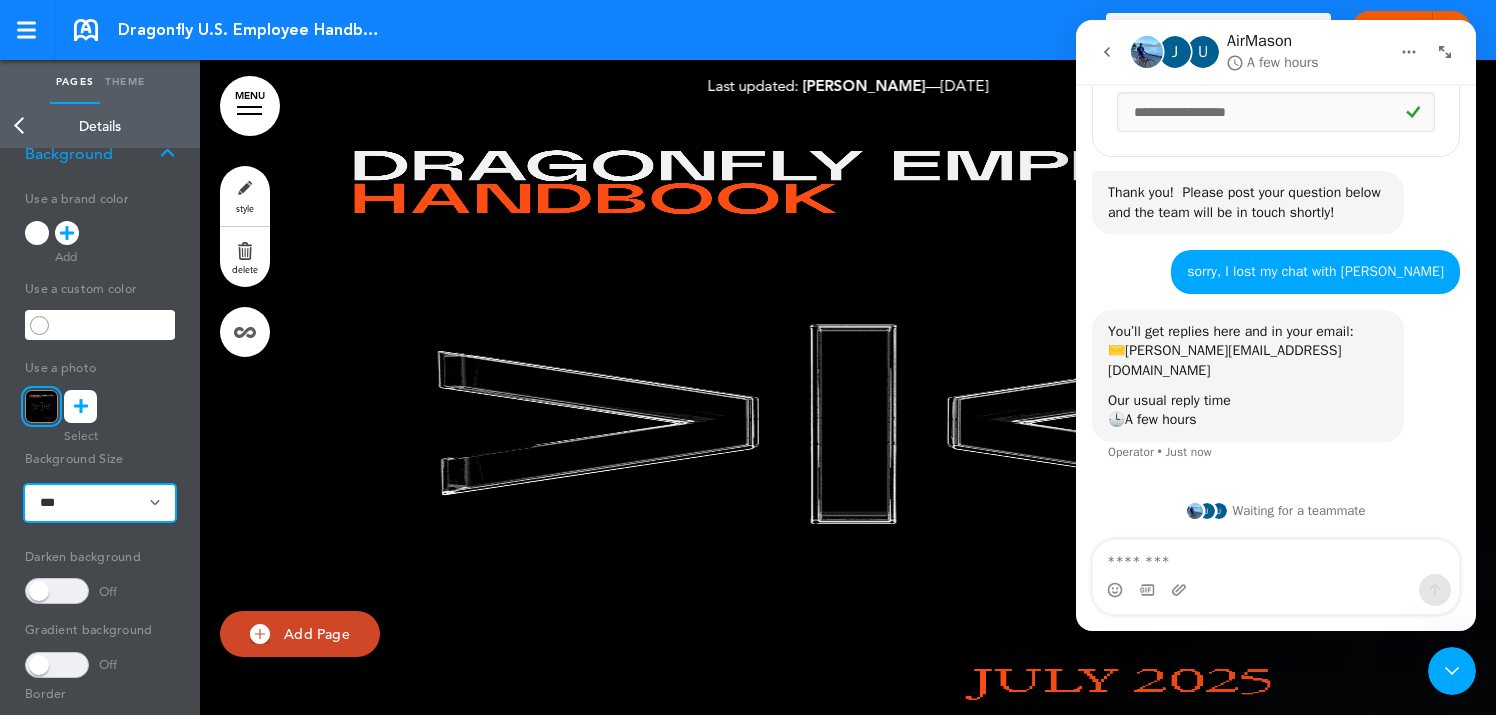 click on "**********" at bounding box center (100, 503) 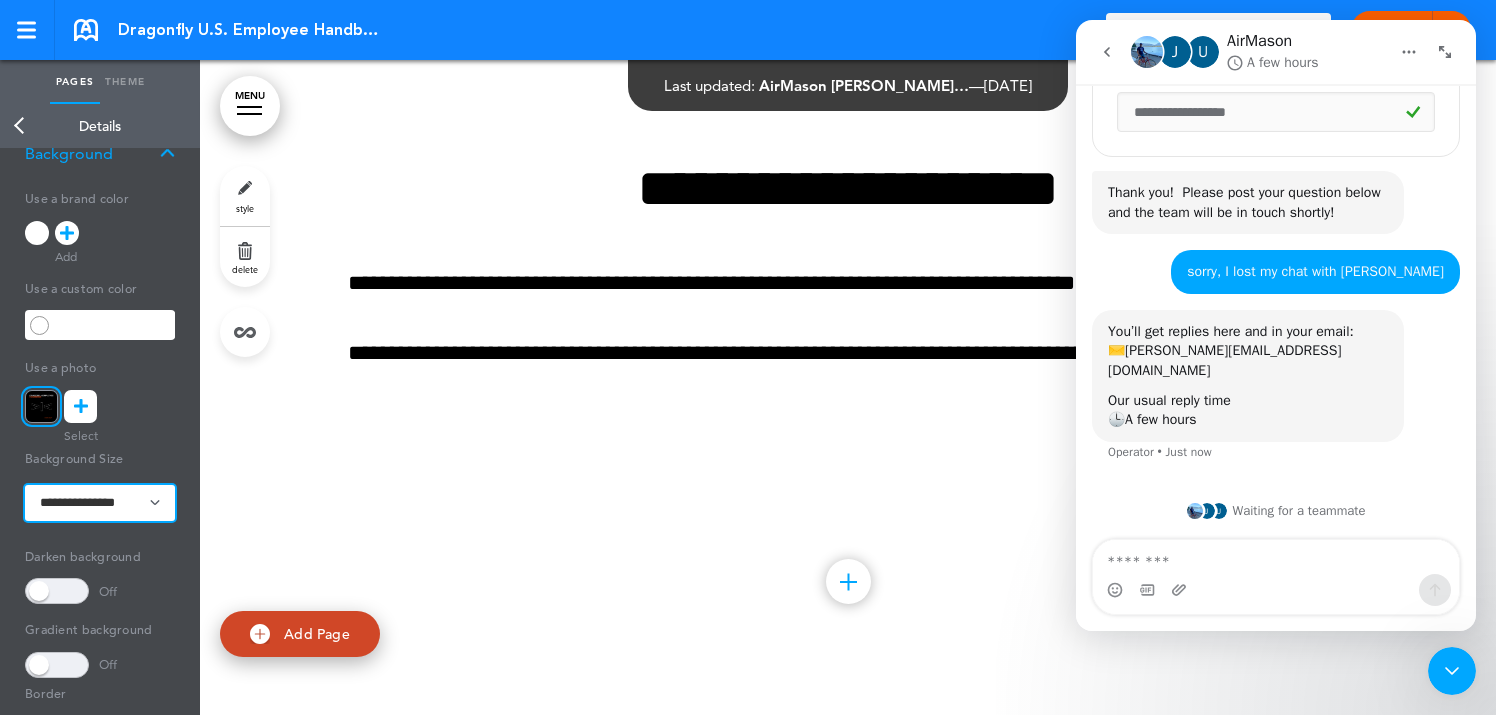 scroll, scrollTop: 2561, scrollLeft: 0, axis: vertical 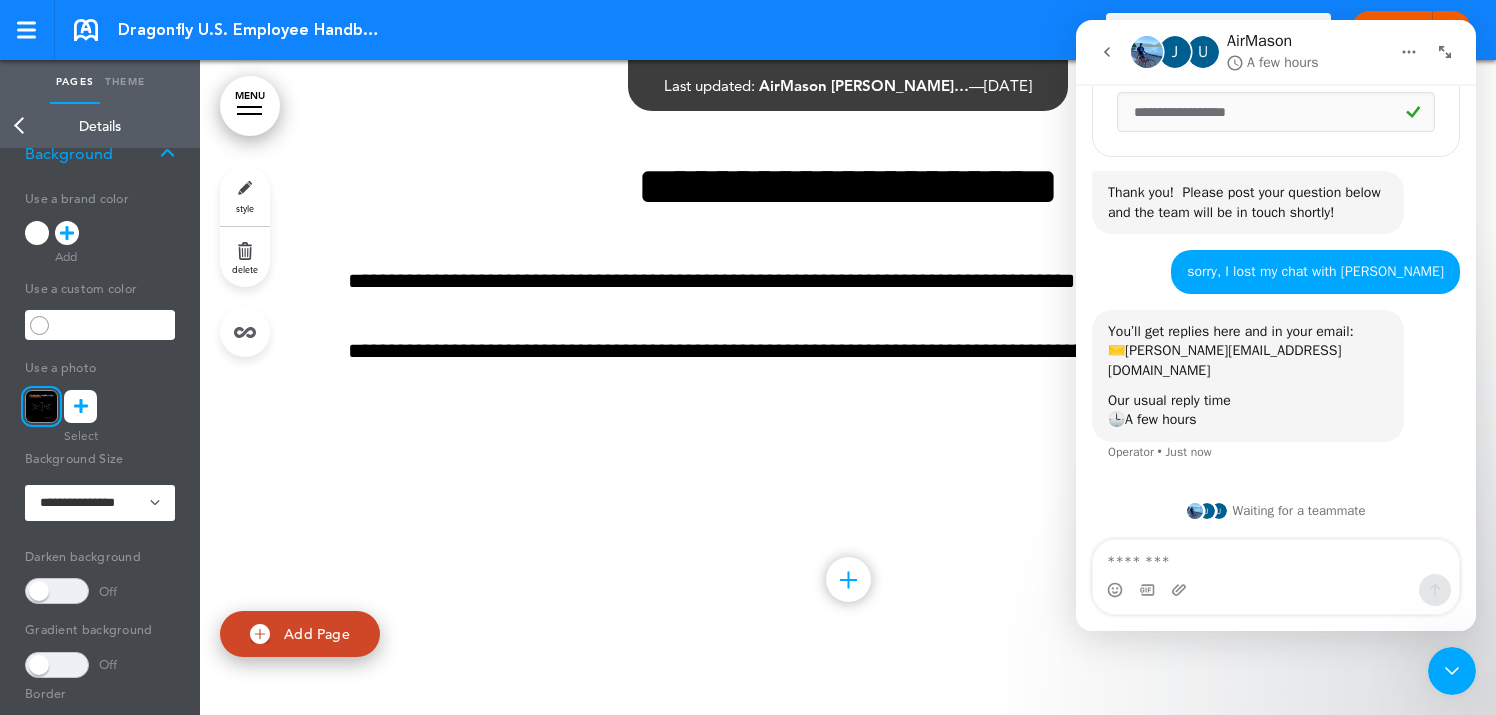 click on "Theme" at bounding box center [125, 82] 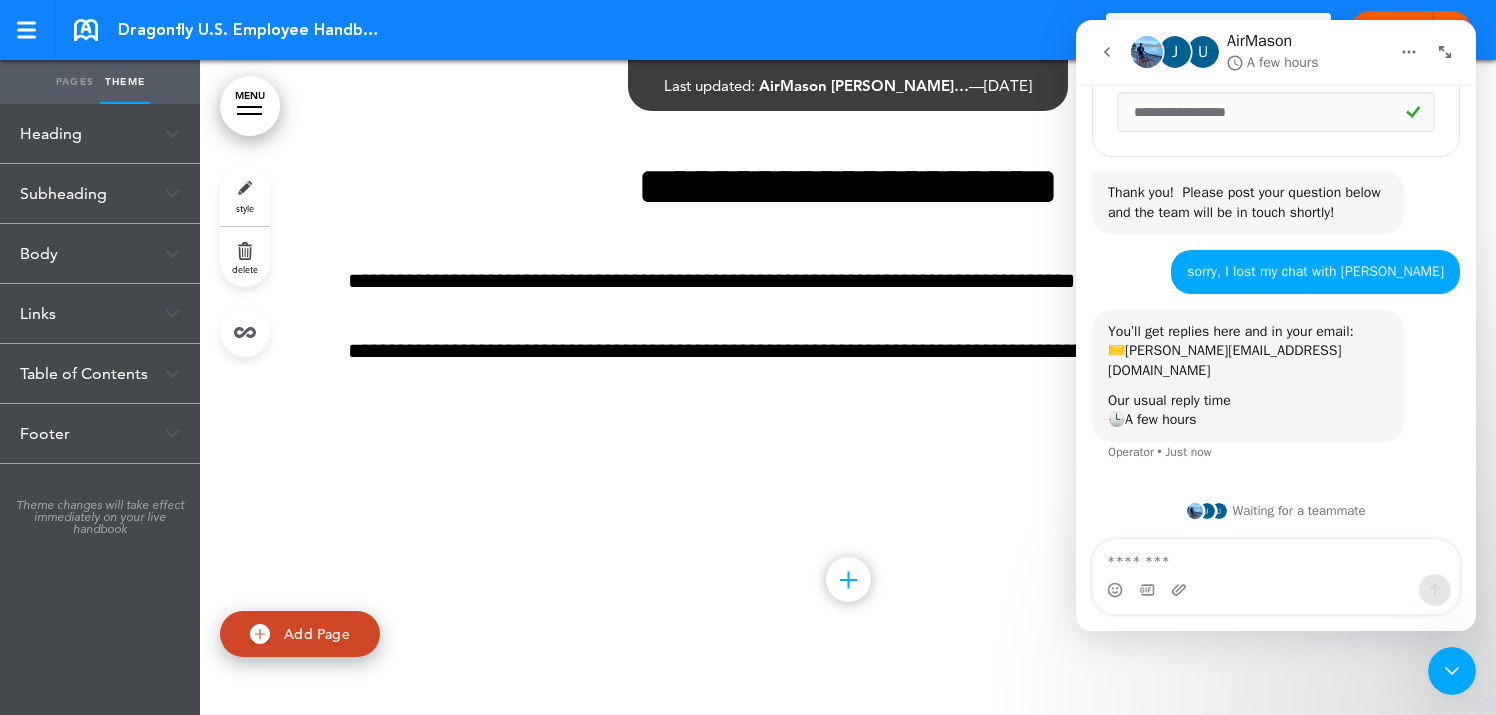 click on "MENU" at bounding box center [250, 106] 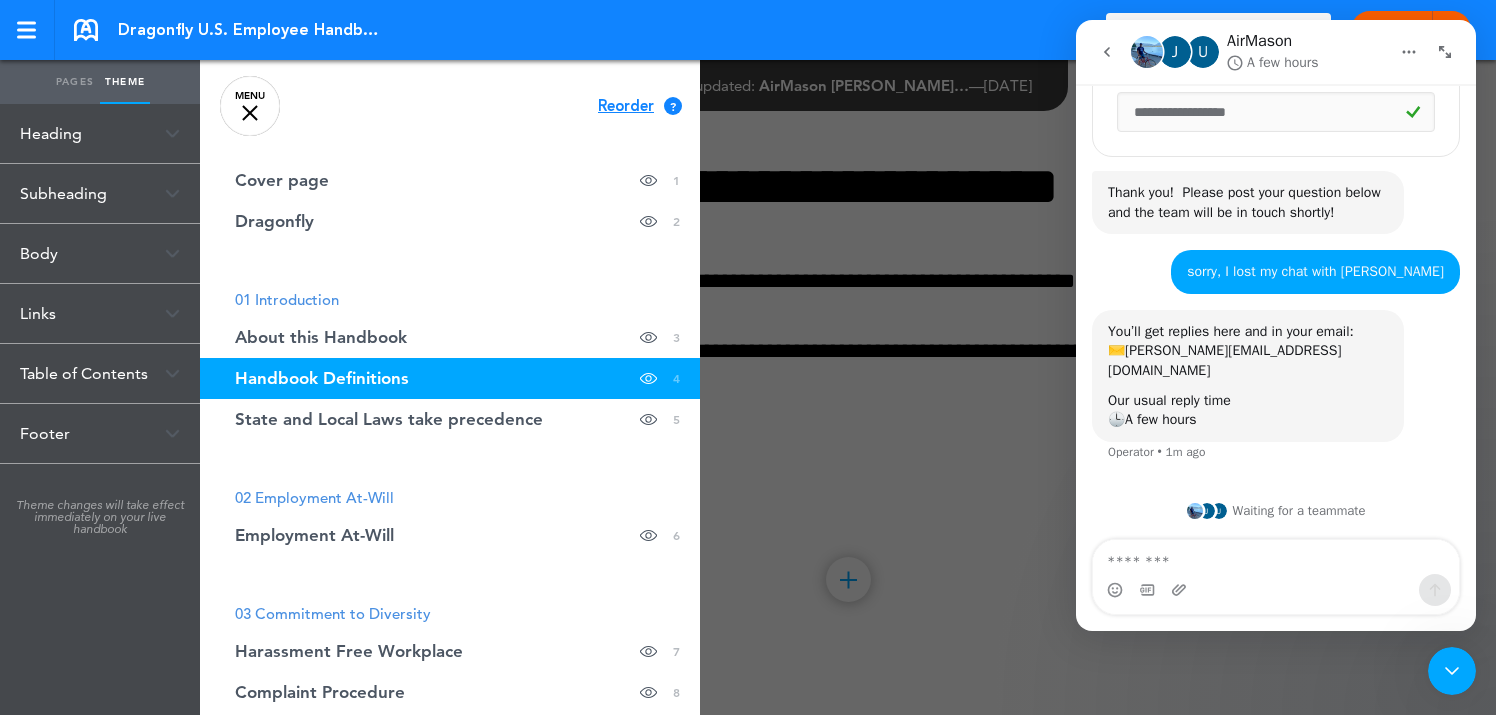 click on "Pages" at bounding box center (75, 82) 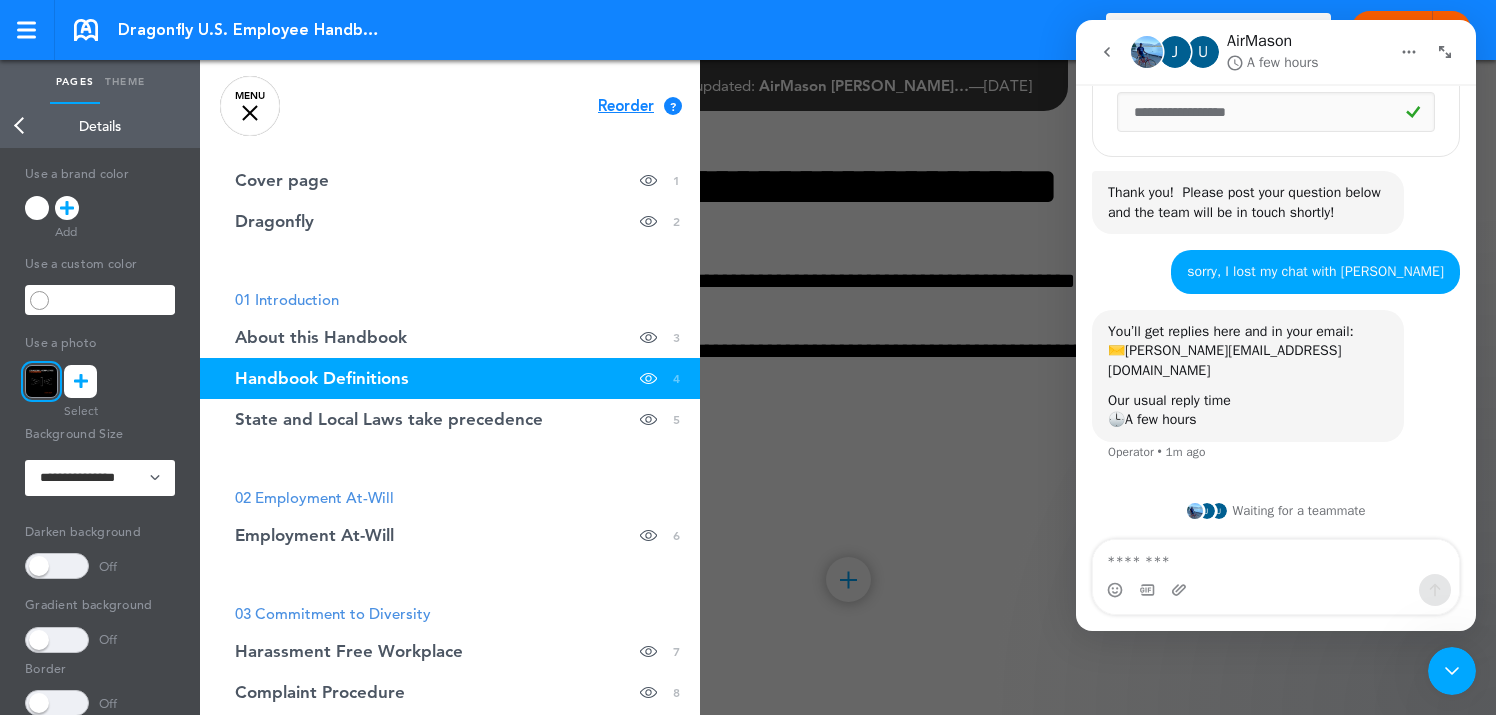 scroll, scrollTop: 0, scrollLeft: 0, axis: both 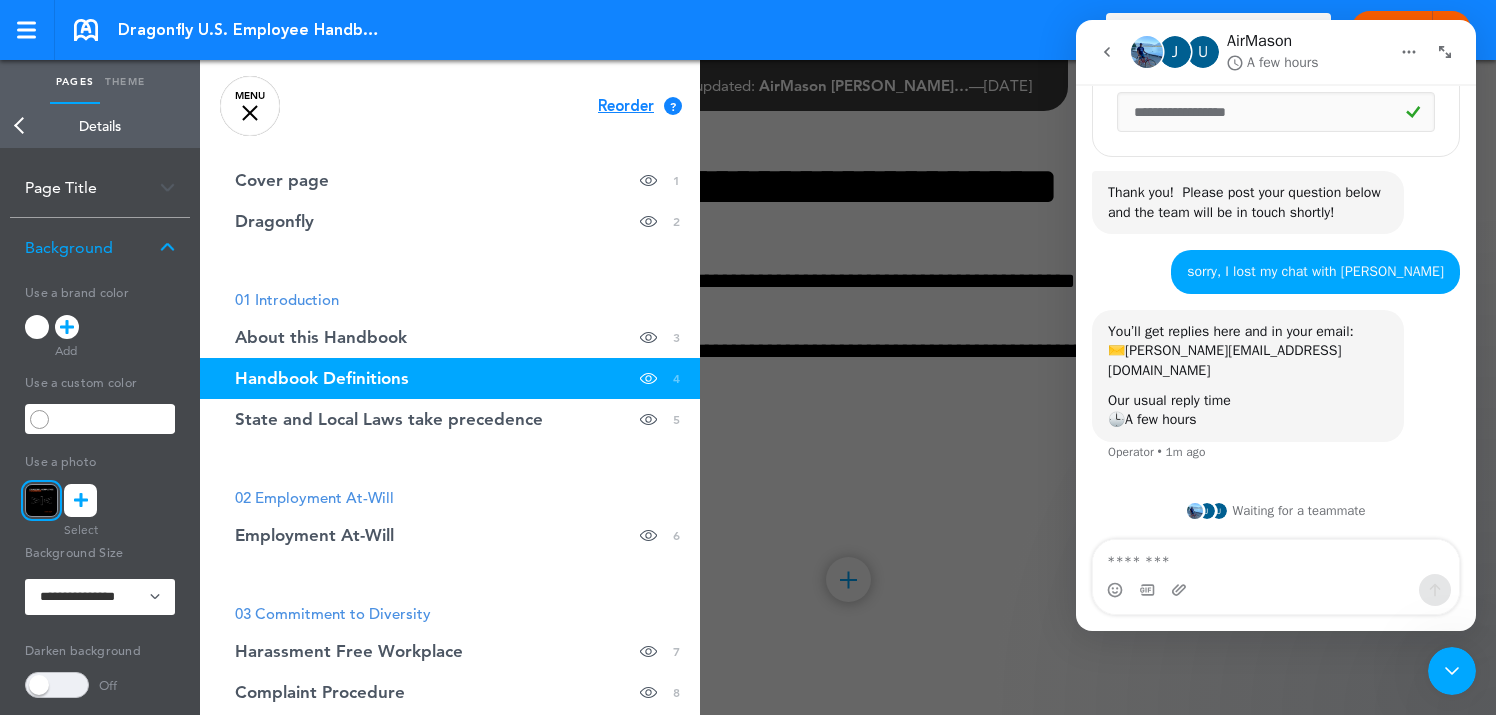 click on "Back" at bounding box center (20, 126) 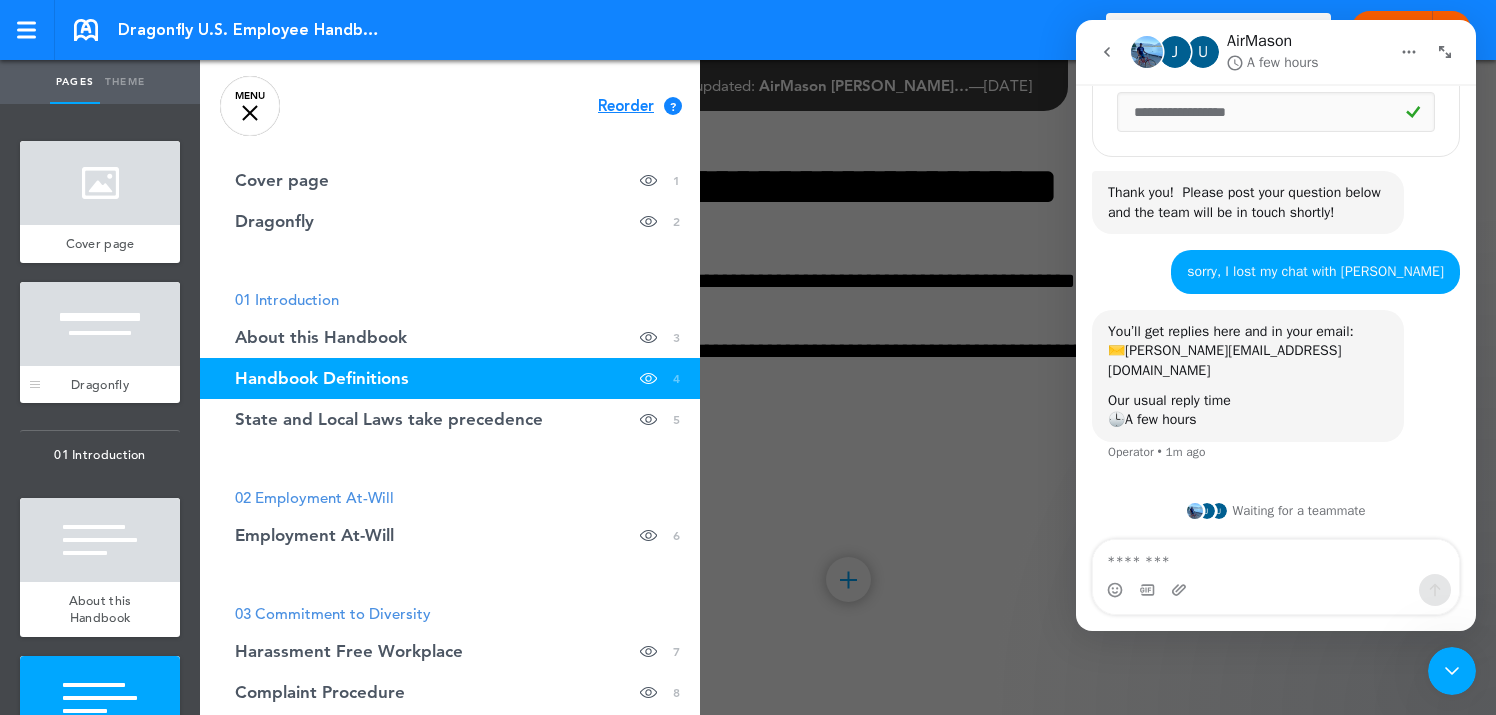 click at bounding box center [100, 324] 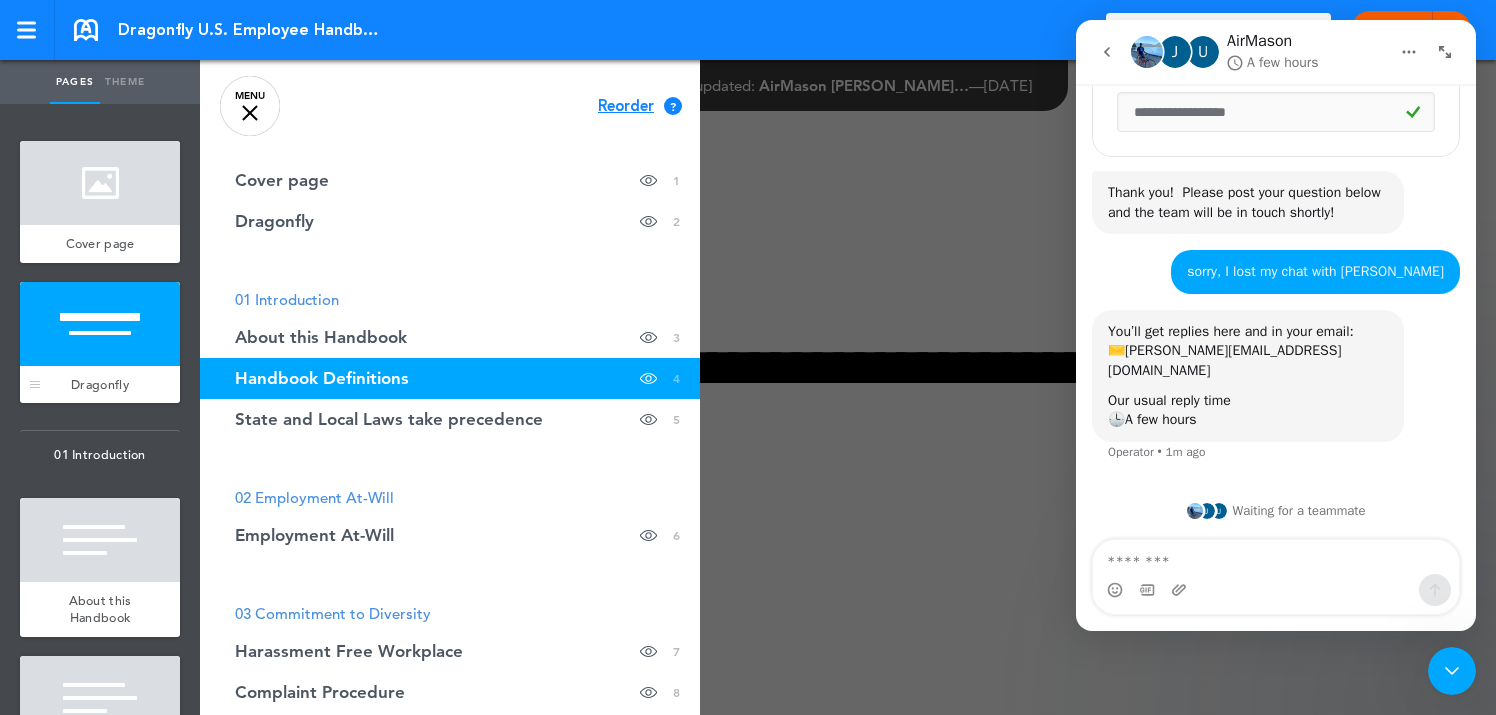 scroll, scrollTop: 720, scrollLeft: 0, axis: vertical 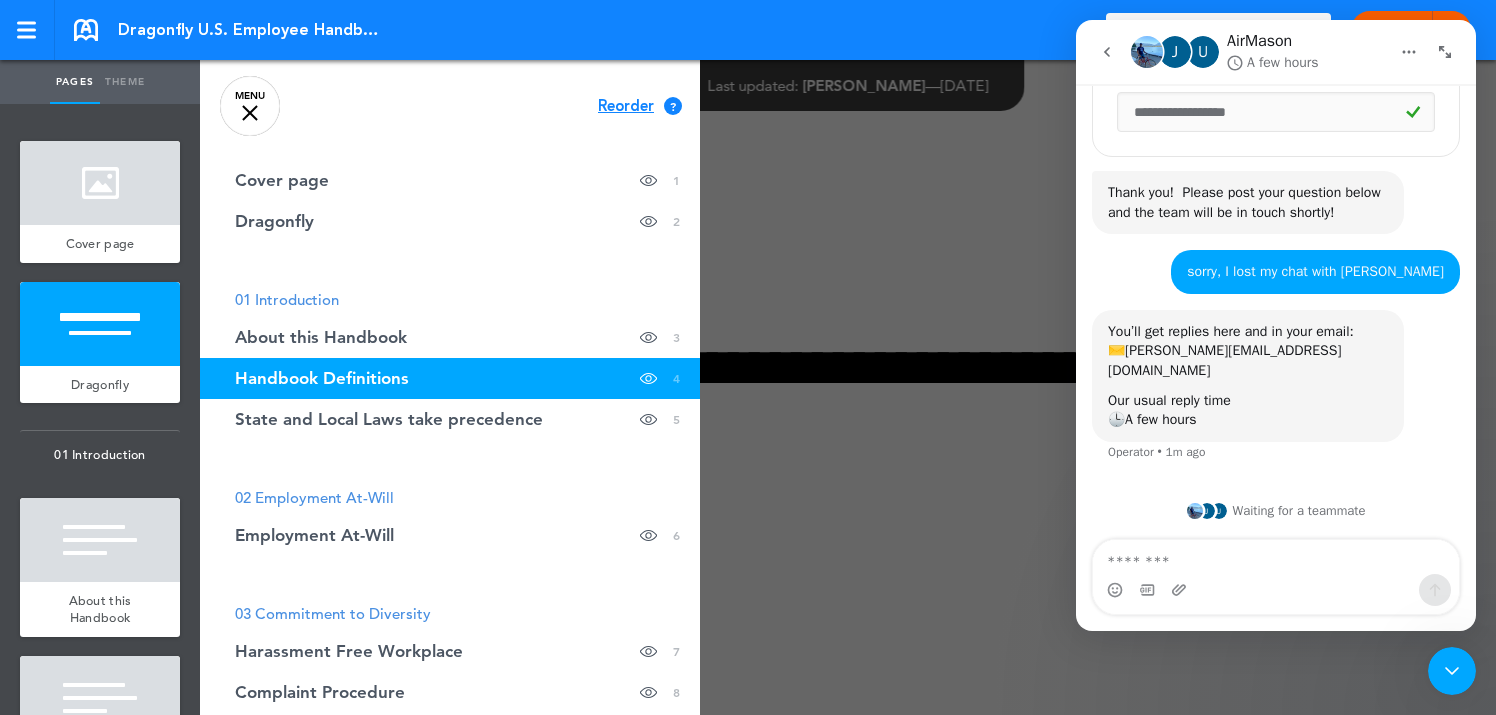 click on "Theme" at bounding box center (125, 82) 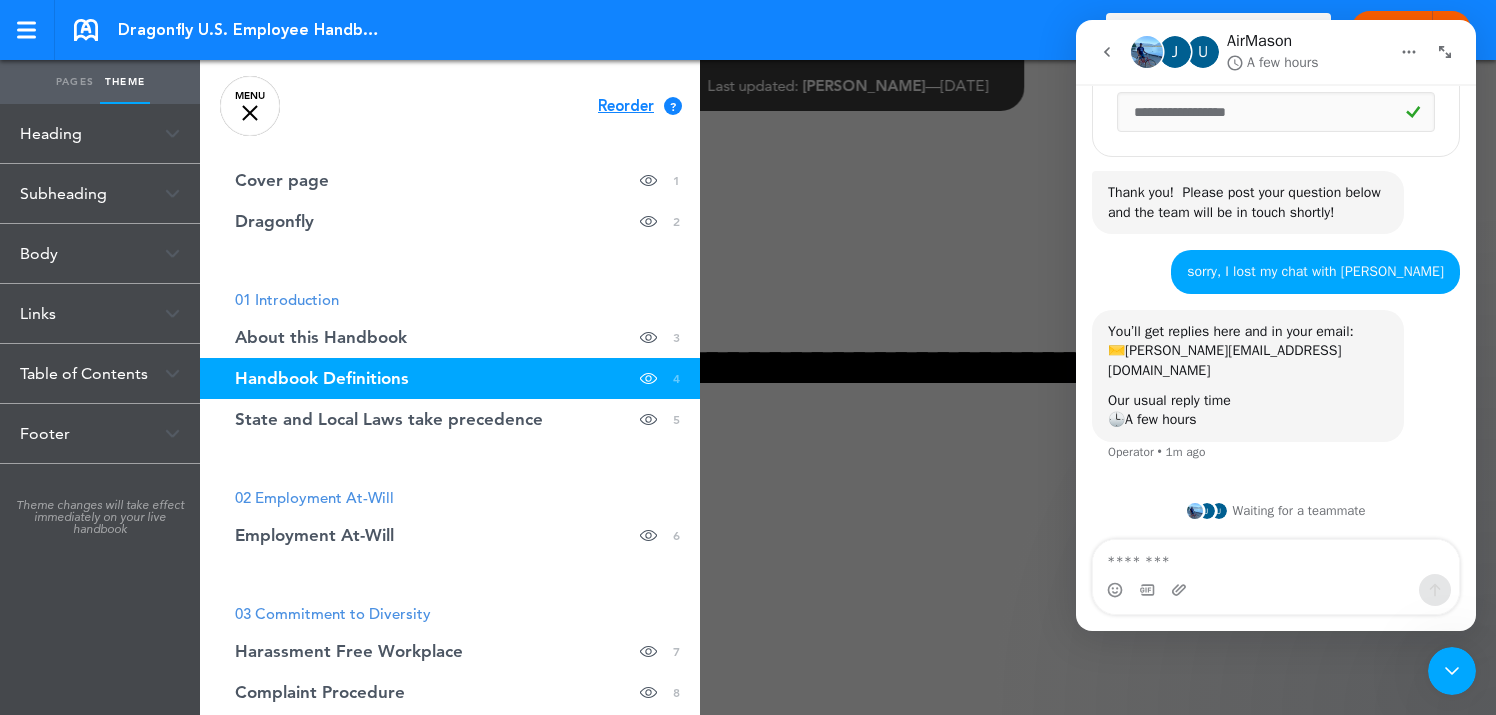 click on "Table of Contents" at bounding box center [100, 373] 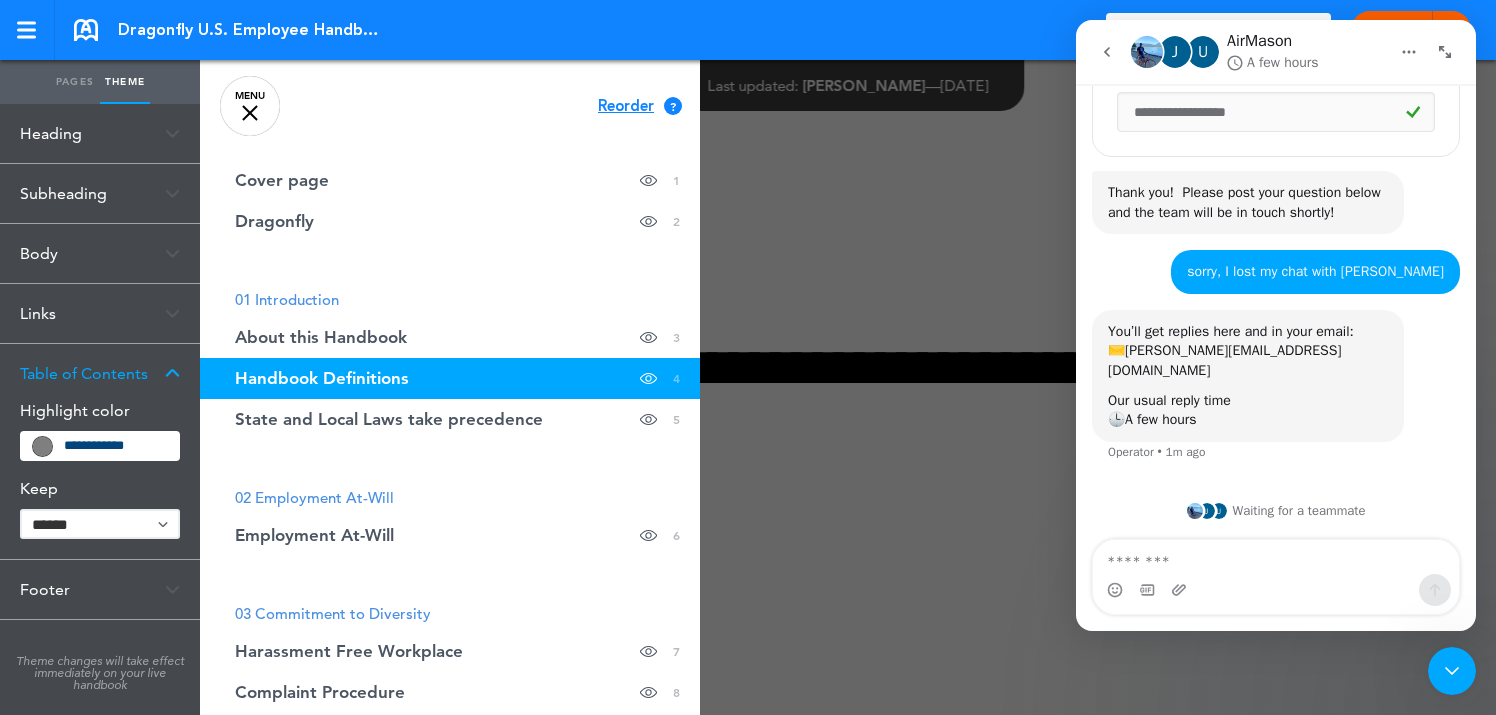 click on "Subheading" at bounding box center (100, 193) 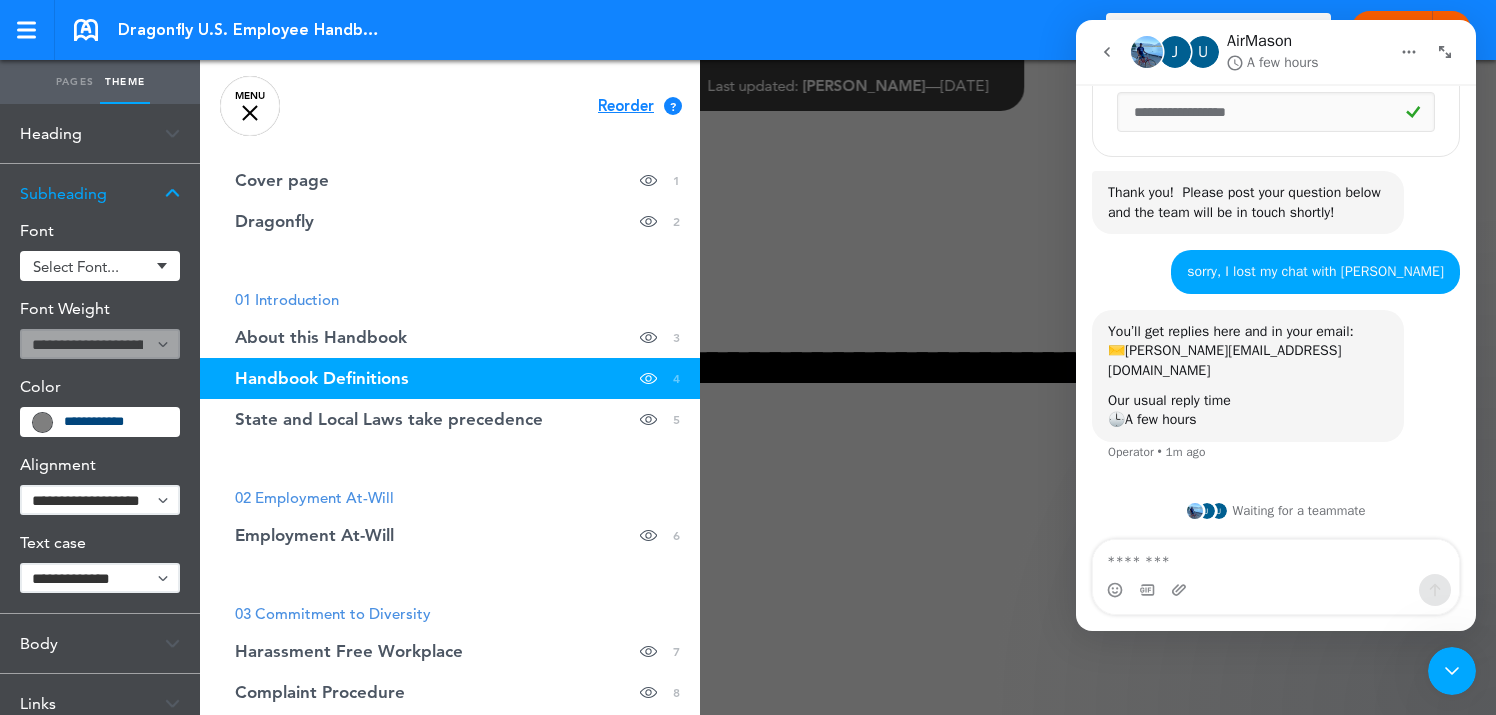 click at bounding box center (948, 357) 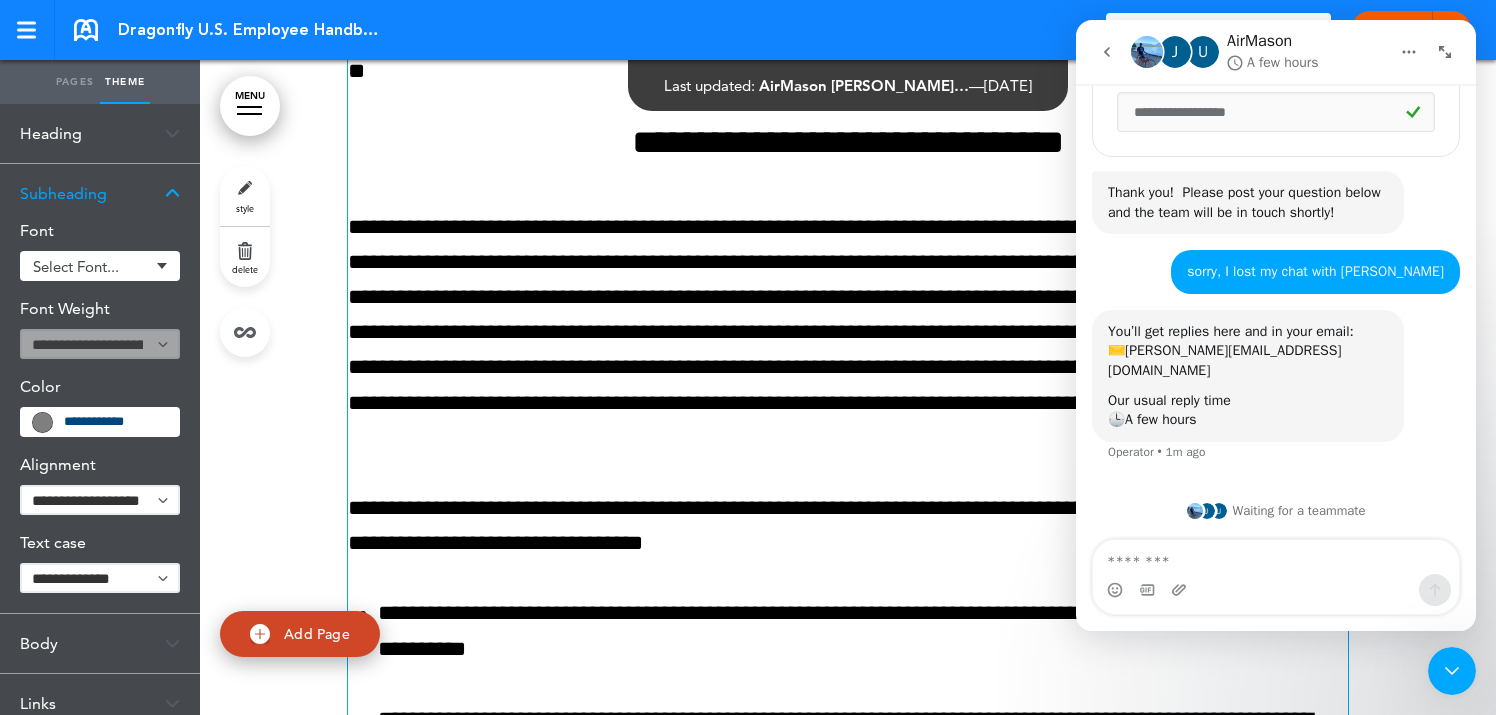 scroll, scrollTop: 5920, scrollLeft: 0, axis: vertical 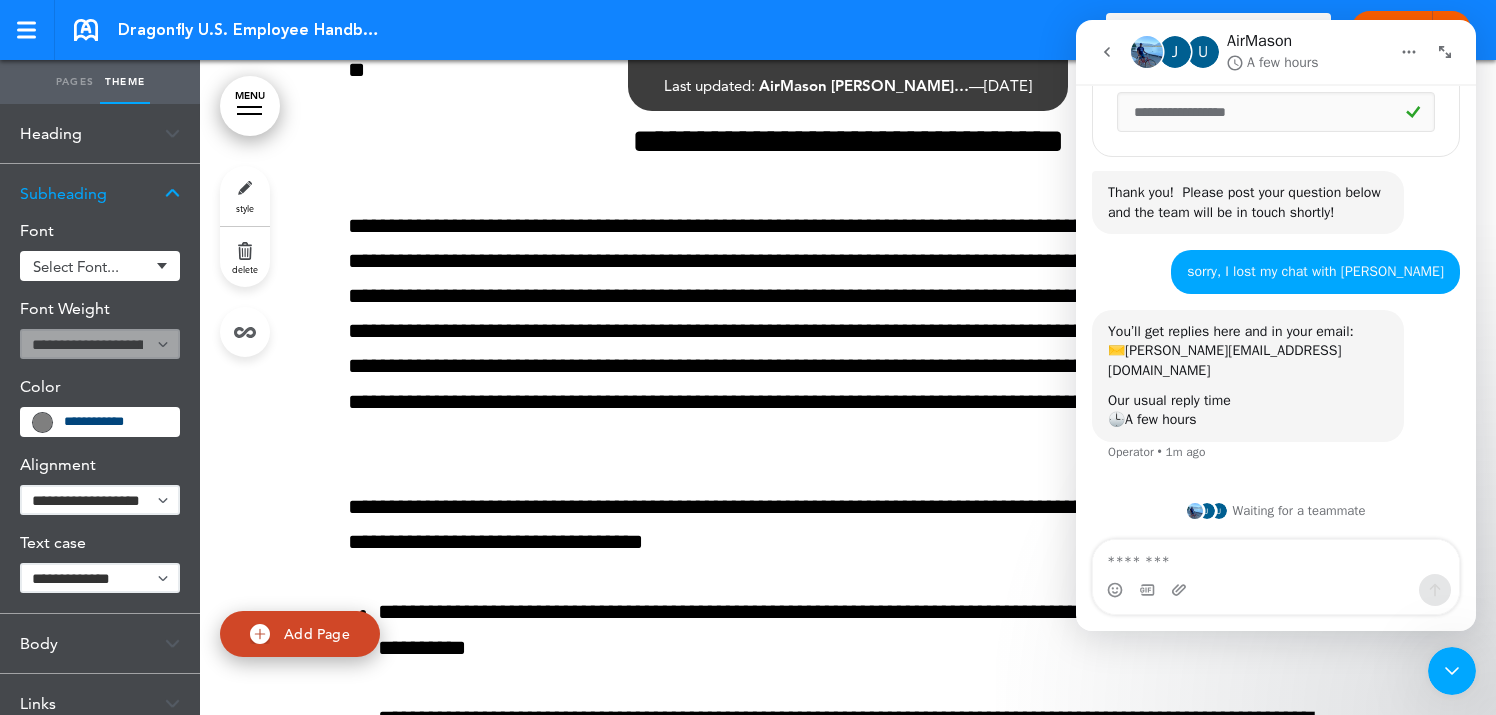 click on "Select font..." at bounding box center [91, 266] 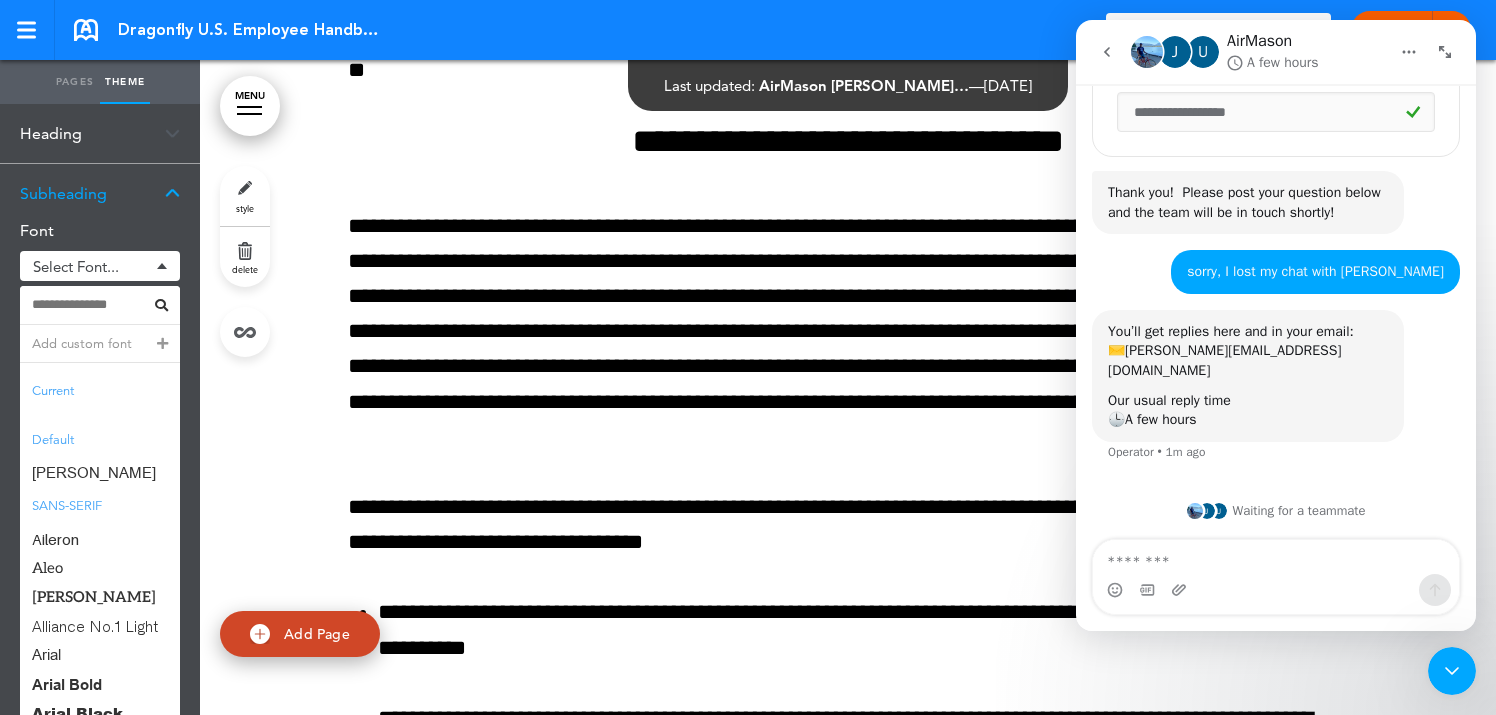 click on "Subheading" at bounding box center (100, 193) 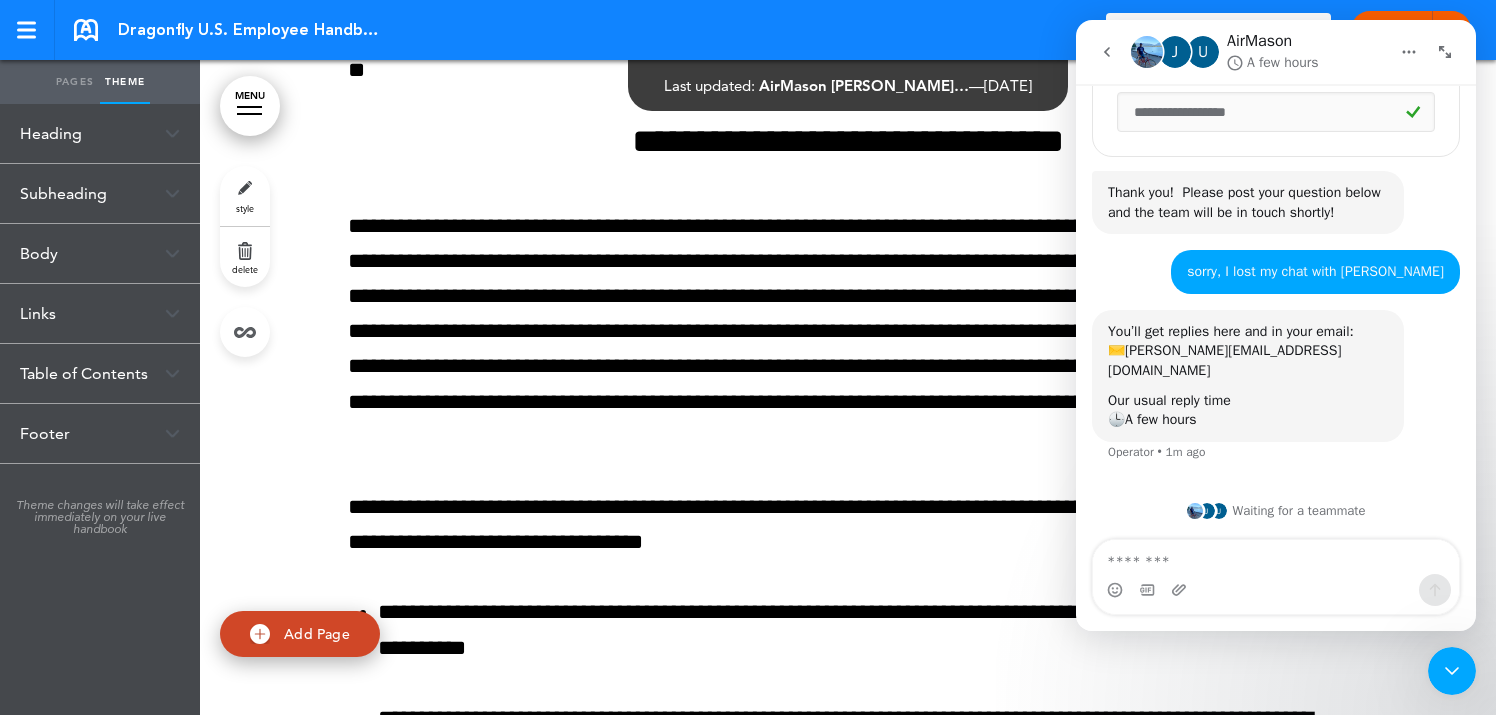 click on "Body" at bounding box center [100, 253] 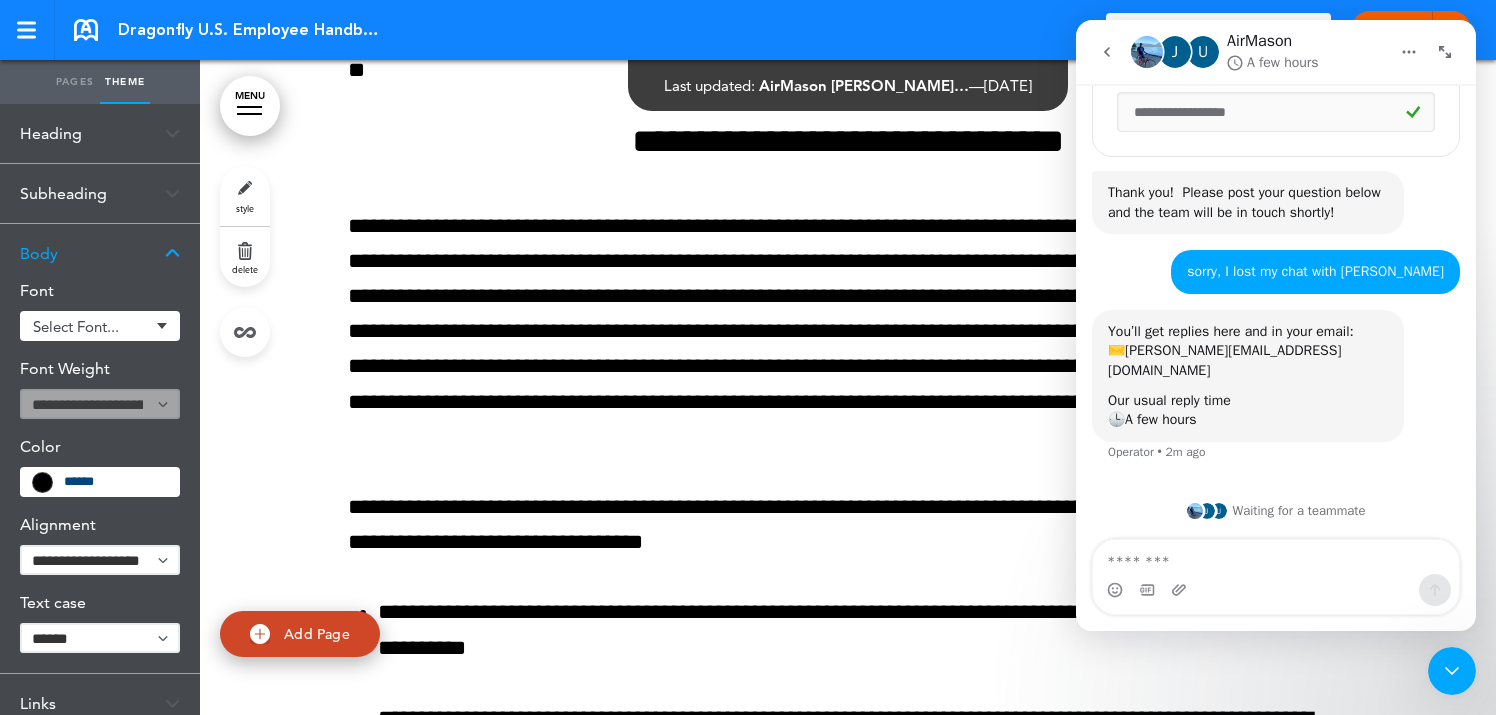 scroll, scrollTop: 2, scrollLeft: 0, axis: vertical 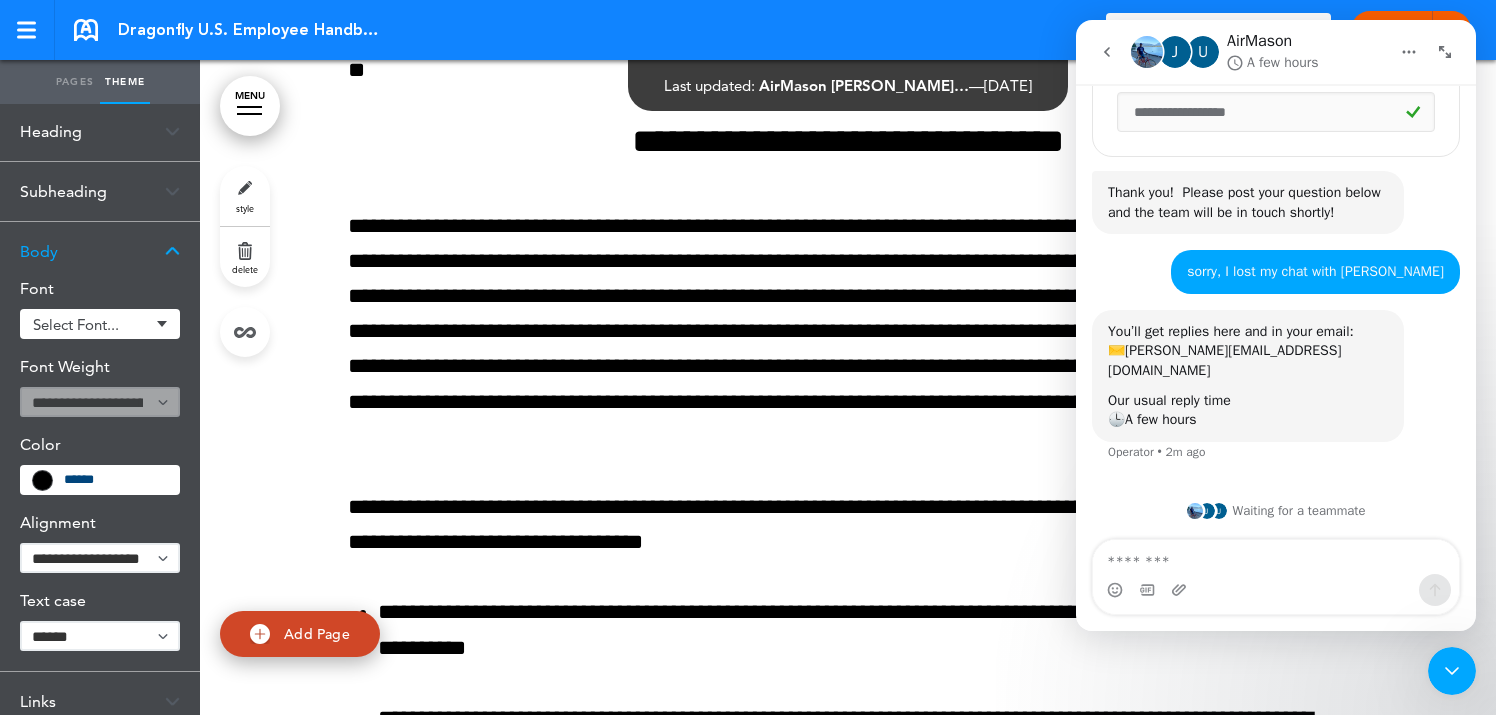 click at bounding box center (172, 251) 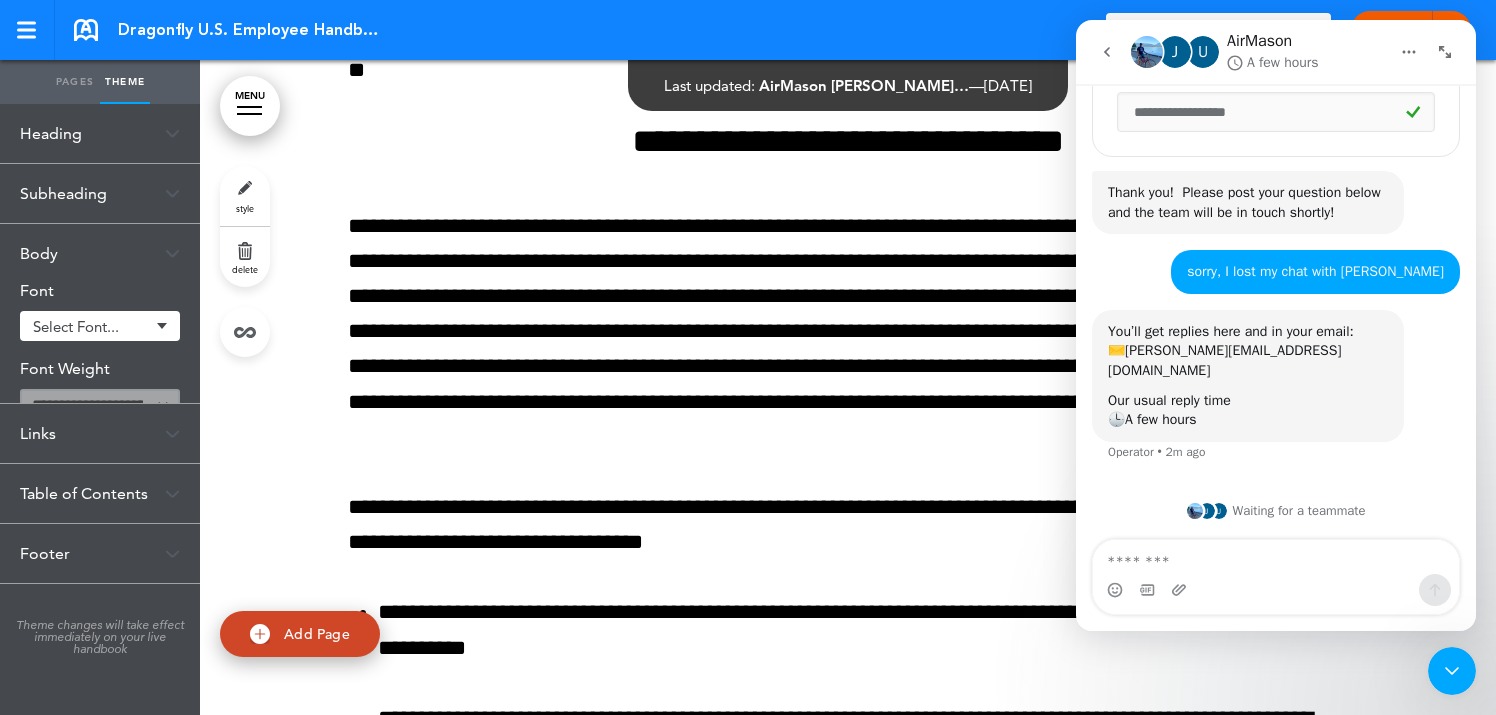 scroll, scrollTop: 0, scrollLeft: 0, axis: both 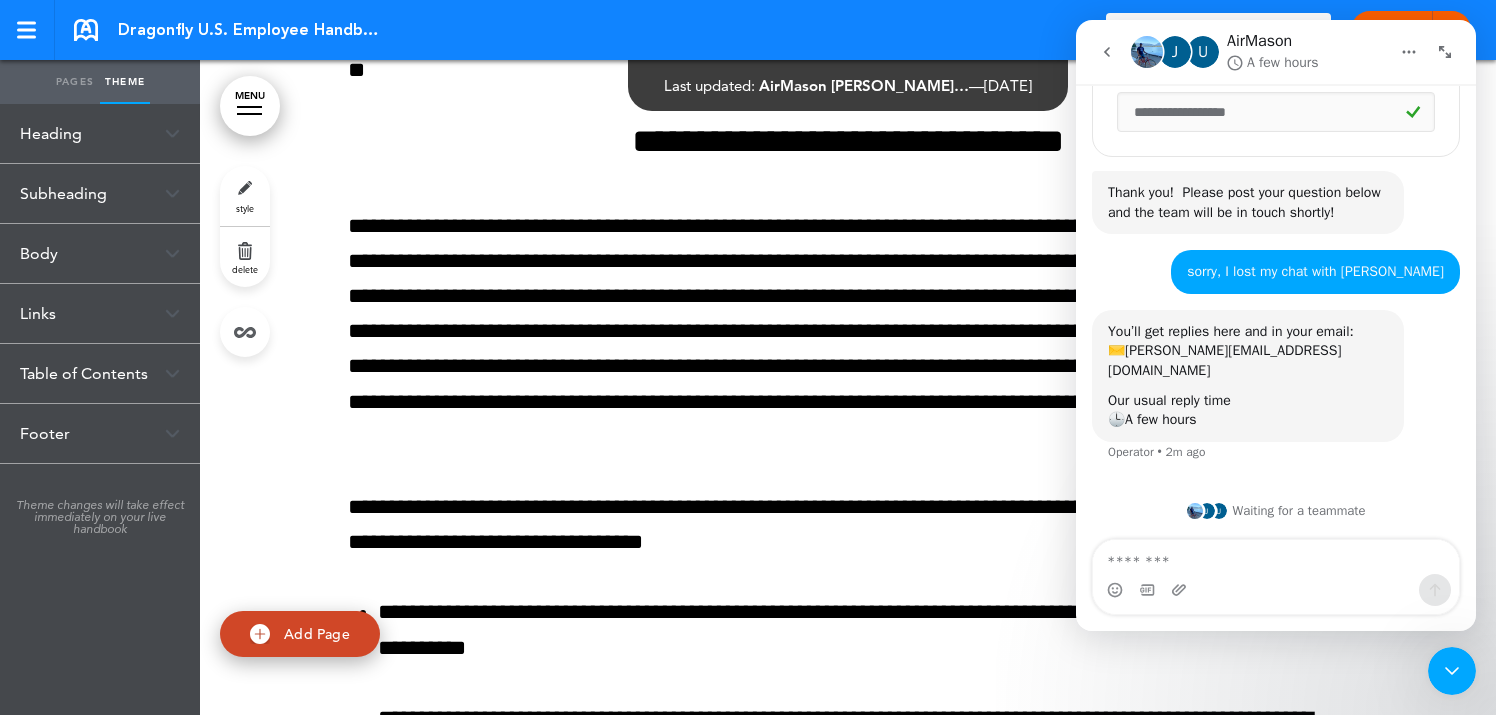 click on "Subheading" at bounding box center [100, 193] 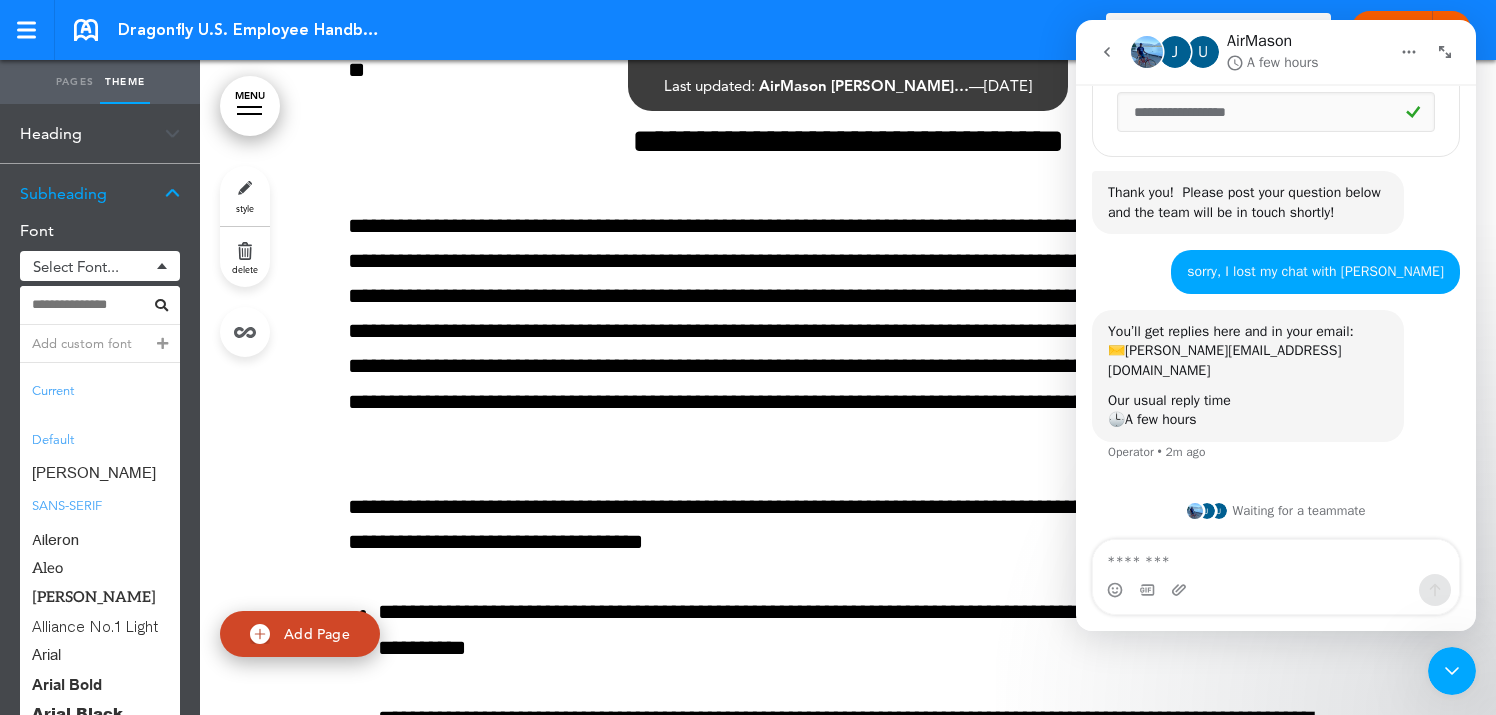 click on "Subheading" at bounding box center [100, 193] 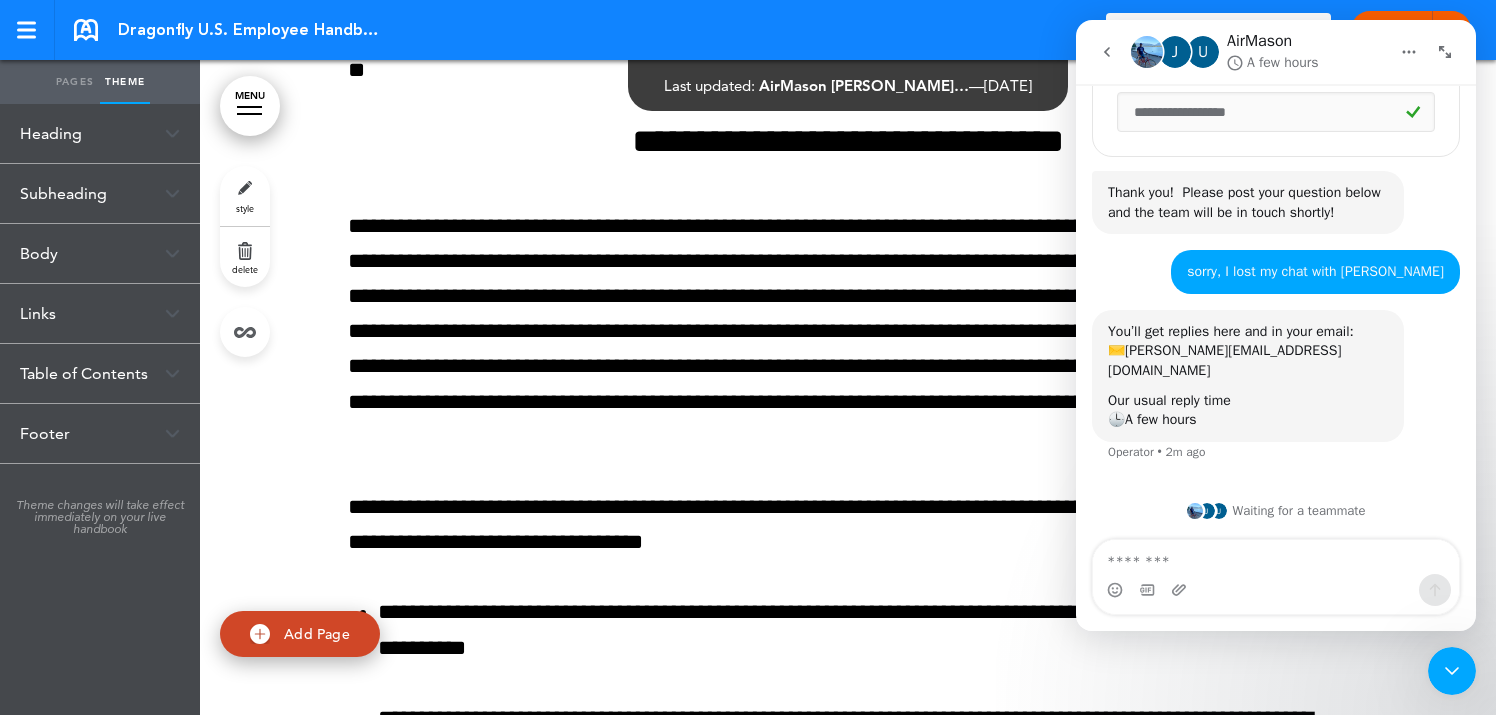 click at bounding box center (172, 193) 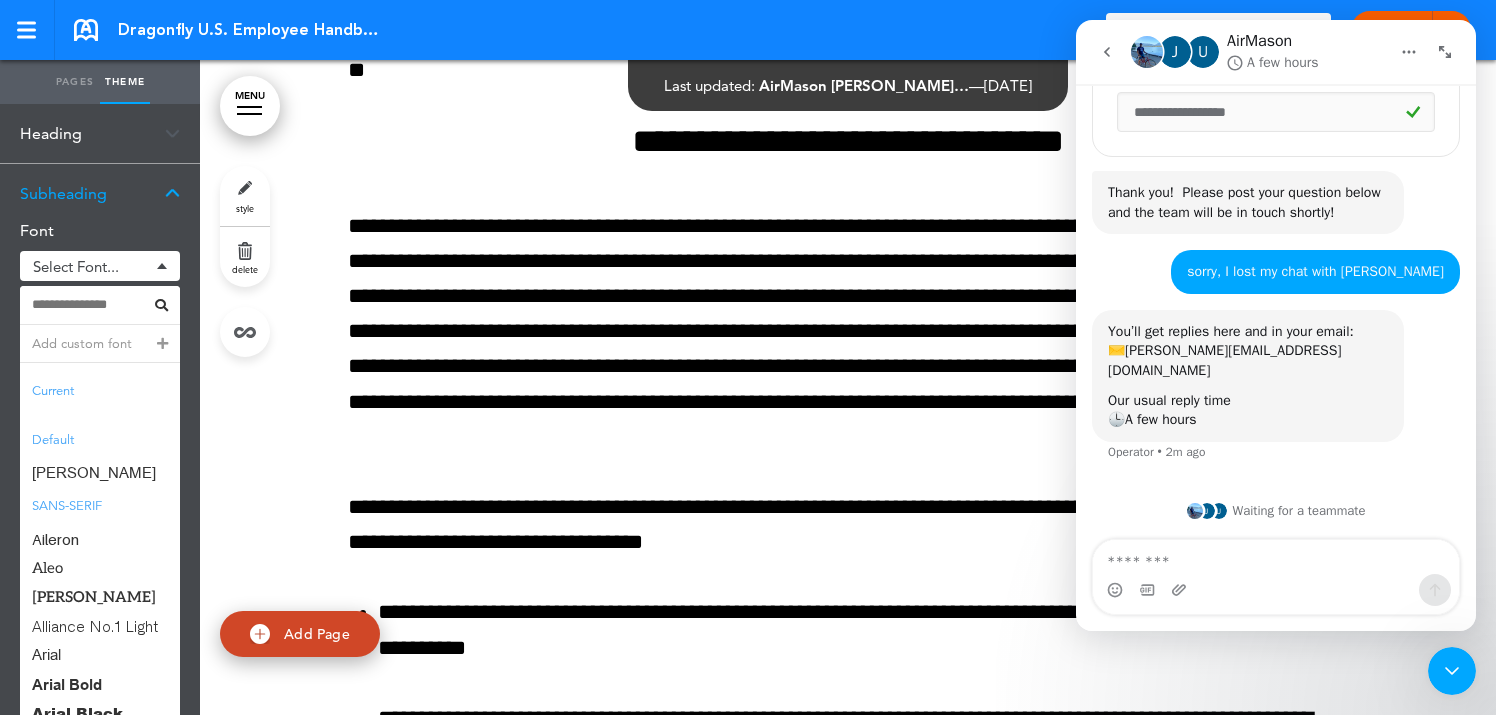 click on "Select font..." at bounding box center [100, 266] 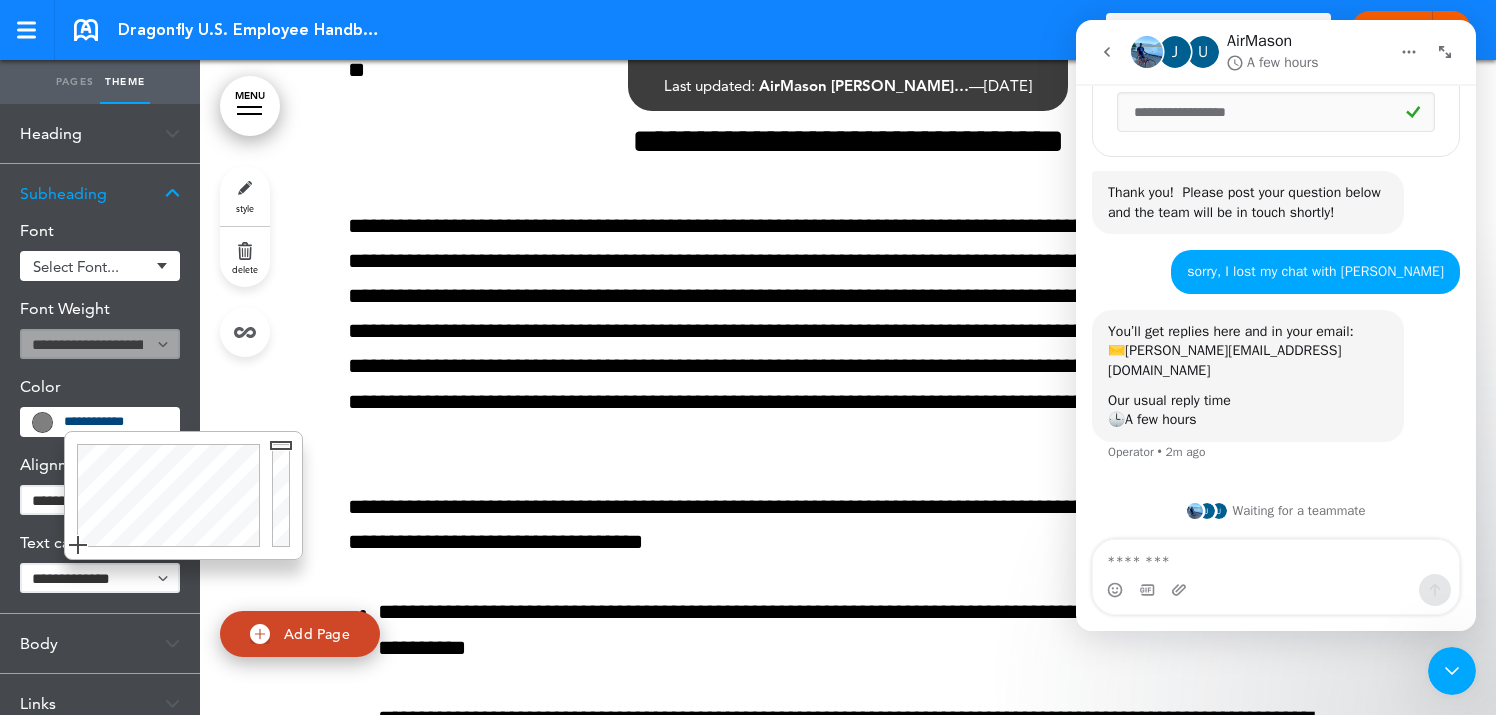 click on "Make this page common so it is available in other handbooks.
This handbook
[GEOGRAPHIC_DATA]
Settings
Signatures
Collaborators
Your Handbooks + New Handbook
Account
Manage Organization
My Account
Help
Logout
Dragonfly U.S. Employee Handbook [DATE]
Saved!
Current Draft
CURRENT DRAFT
Launch
Launch" at bounding box center [748, 357] 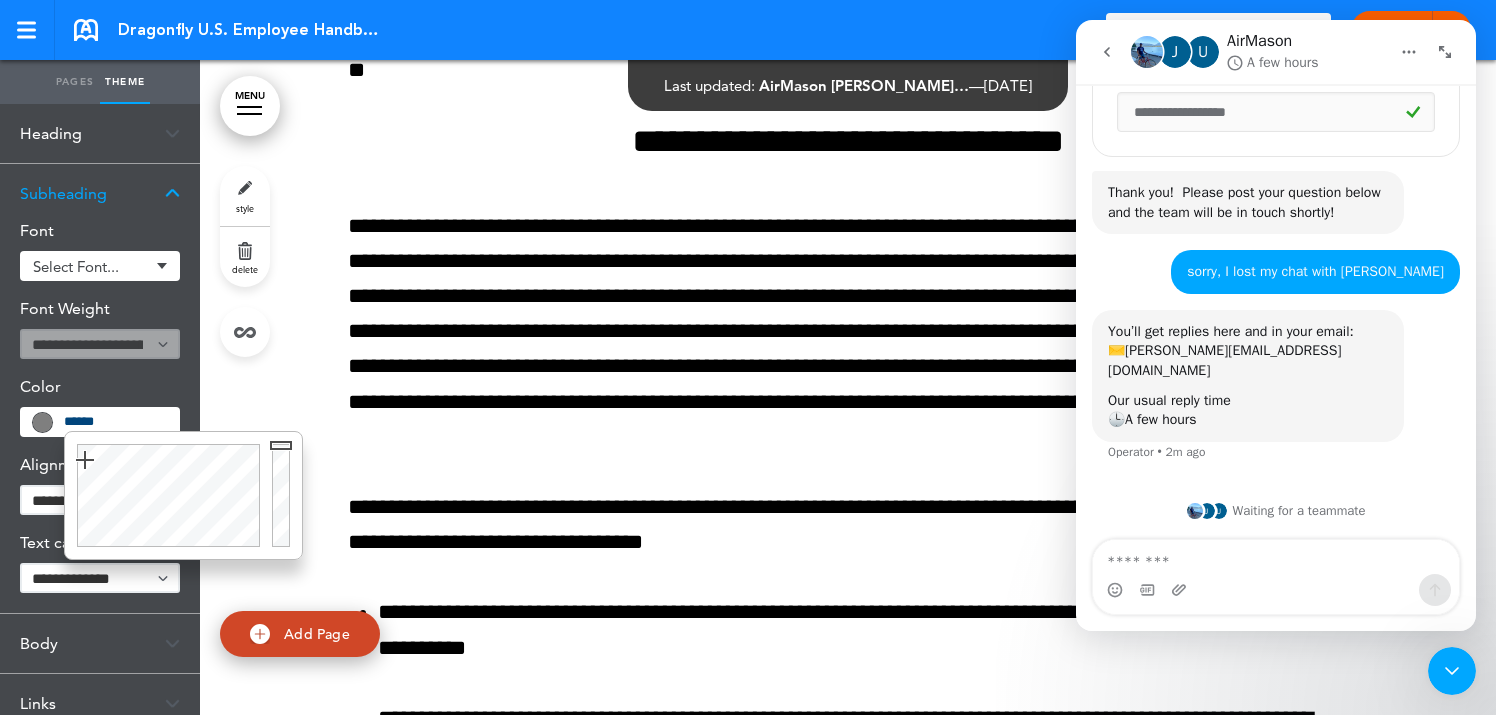 click at bounding box center (165, 495) 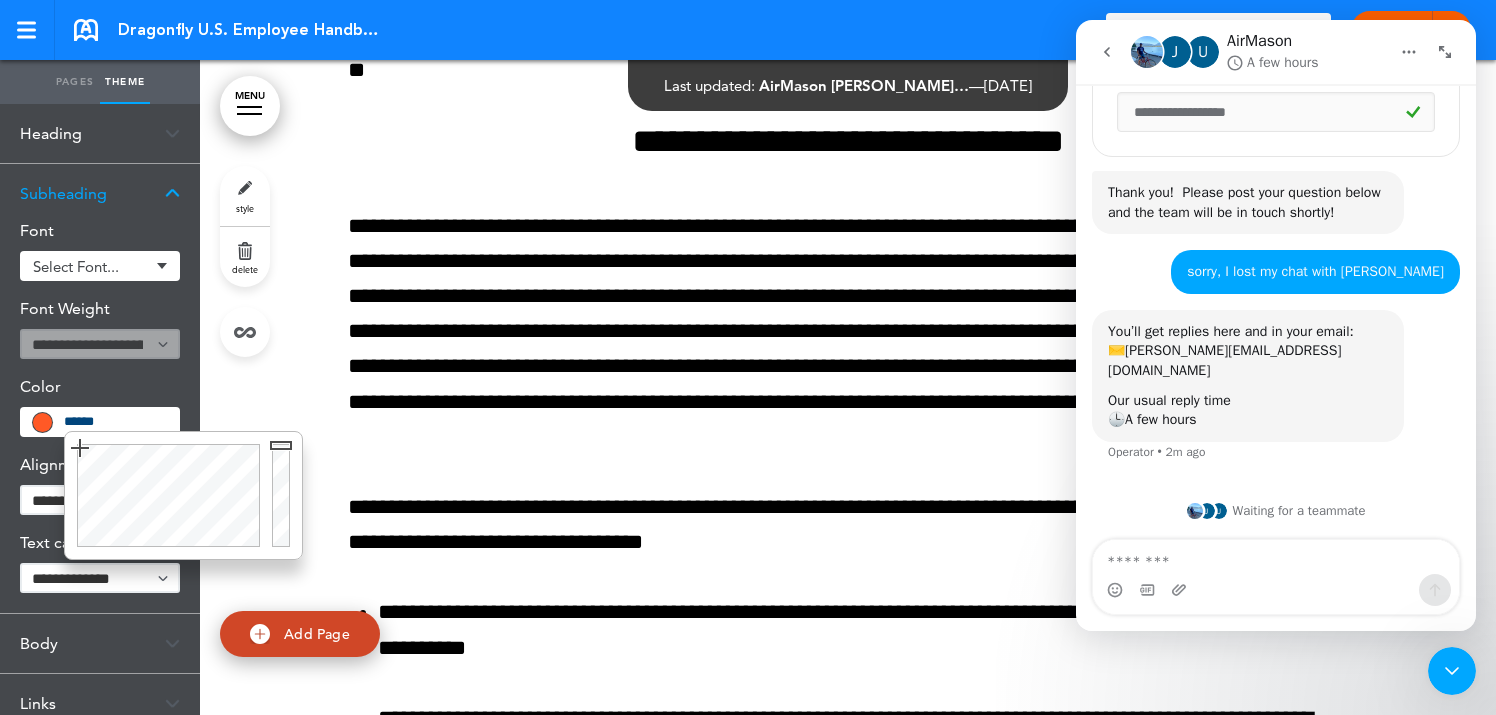 drag, startPoint x: 85, startPoint y: 460, endPoint x: 79, endPoint y: 448, distance: 13.416408 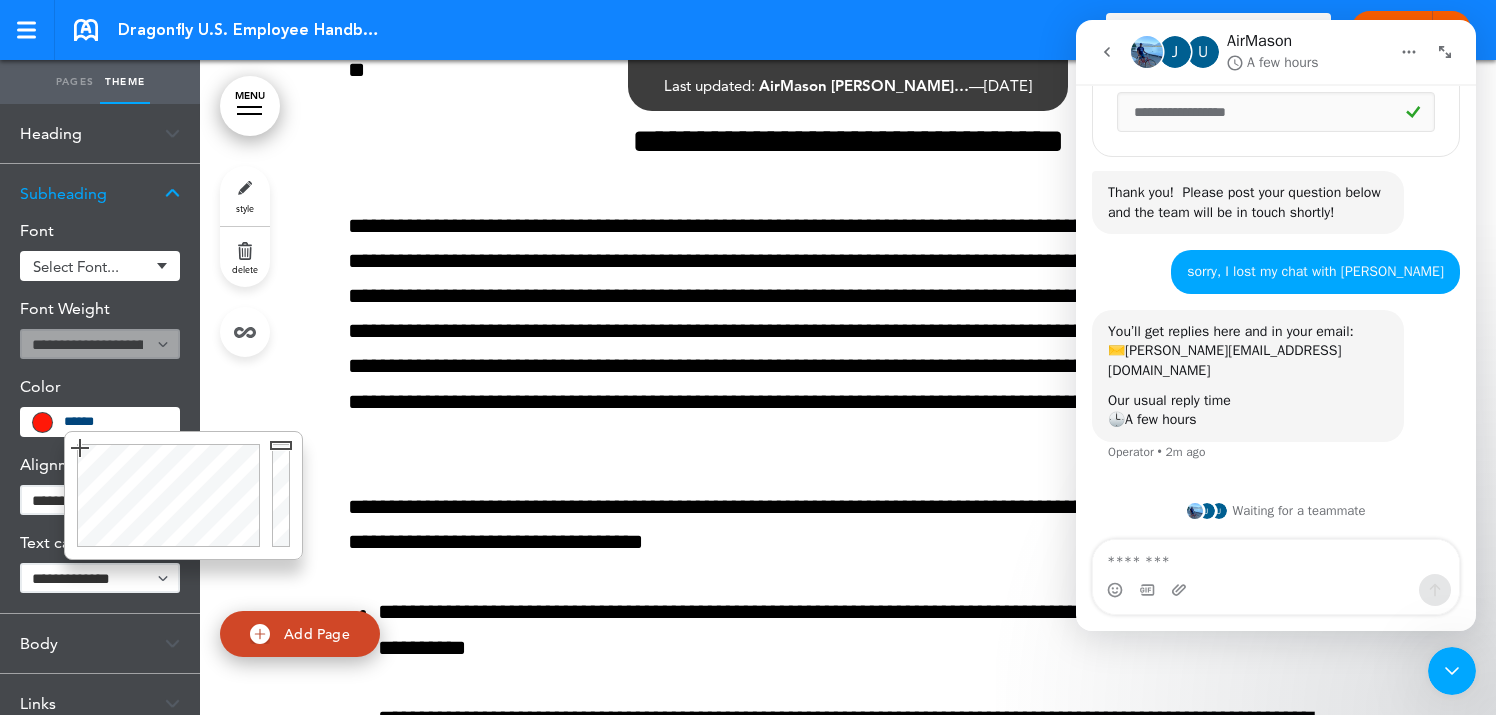 click on "Body" at bounding box center (100, 643) 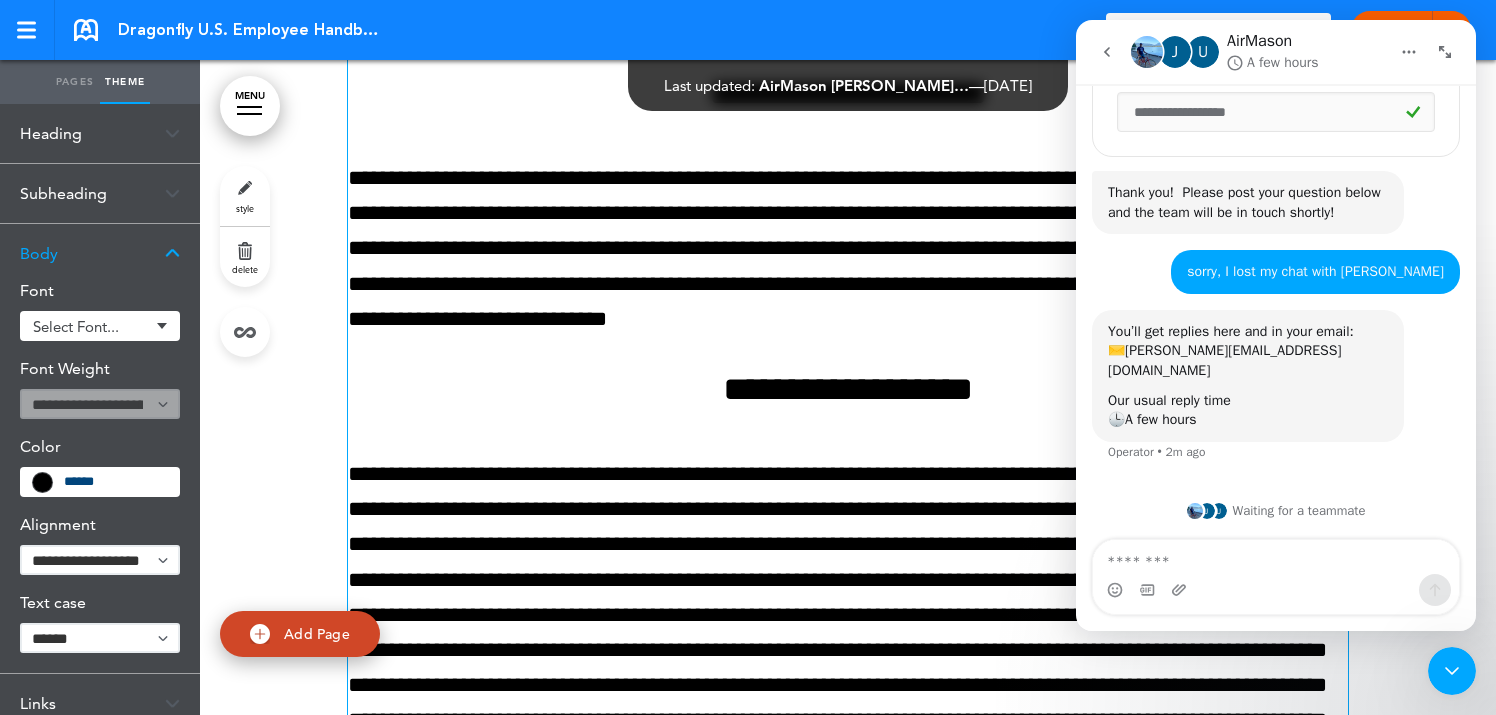 scroll, scrollTop: 9909, scrollLeft: 0, axis: vertical 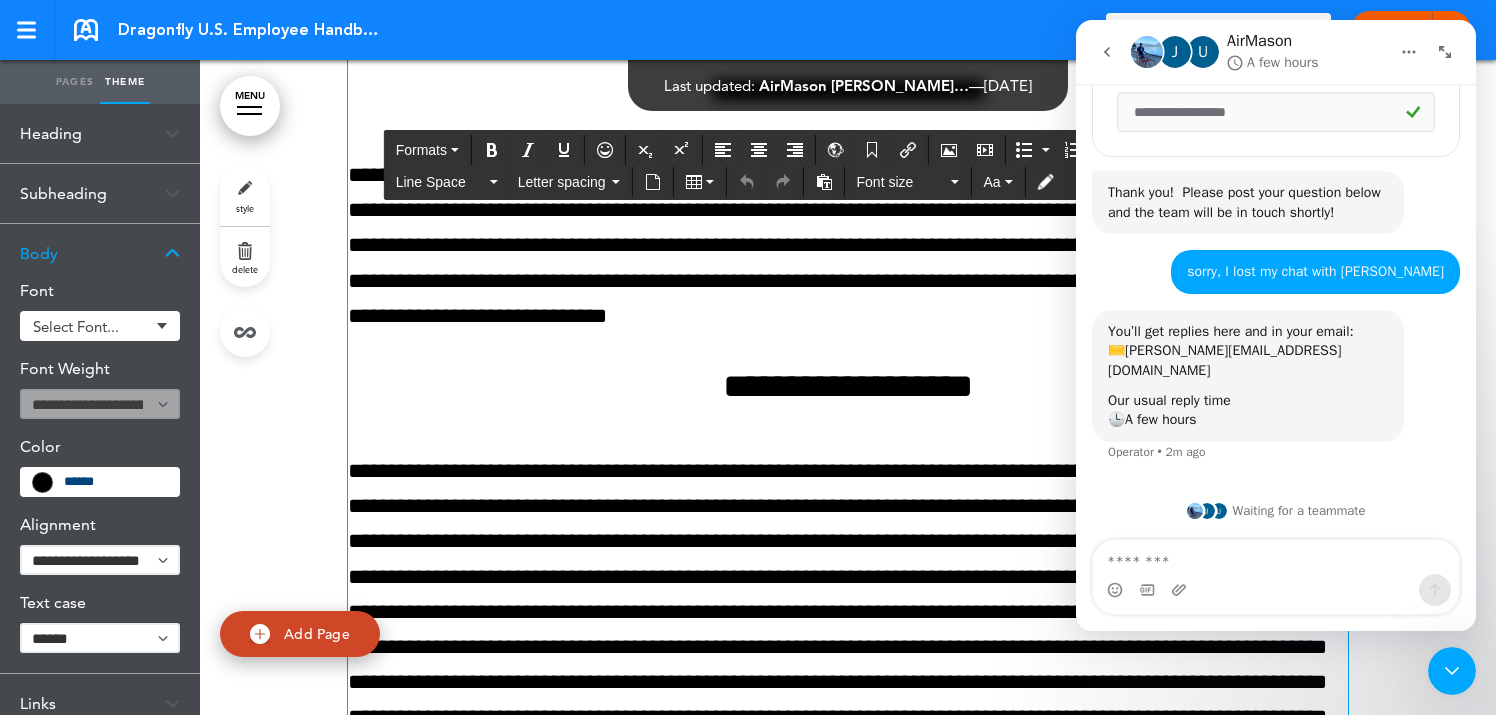click on "**********" at bounding box center [848, 386] 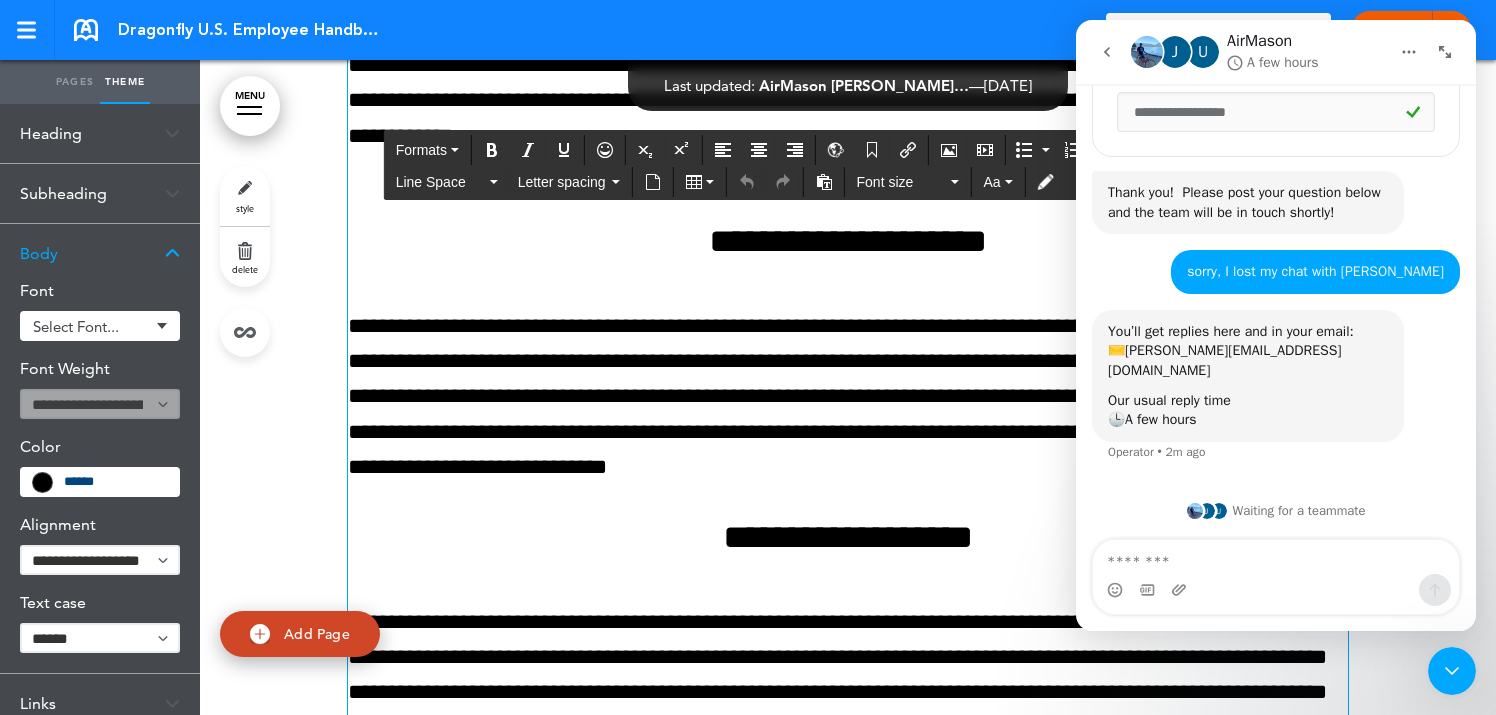 scroll, scrollTop: 9762, scrollLeft: 0, axis: vertical 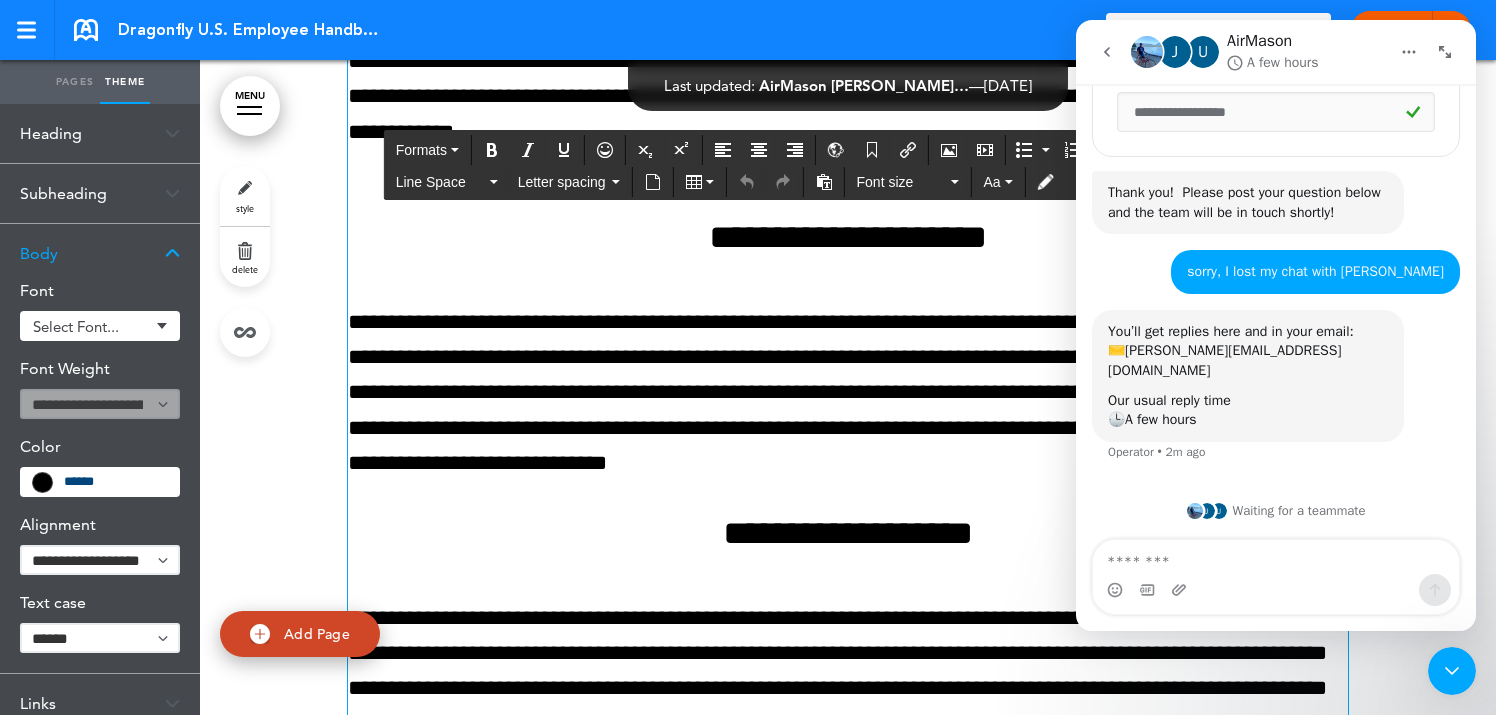 click 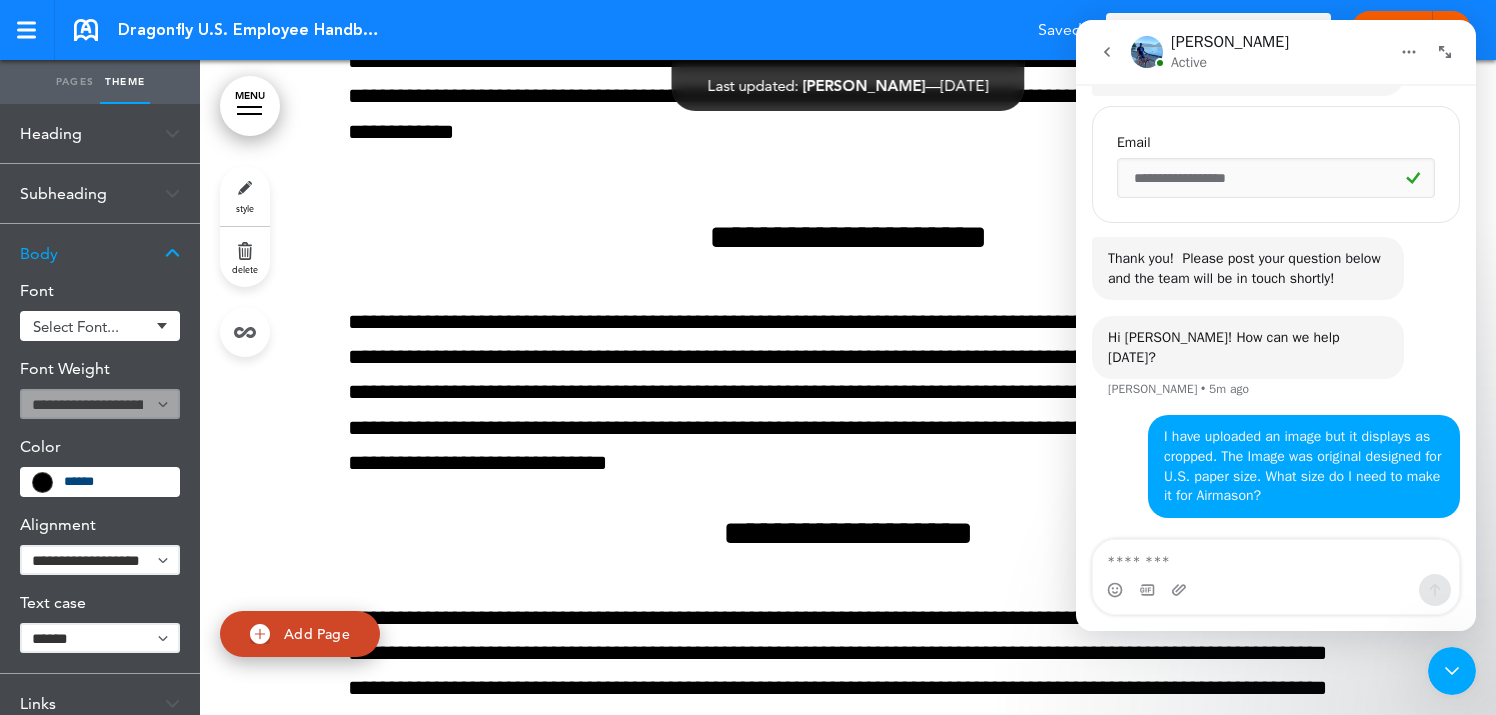 scroll, scrollTop: 636, scrollLeft: 0, axis: vertical 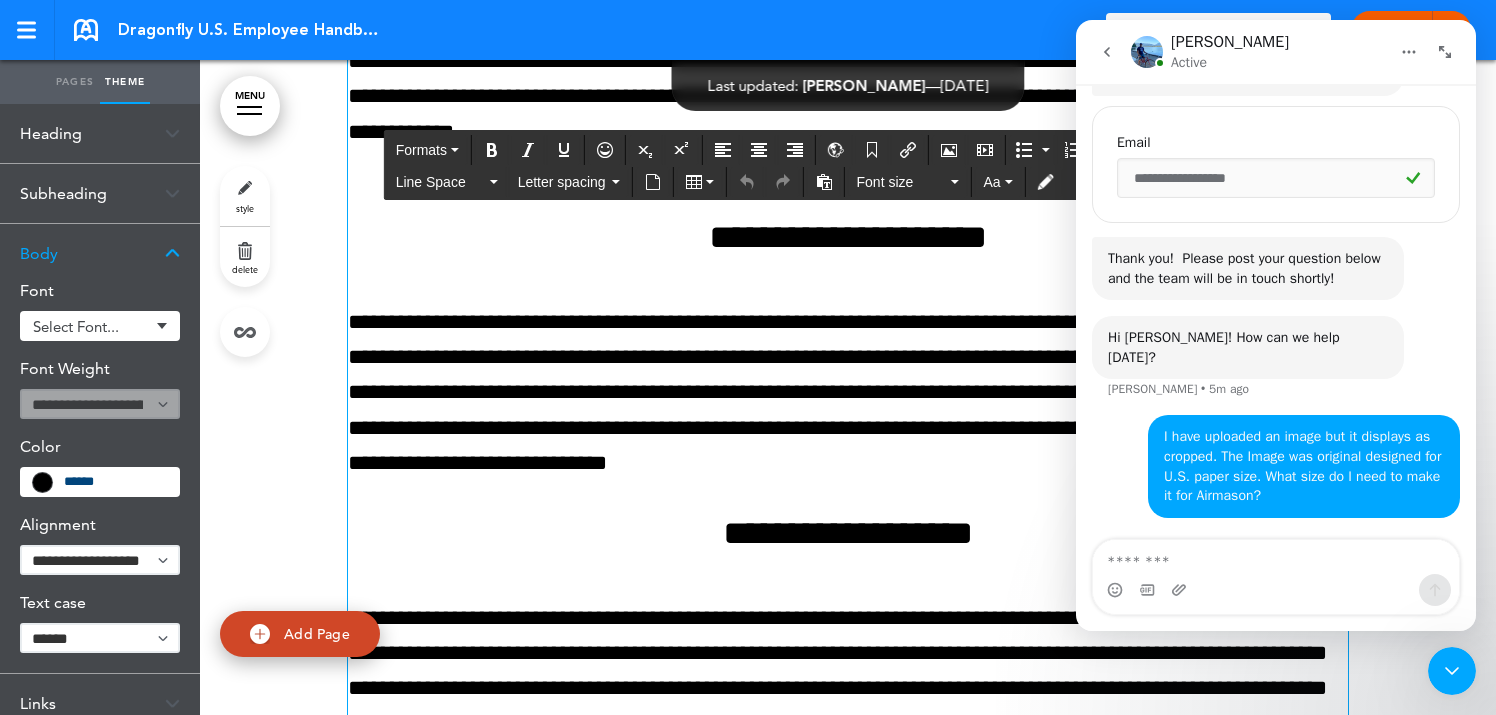 click on "**********" at bounding box center (848, 533) 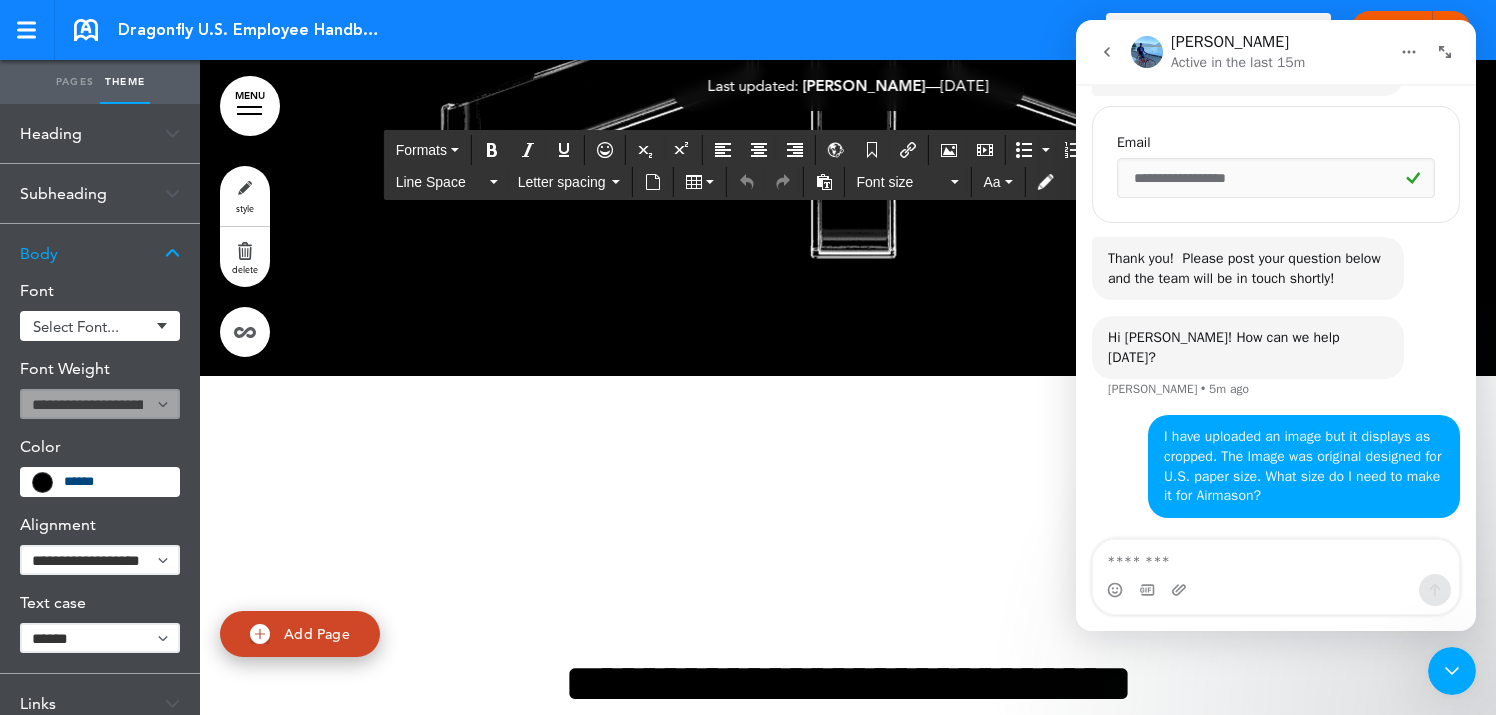 scroll, scrollTop: 397, scrollLeft: 0, axis: vertical 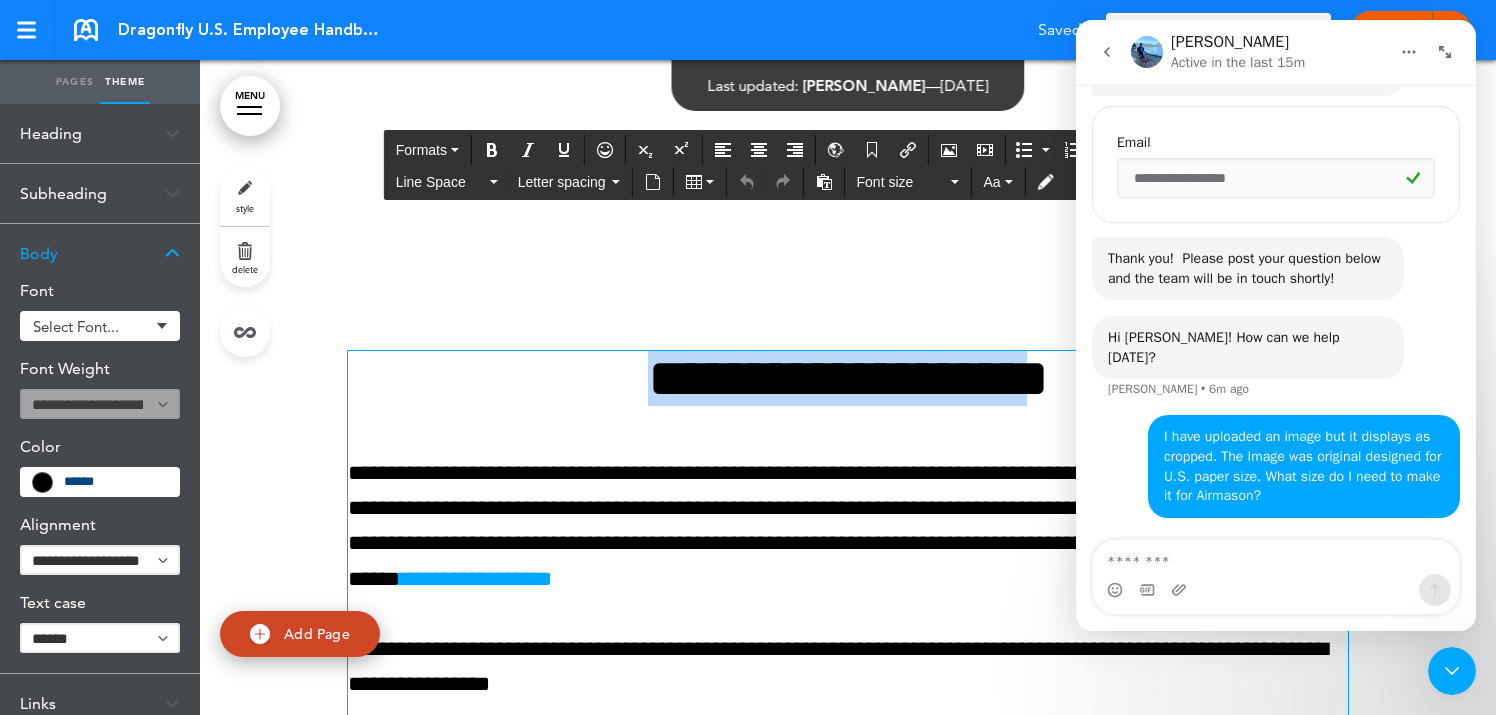 drag, startPoint x: 1662, startPoint y: 399, endPoint x: 1095, endPoint y: 397, distance: 567.00354 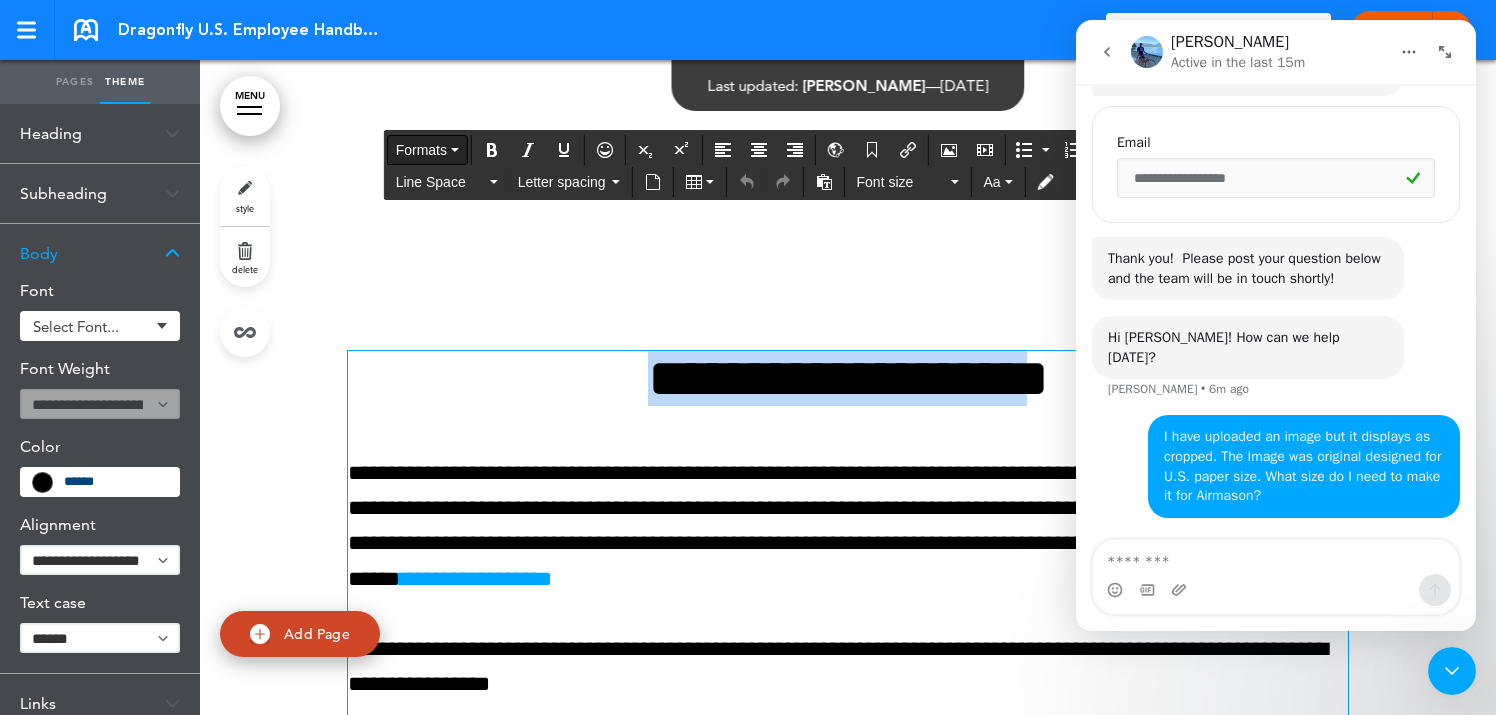 click on "Formats" at bounding box center [421, 150] 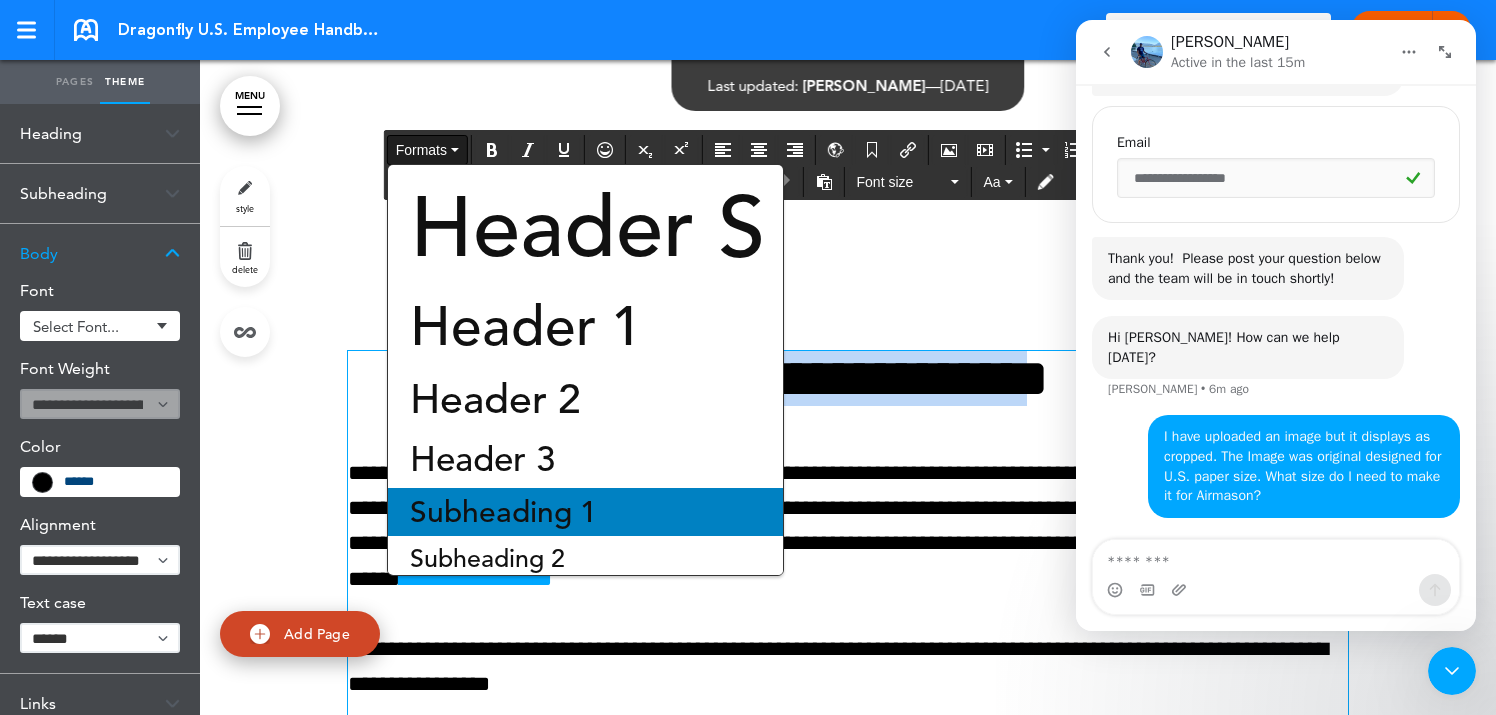 click on "Subheading 1" at bounding box center (503, 512) 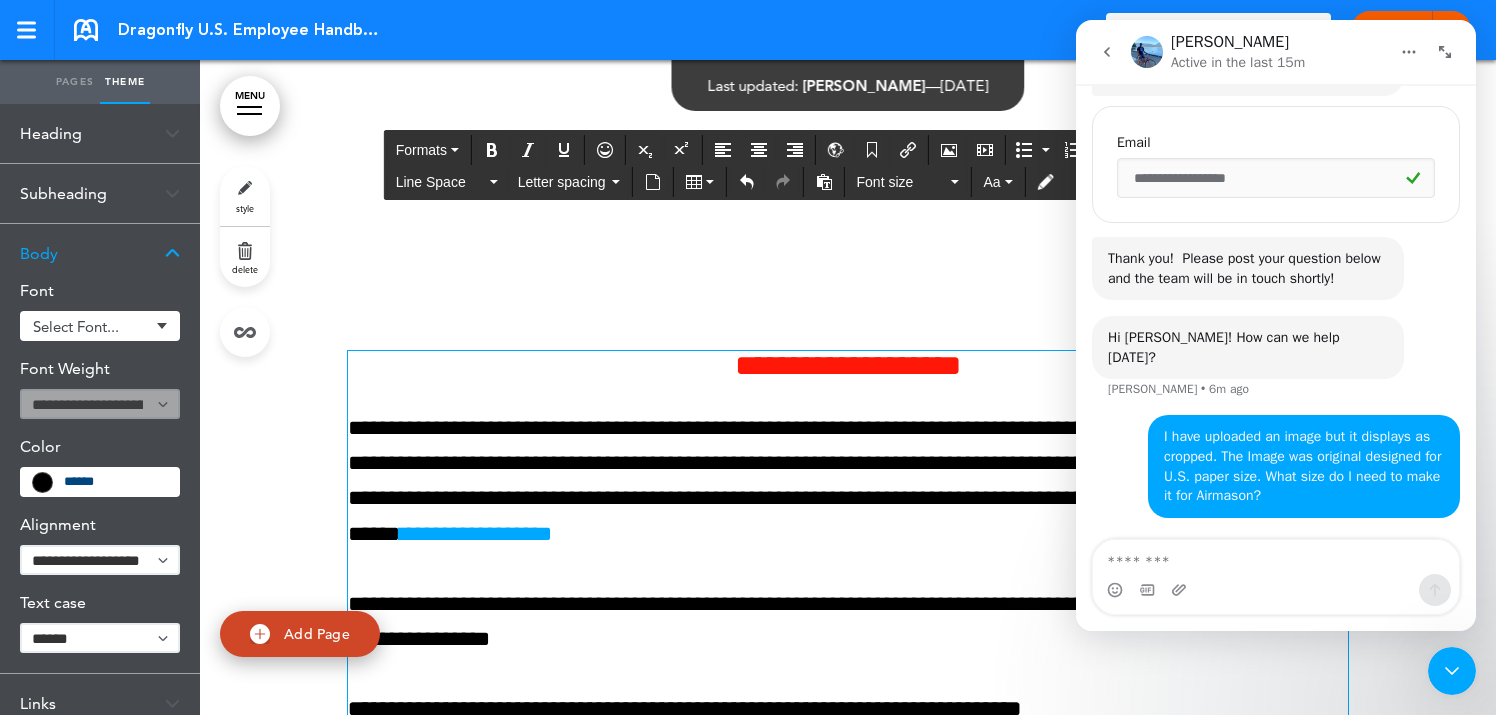 click on "Subheading" at bounding box center (100, 193) 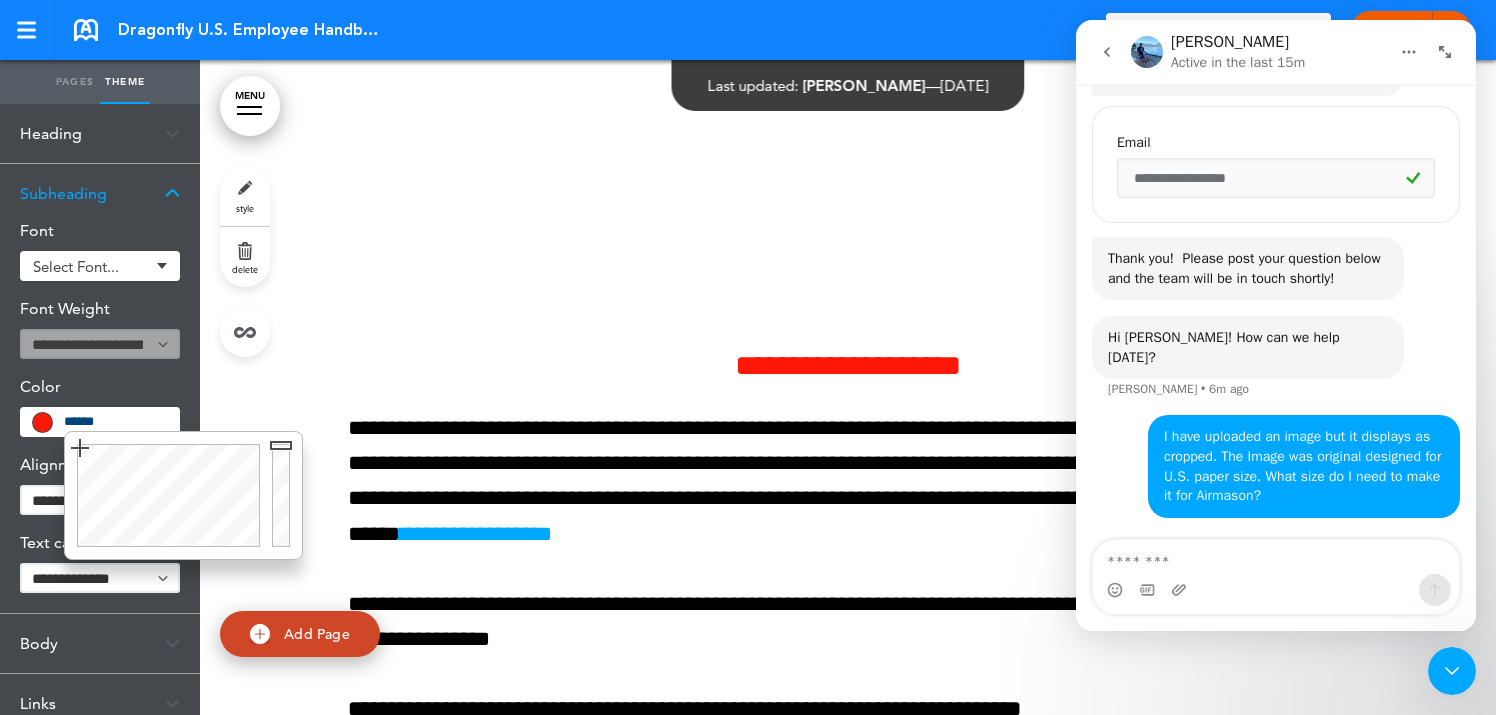 click on "*******" at bounding box center (115, 422) 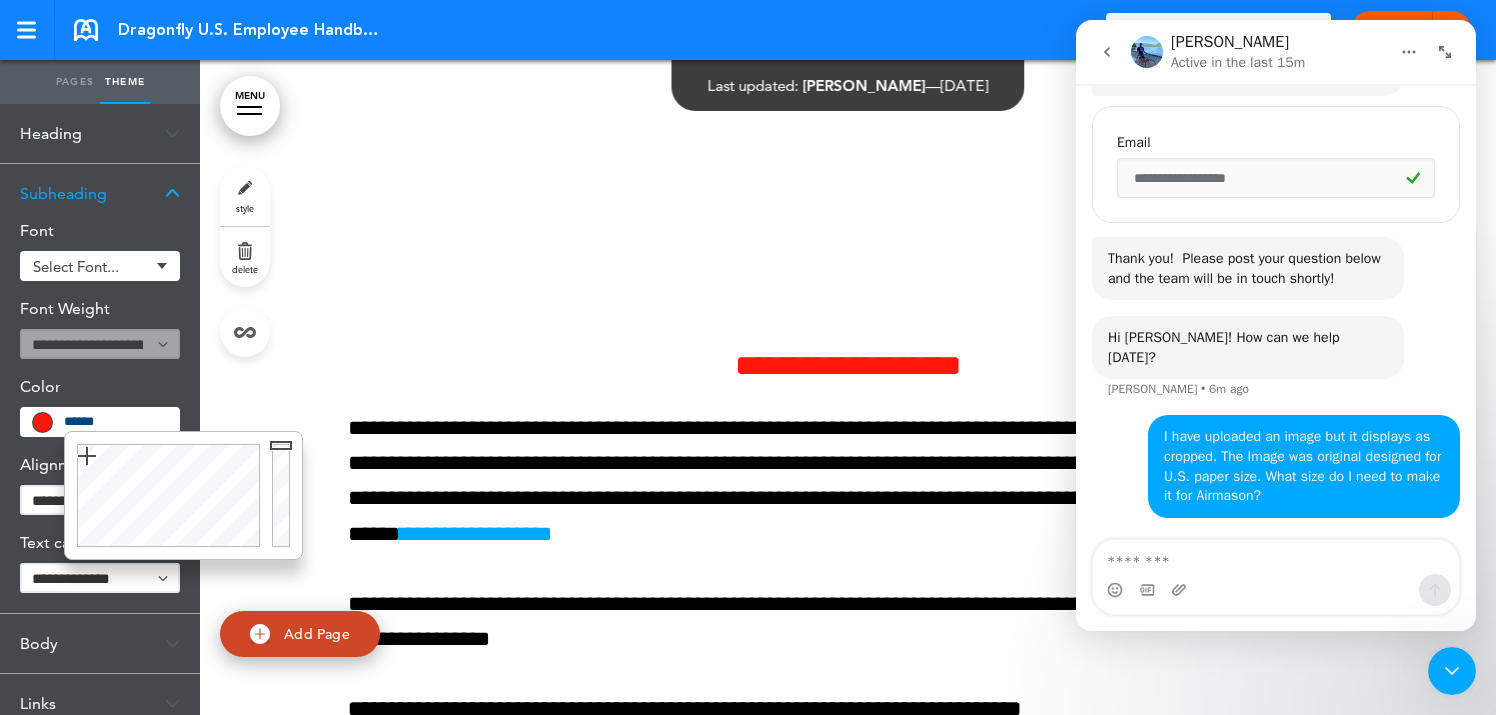 type on "******" 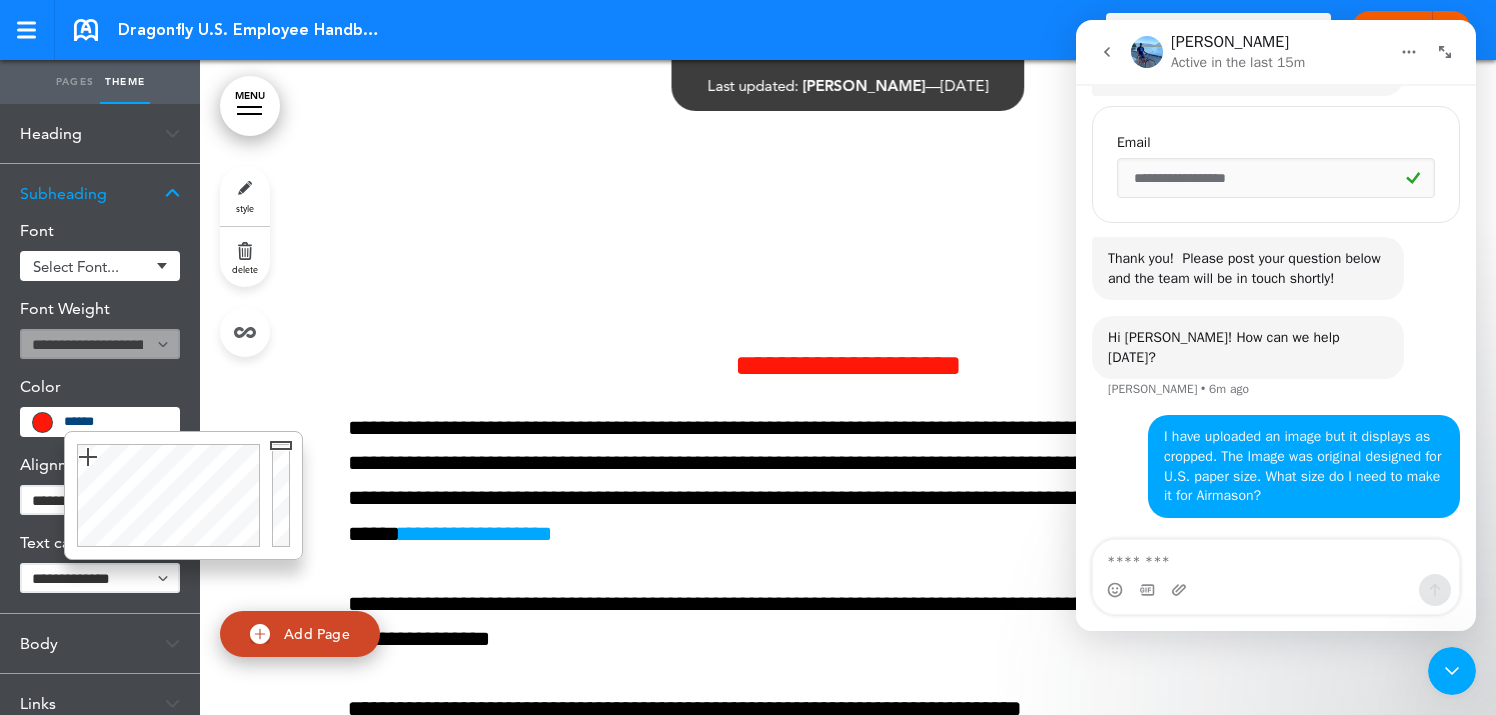 drag, startPoint x: 82, startPoint y: 446, endPoint x: 88, endPoint y: 457, distance: 12.529964 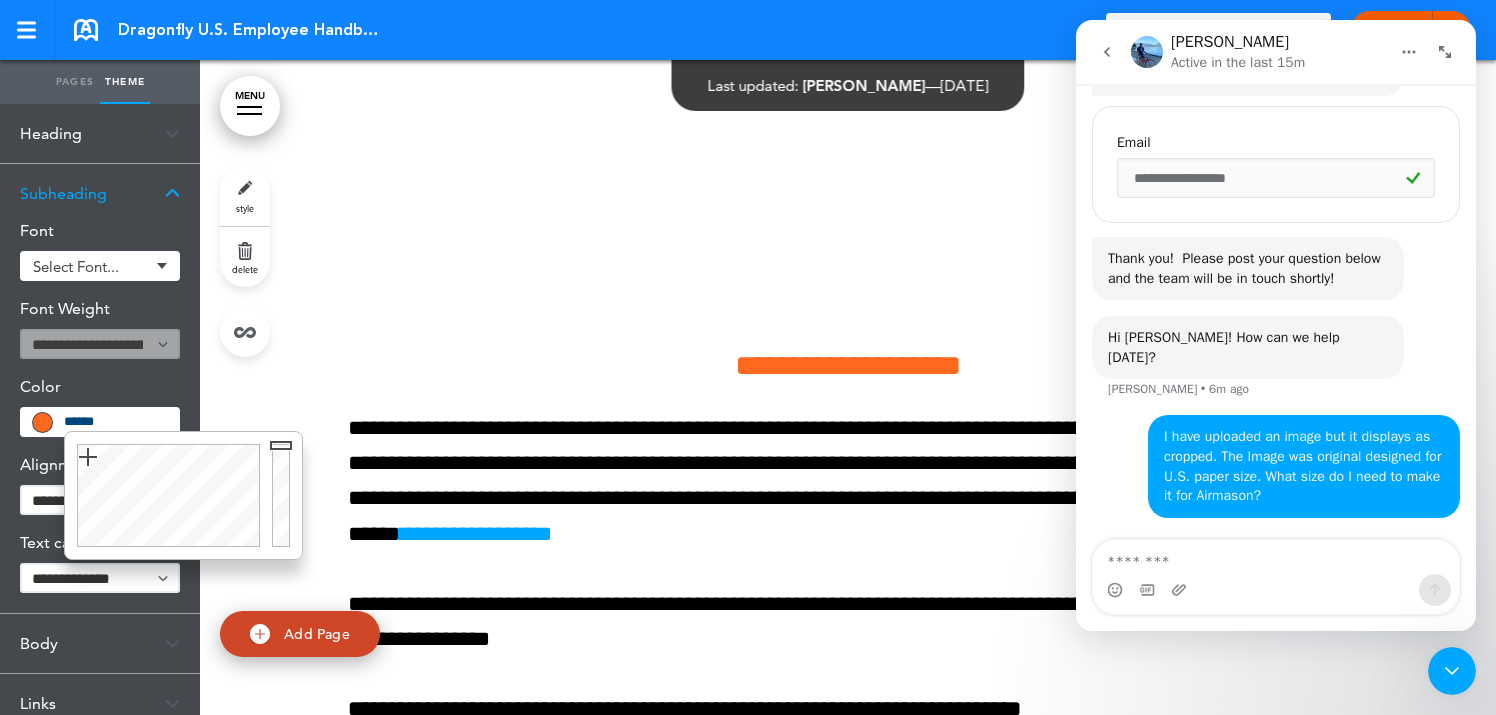 click at bounding box center [848, 757] 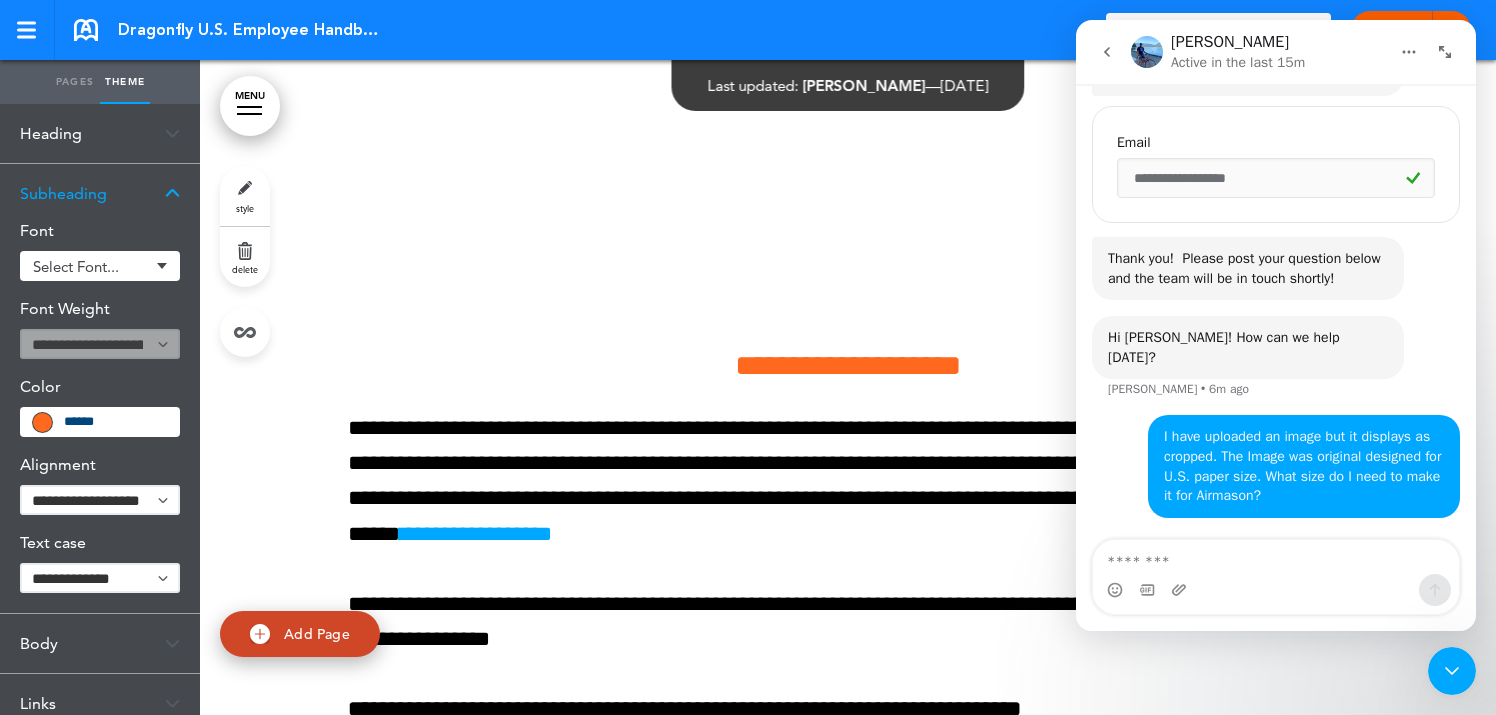 click on "Select font..." at bounding box center [100, 266] 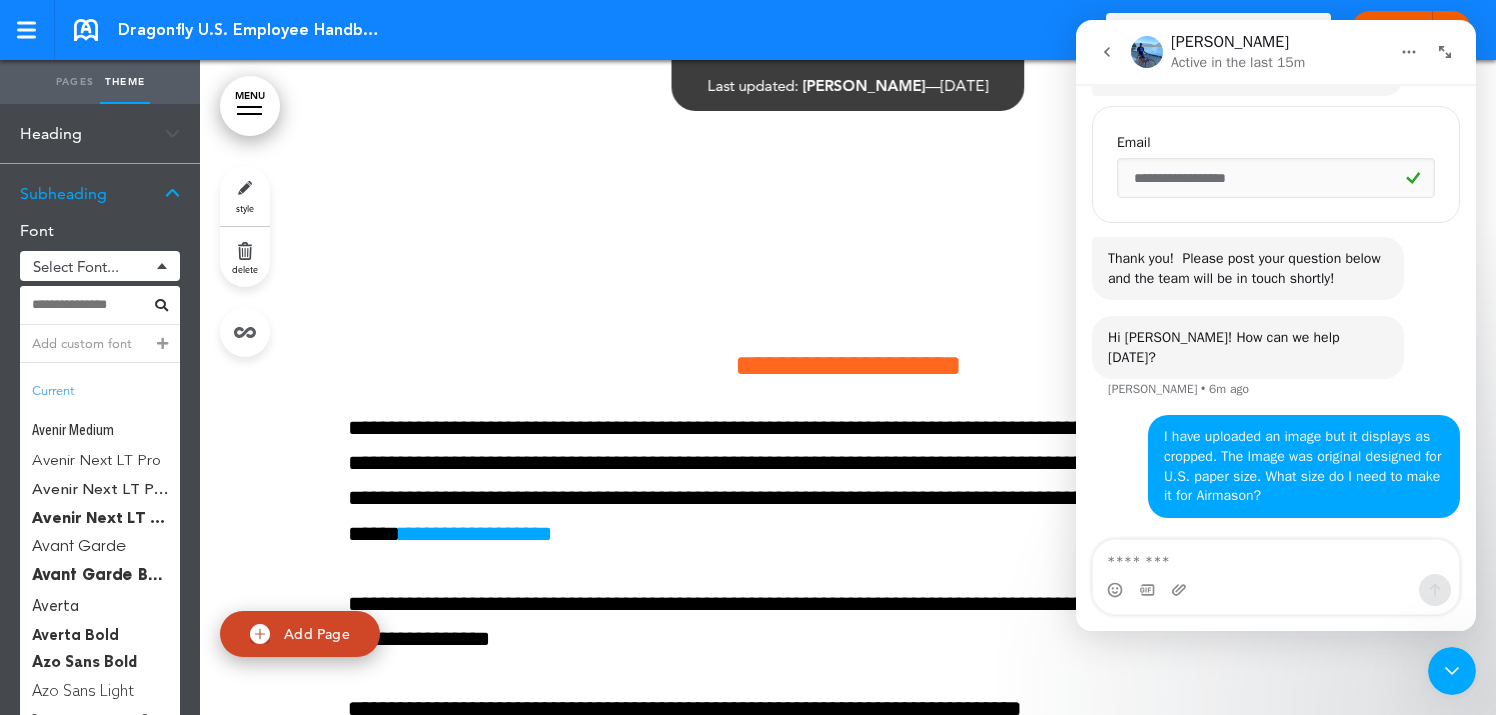 scroll, scrollTop: 747, scrollLeft: 0, axis: vertical 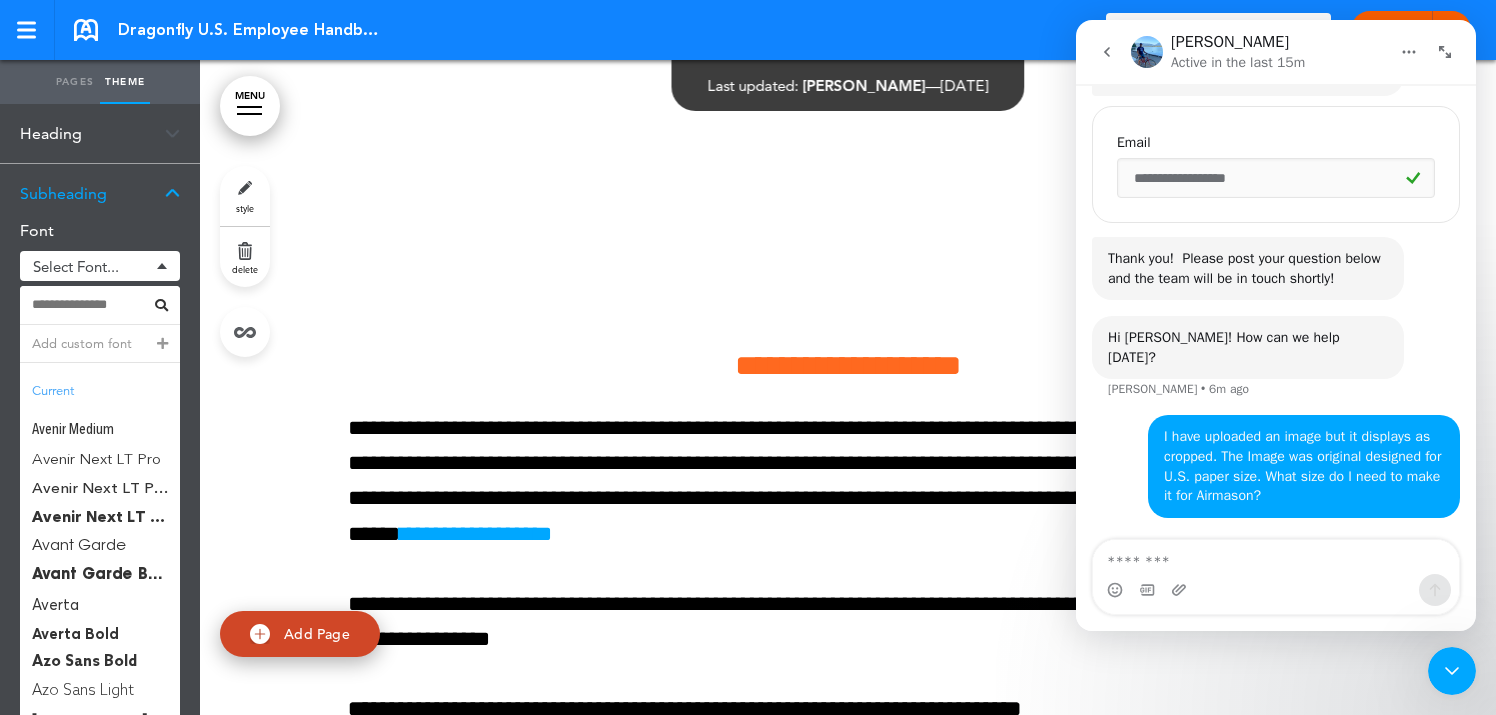 click on "**********" at bounding box center (848, 757) 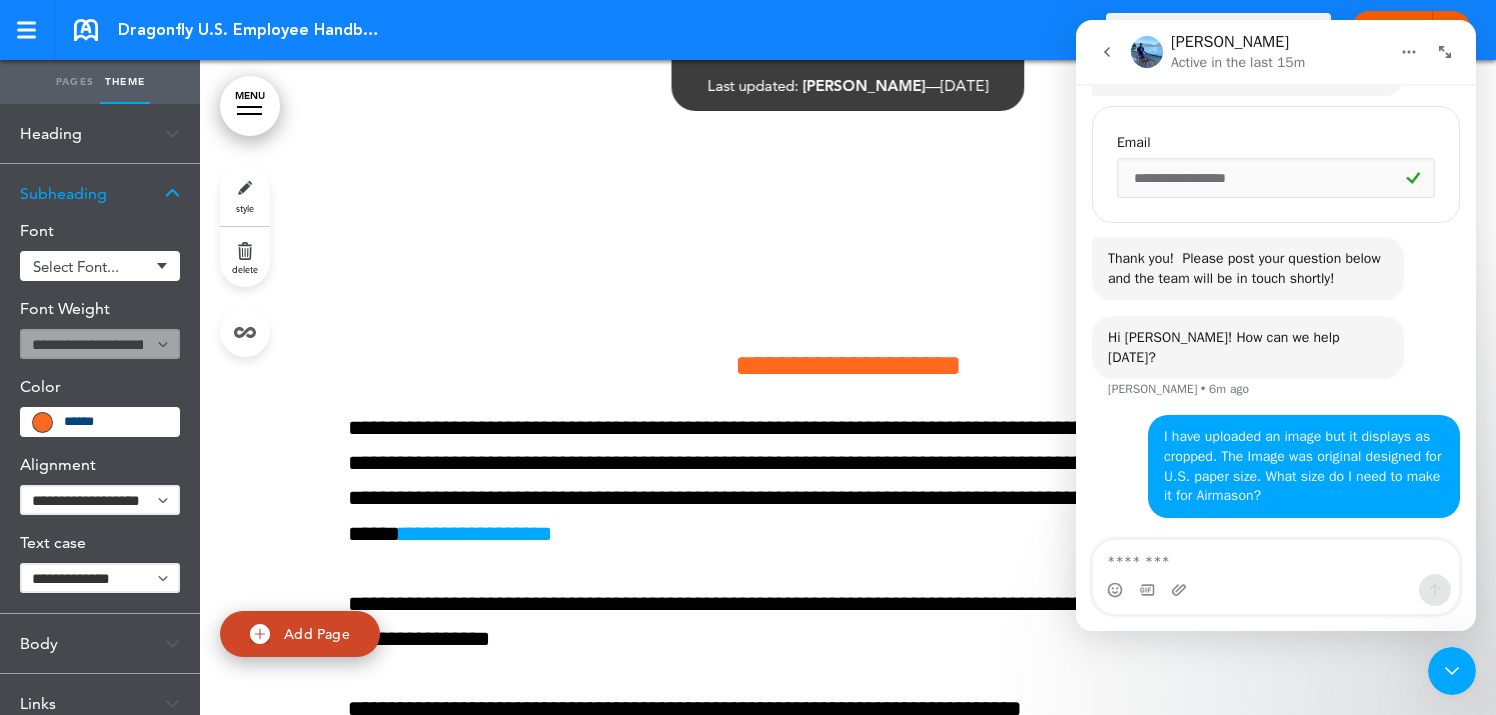 click on "**********" at bounding box center [100, 578] 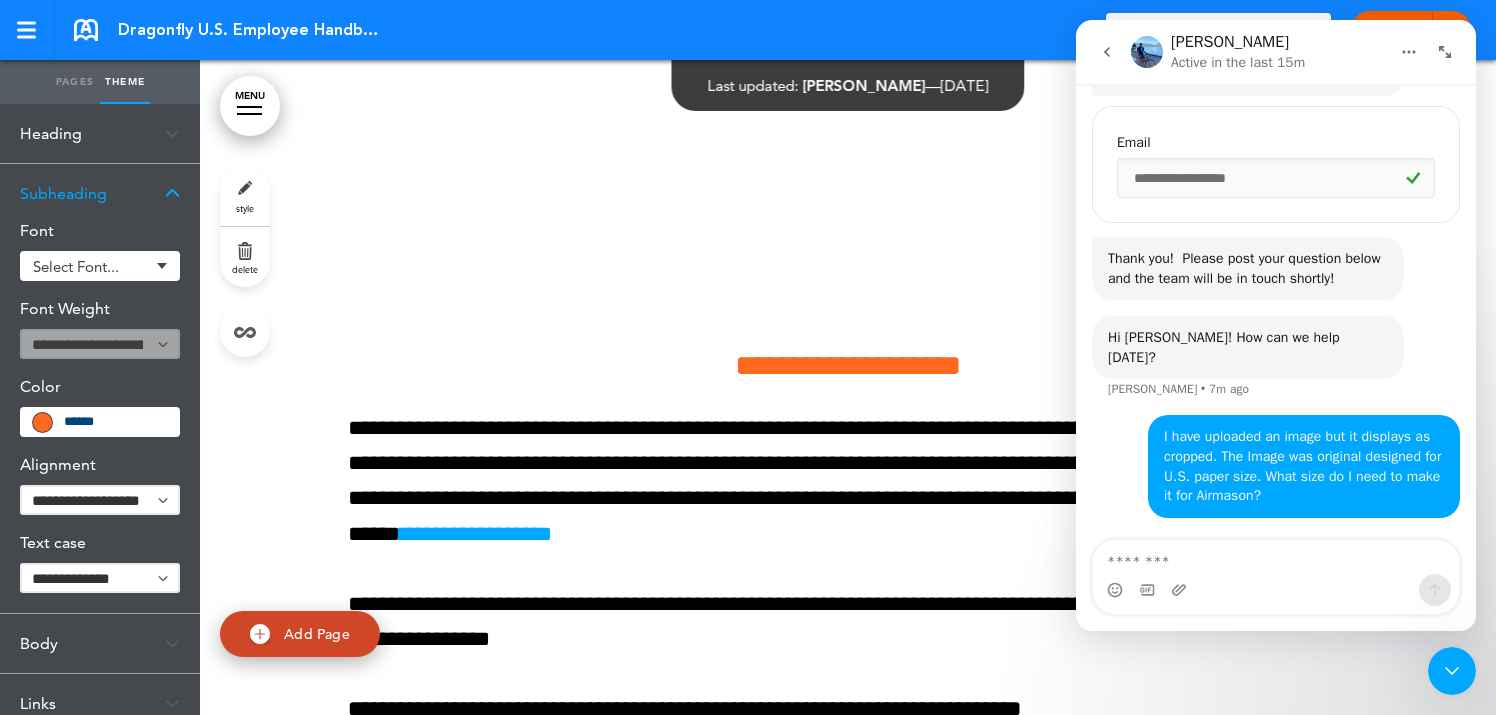 click on "MENU" at bounding box center [250, 106] 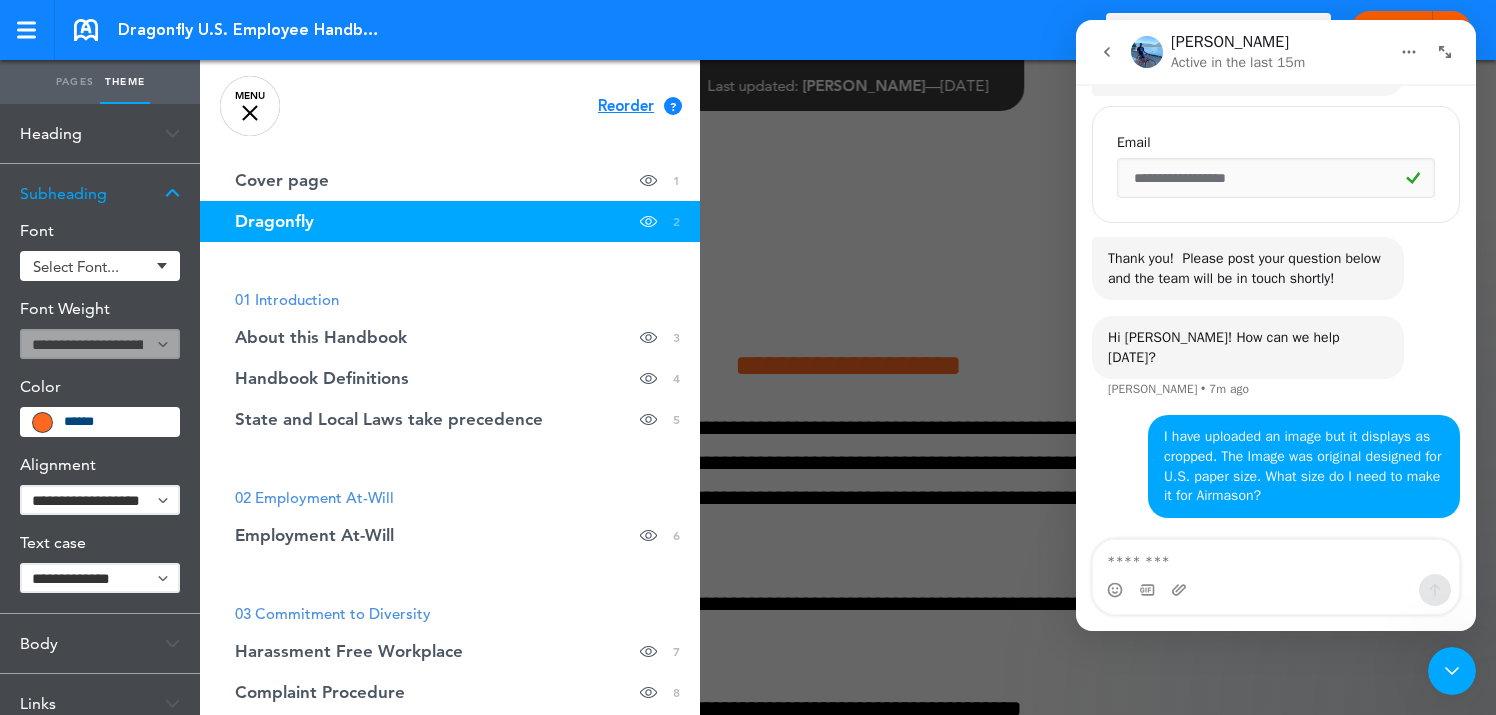 click at bounding box center (250, 113) 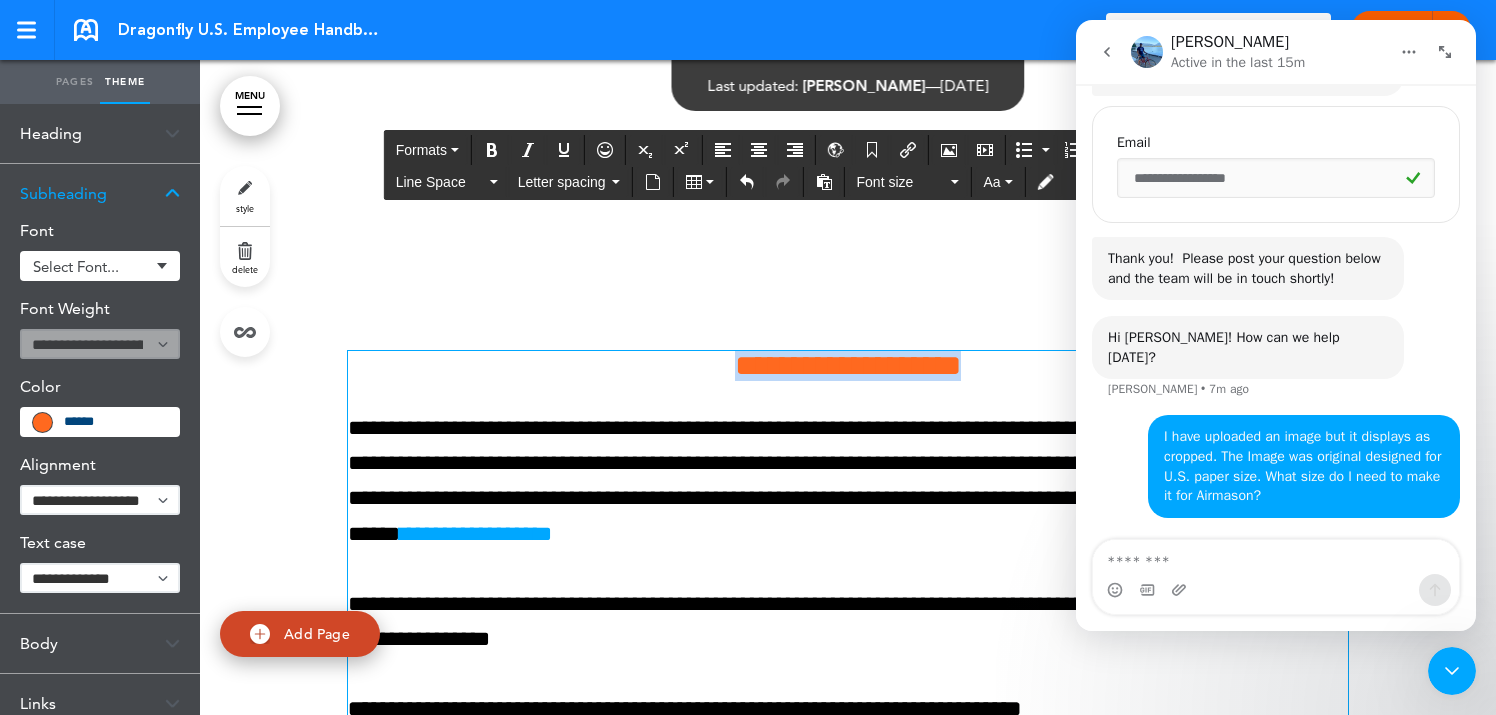 drag, startPoint x: 701, startPoint y: 365, endPoint x: 990, endPoint y: 373, distance: 289.11072 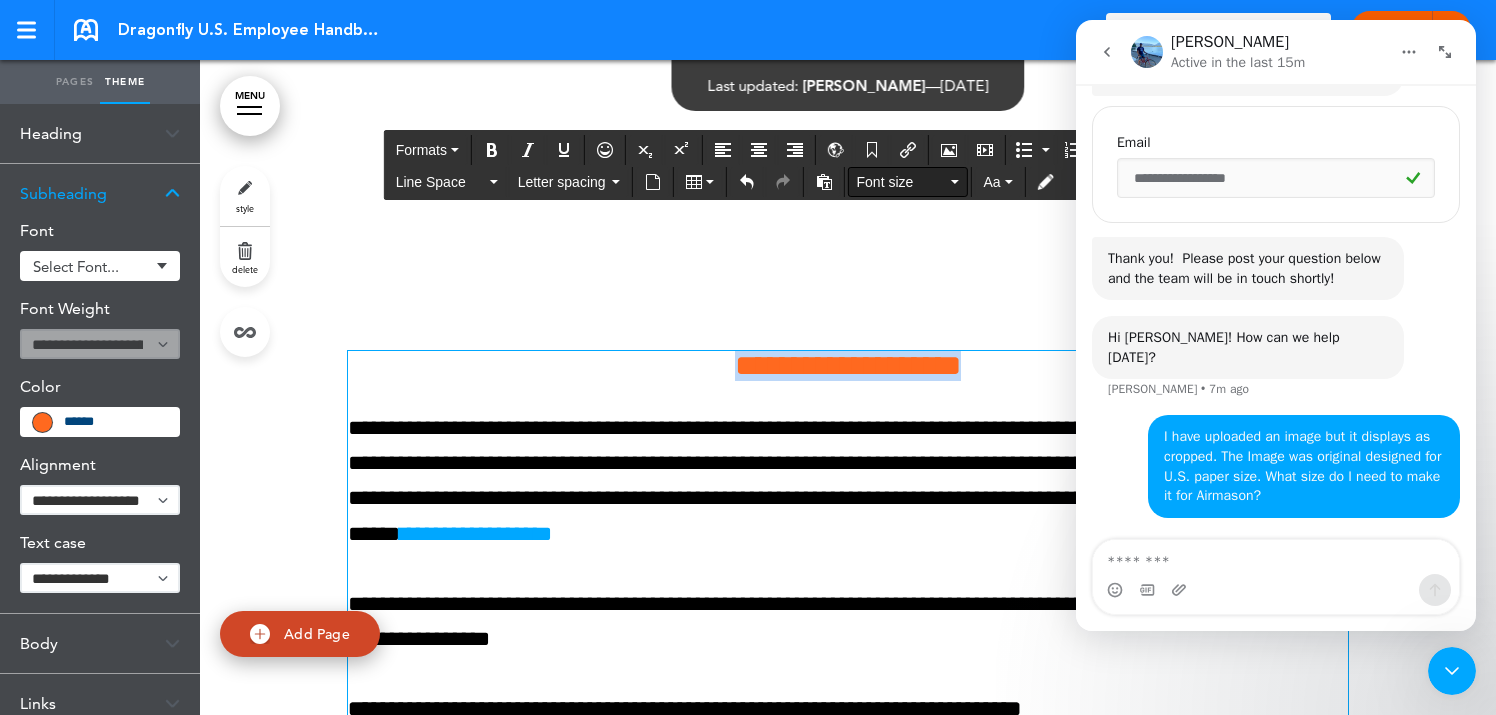 click at bounding box center [955, 182] 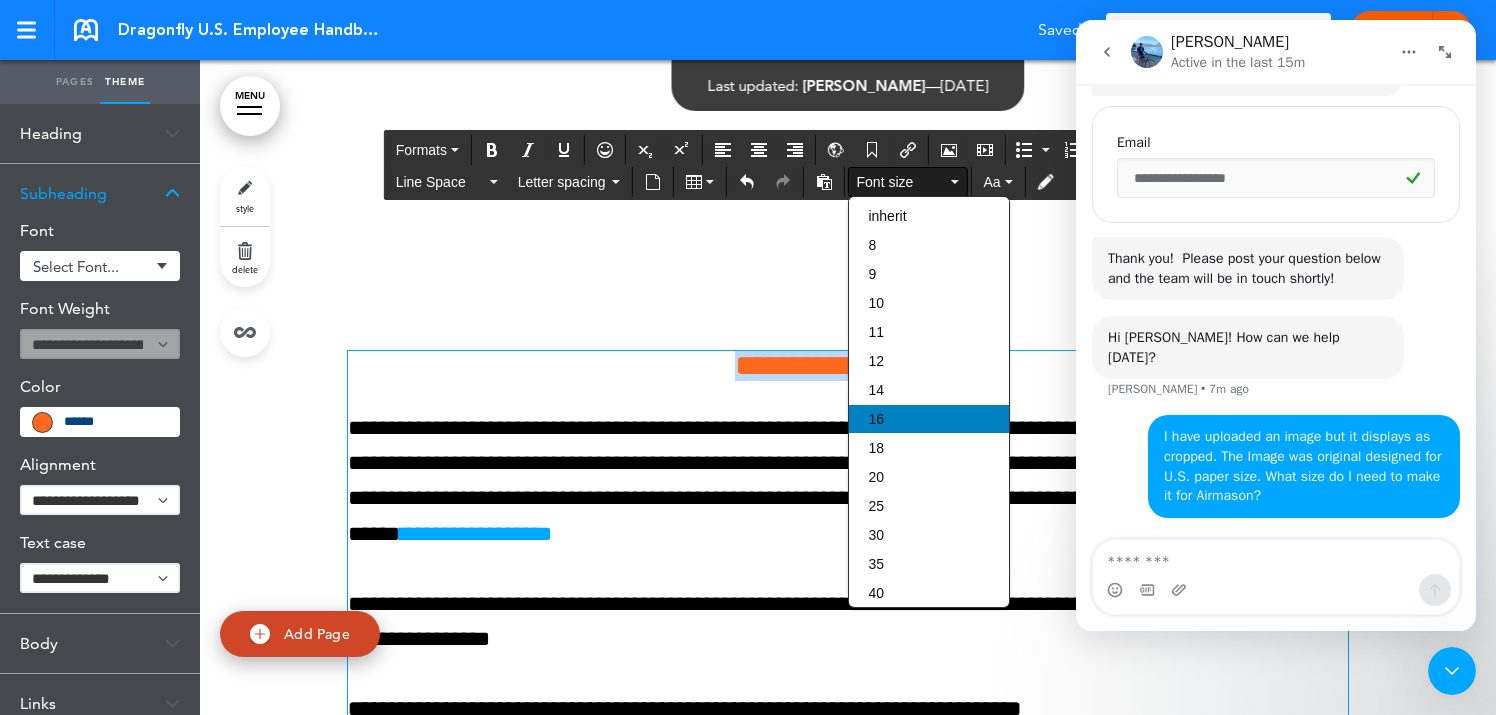 click on "16" at bounding box center [929, 419] 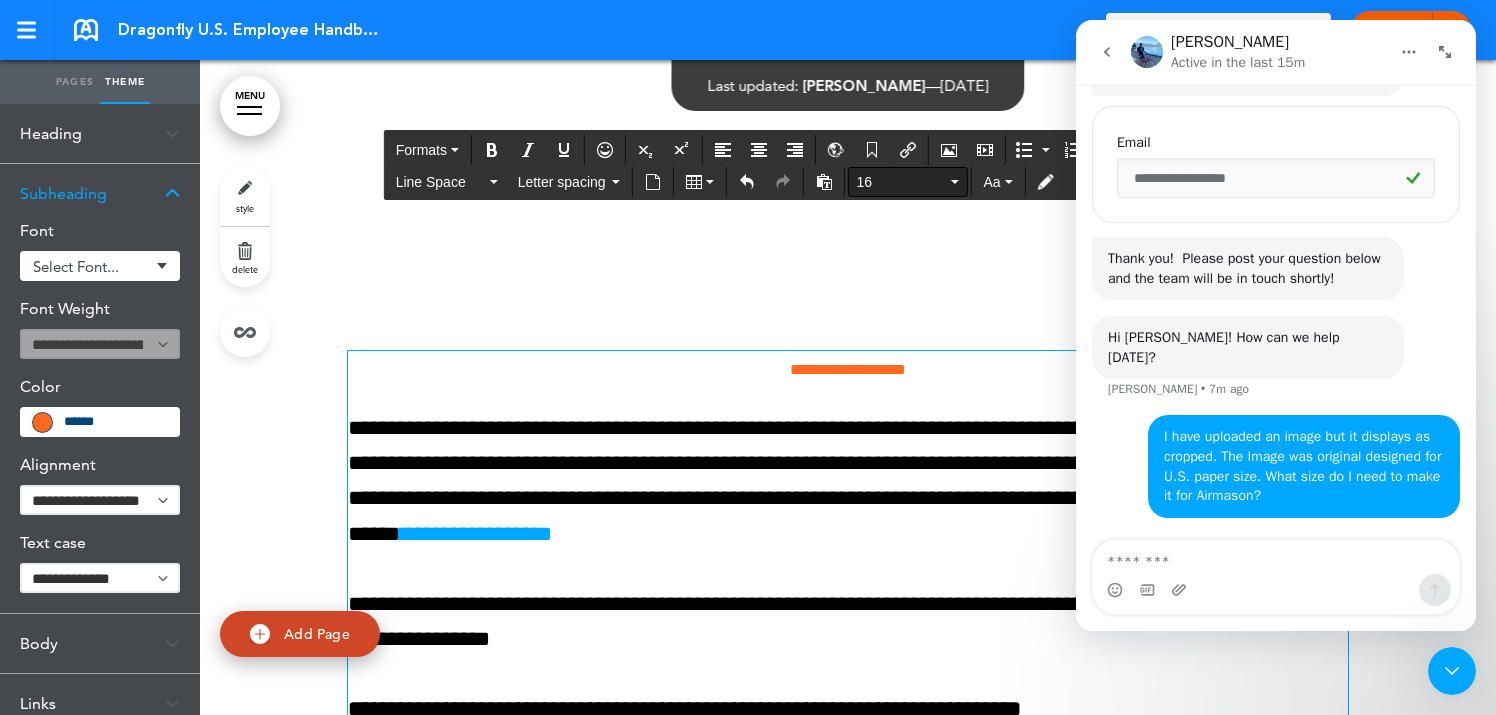 click on "16" at bounding box center (902, 182) 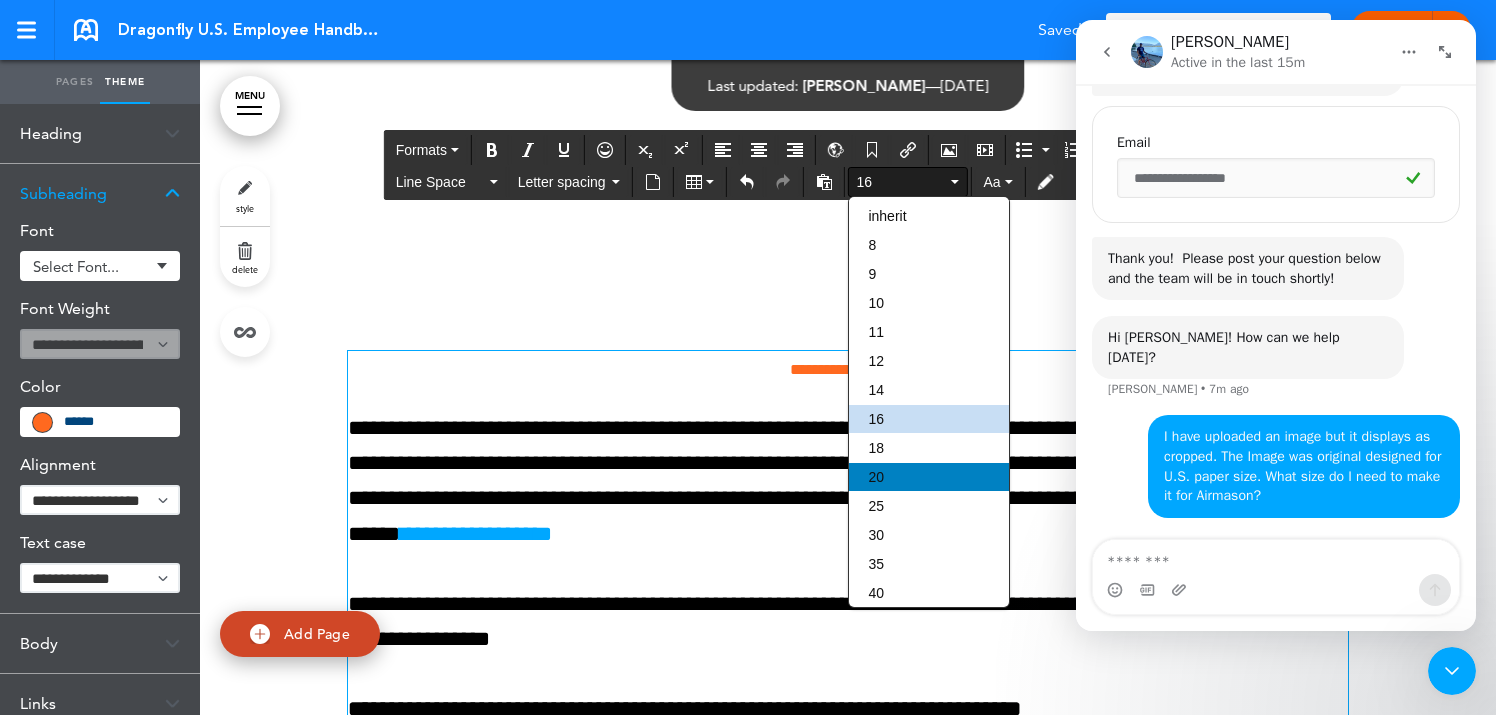 click on "20" at bounding box center [876, 477] 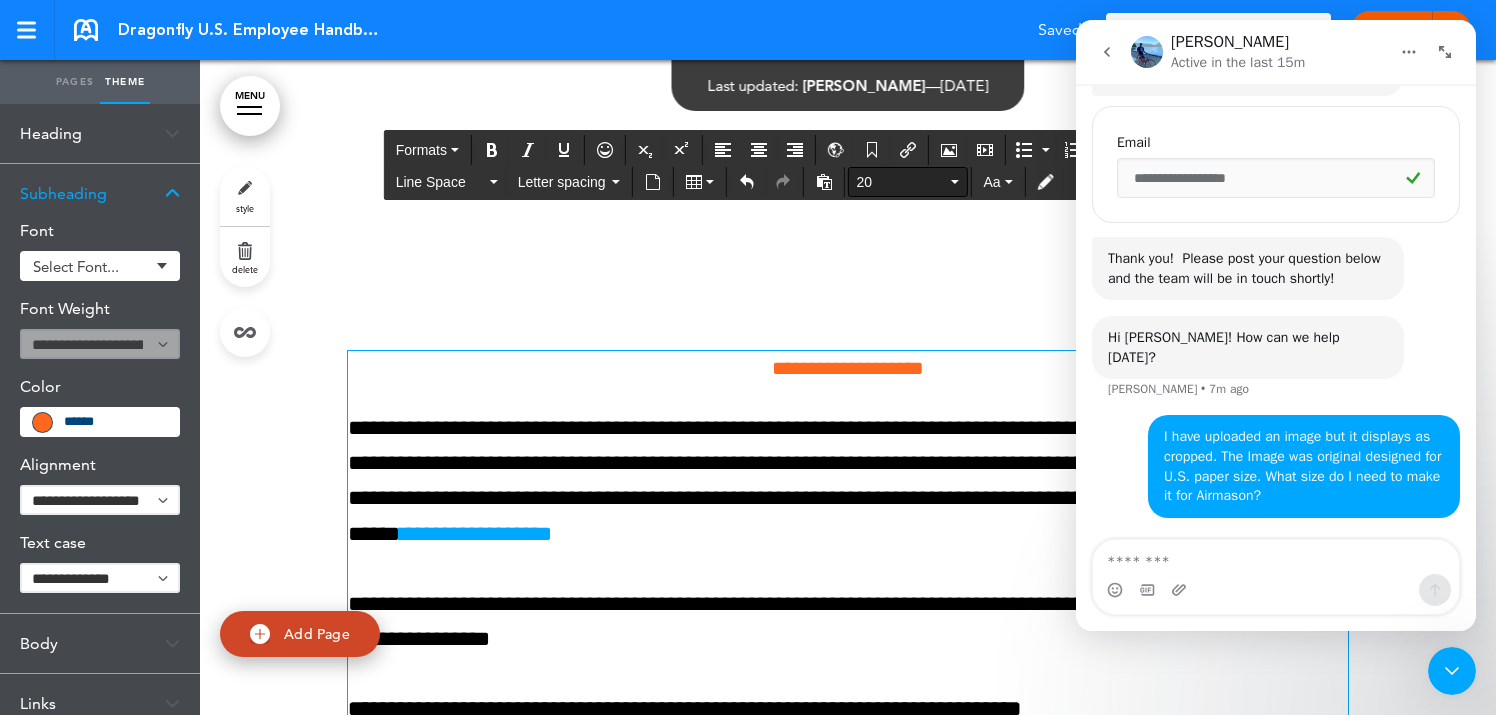 click on "20" at bounding box center (908, 182) 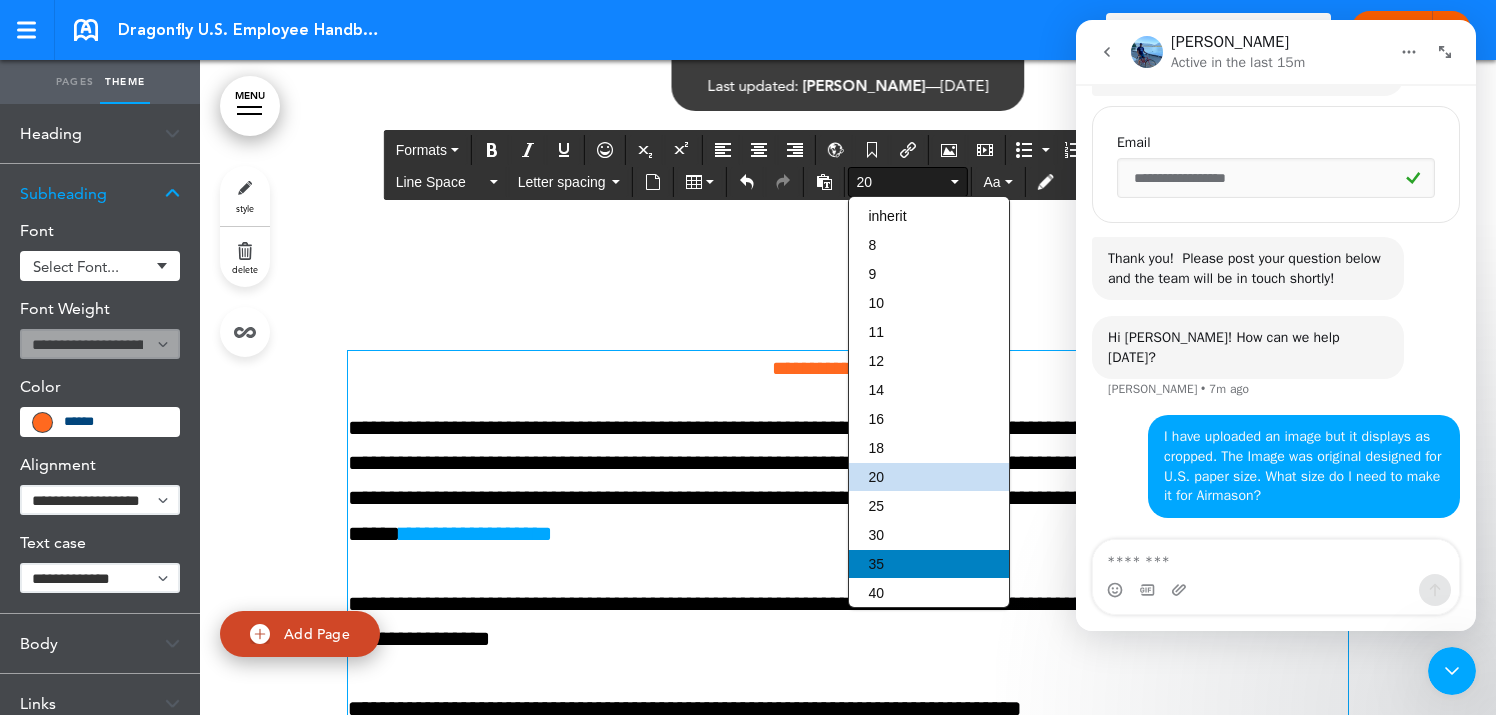 click on "35" at bounding box center [929, 564] 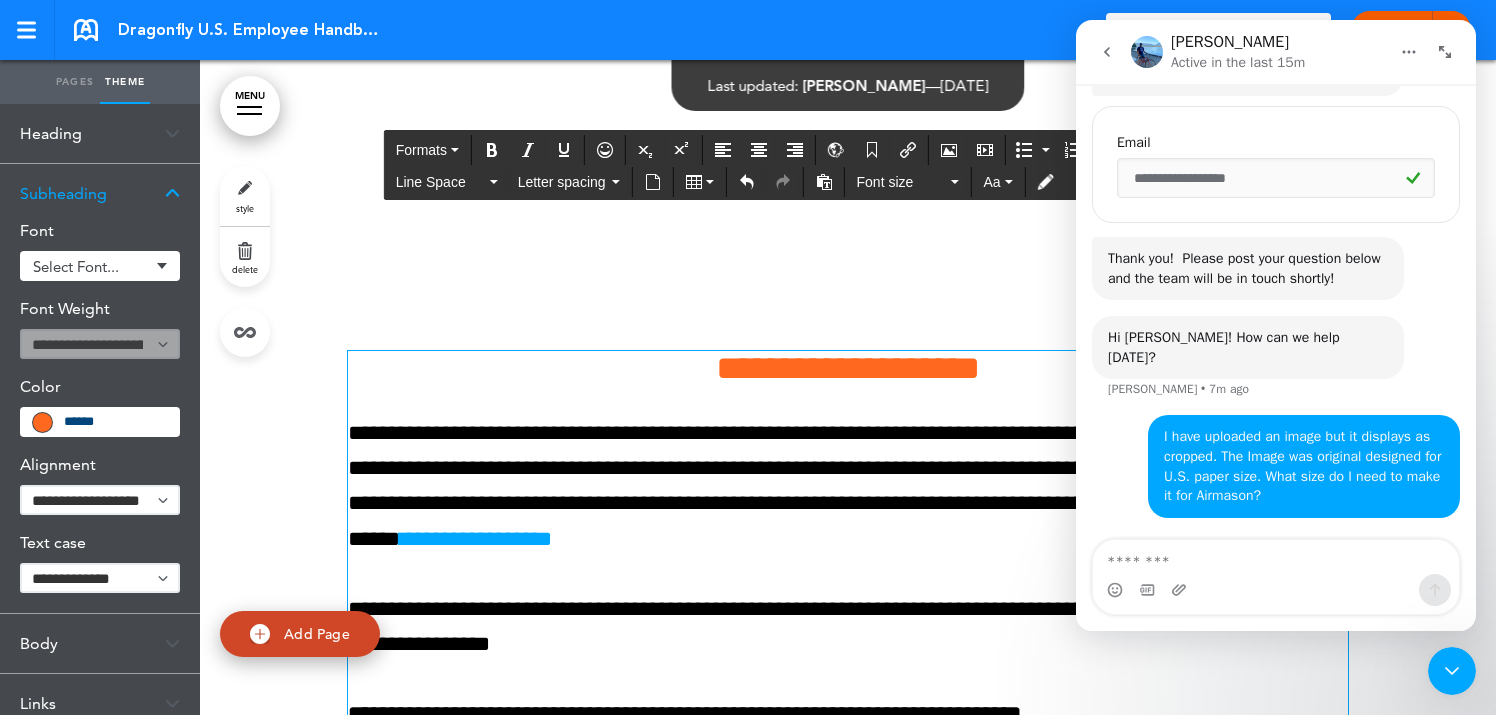 click on "**********" at bounding box center [848, 486] 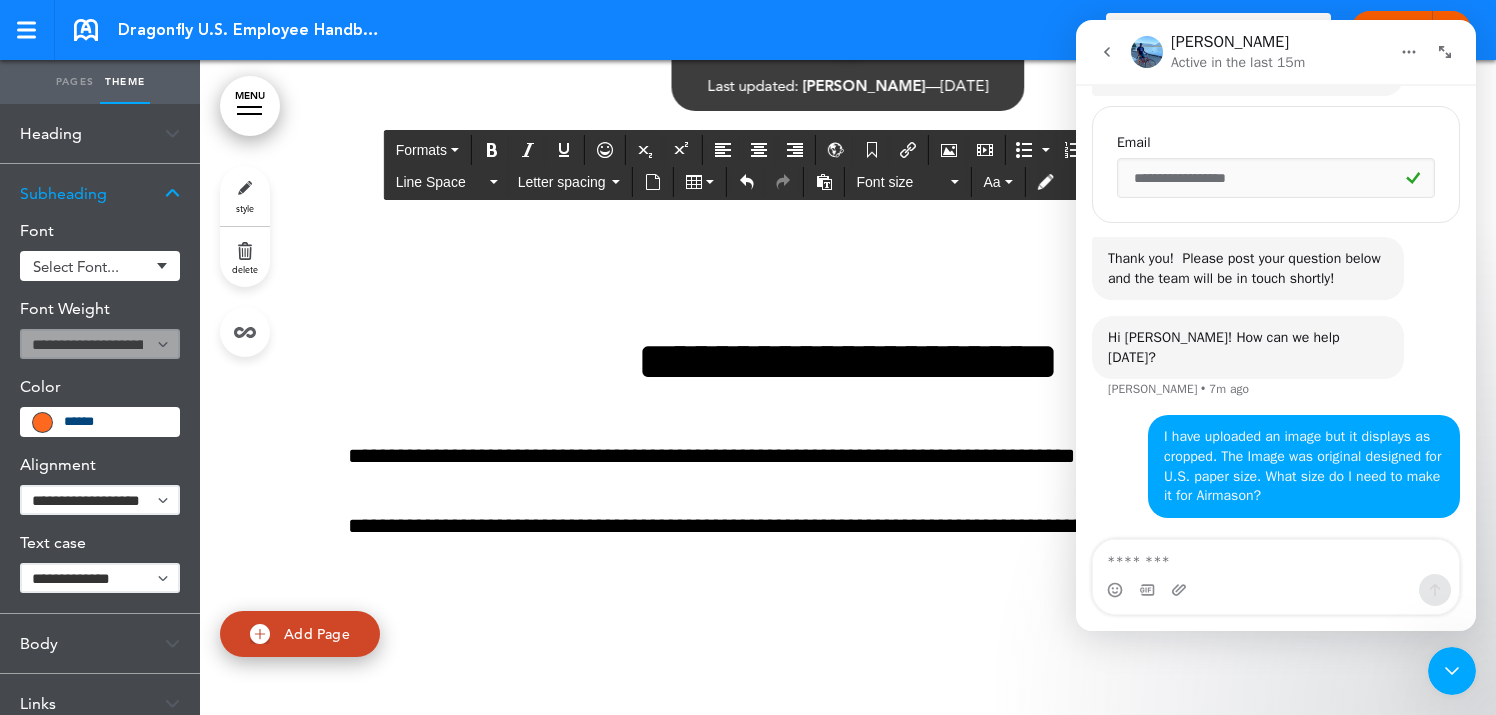 scroll, scrollTop: 2342, scrollLeft: 0, axis: vertical 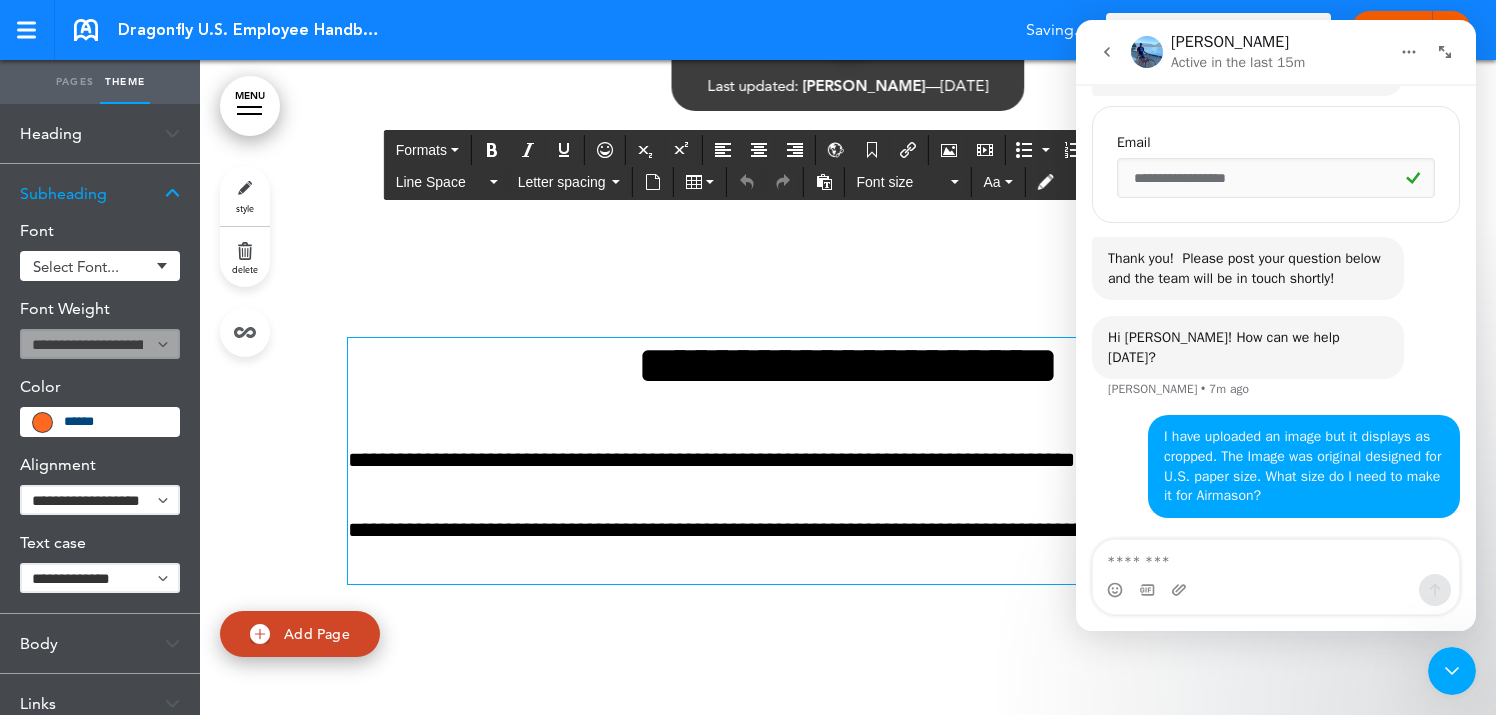 click on "**********" at bounding box center [848, 365] 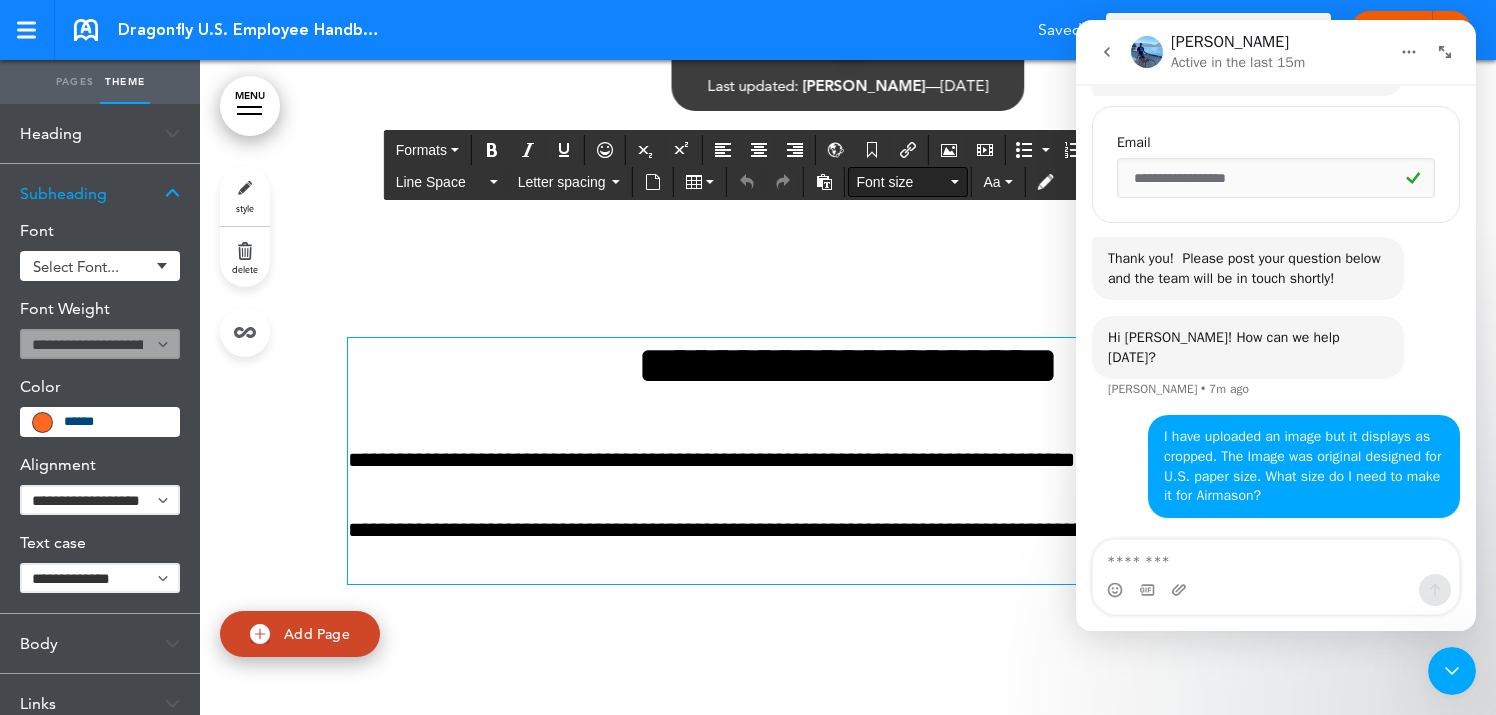 click on "Font size" at bounding box center [908, 182] 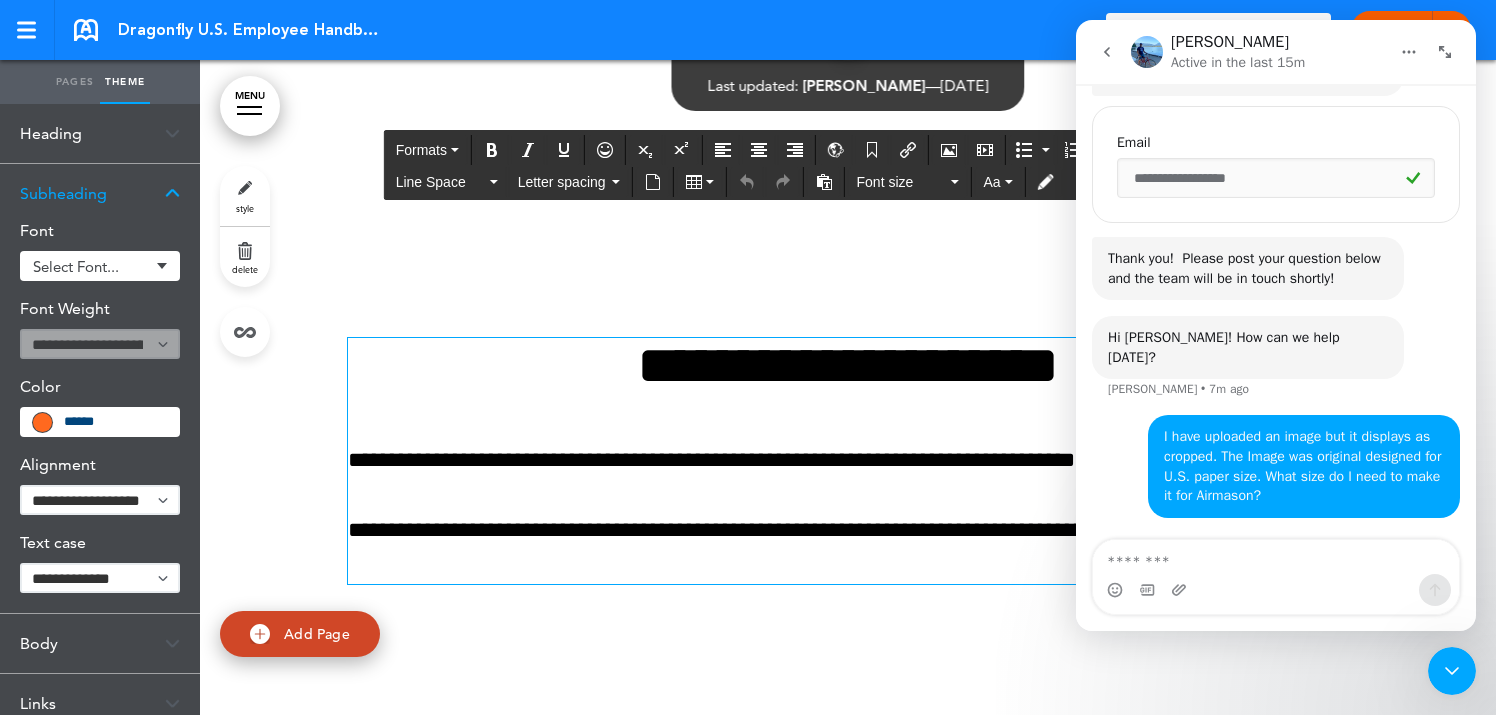 click on "**********" at bounding box center [848, 461] 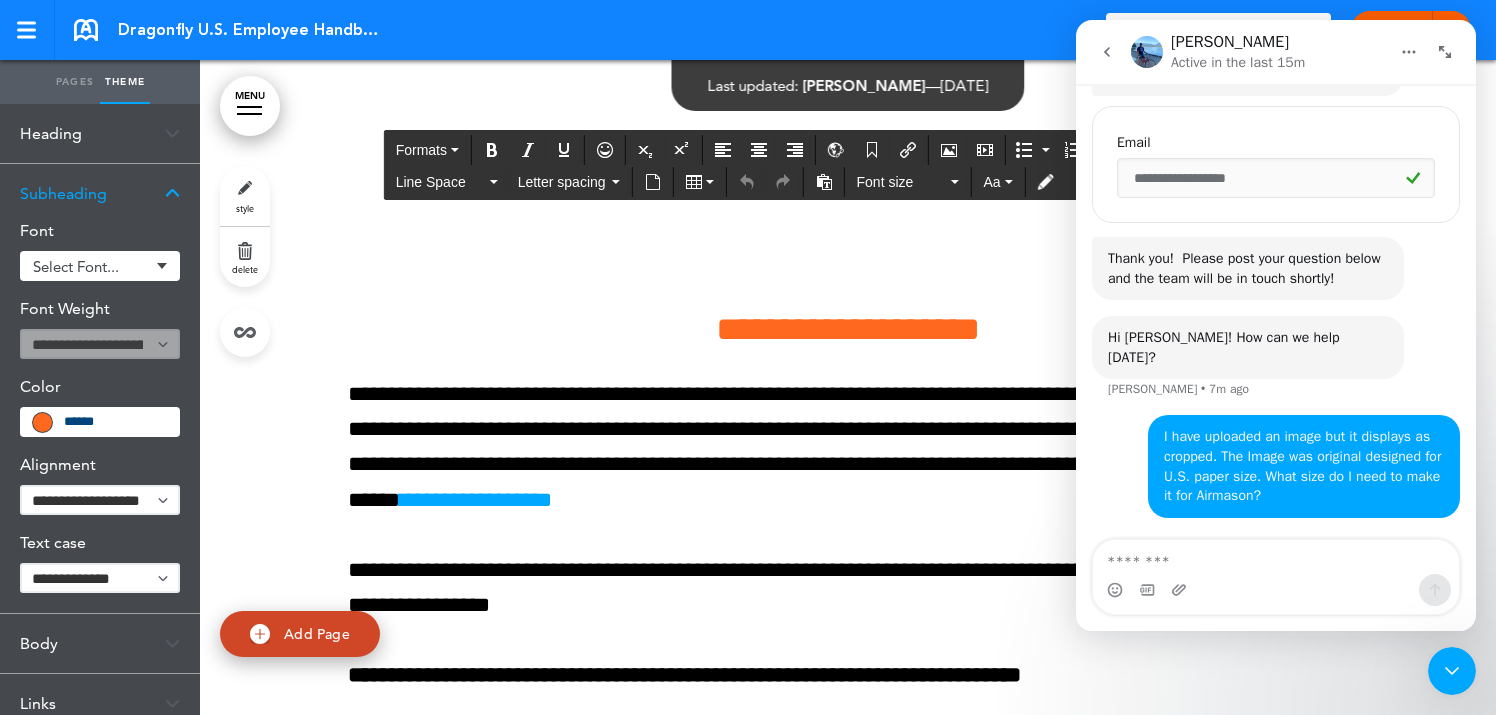 scroll, scrollTop: 1270, scrollLeft: 0, axis: vertical 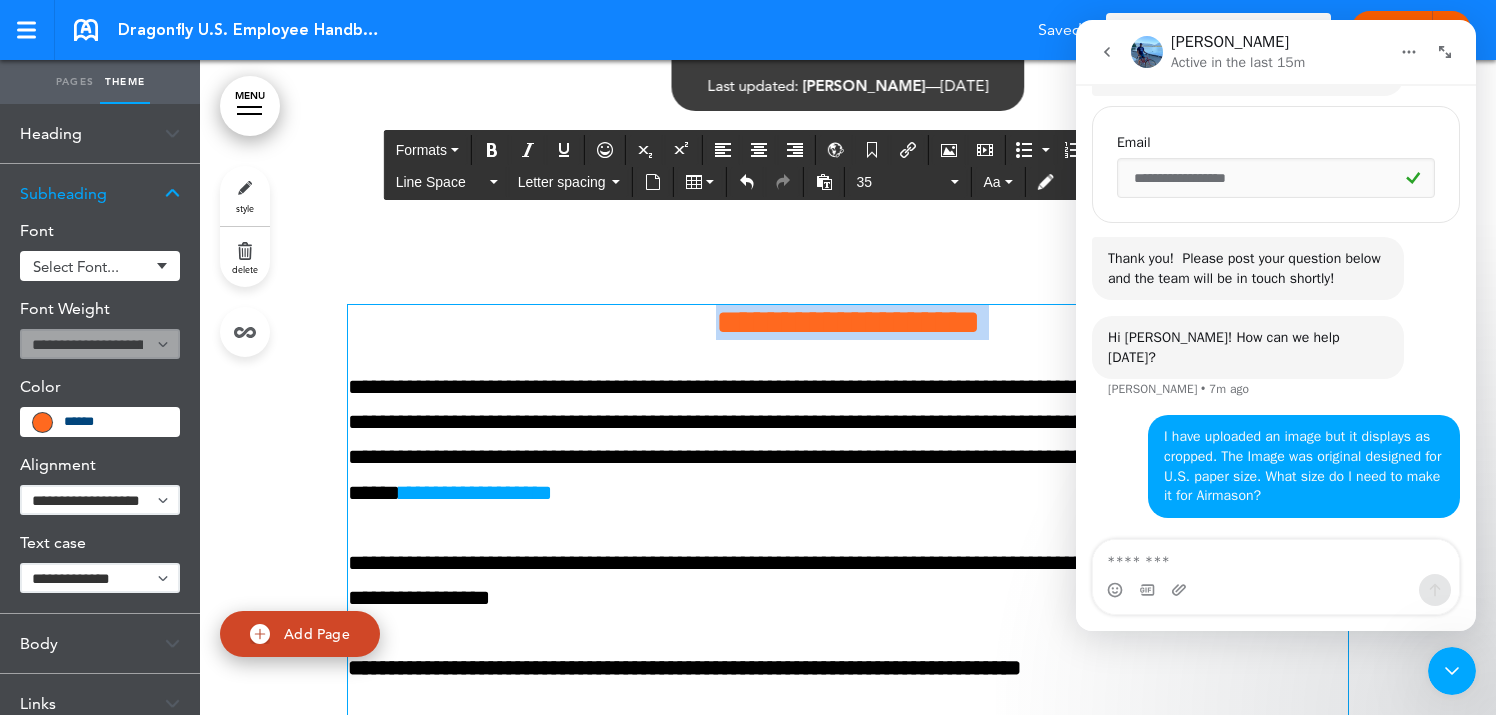 drag, startPoint x: 665, startPoint y: 325, endPoint x: 1030, endPoint y: 345, distance: 365.54755 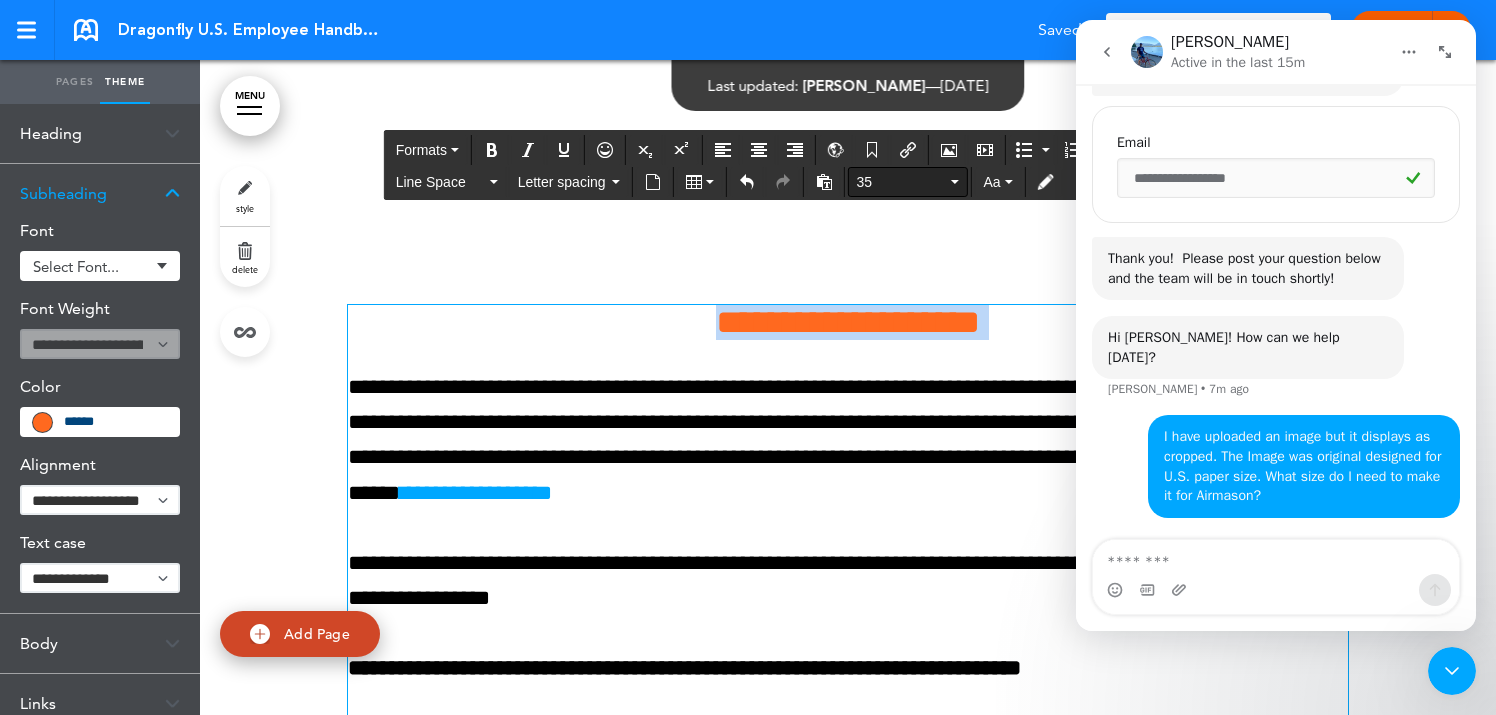 click on "35" at bounding box center (902, 182) 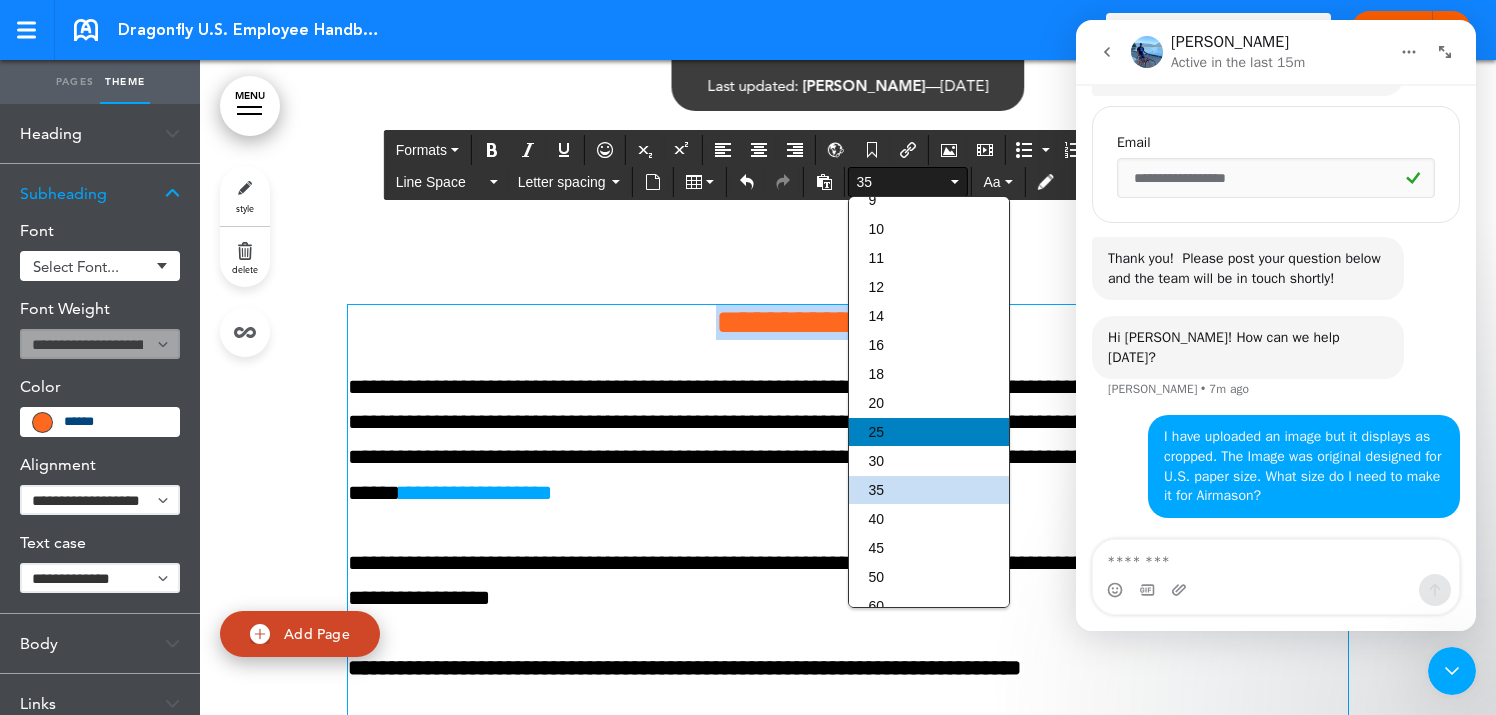 scroll, scrollTop: 75, scrollLeft: 0, axis: vertical 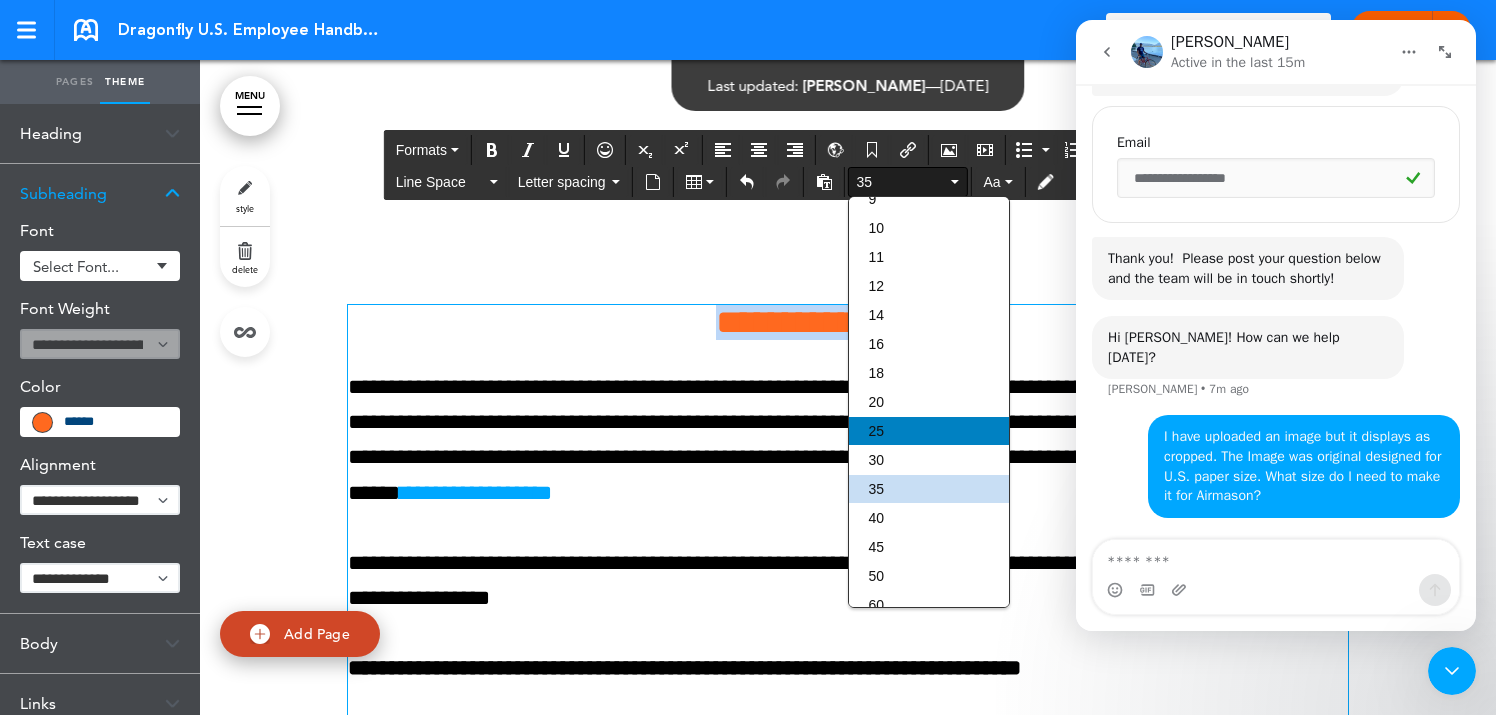 click on "40" at bounding box center (929, 518) 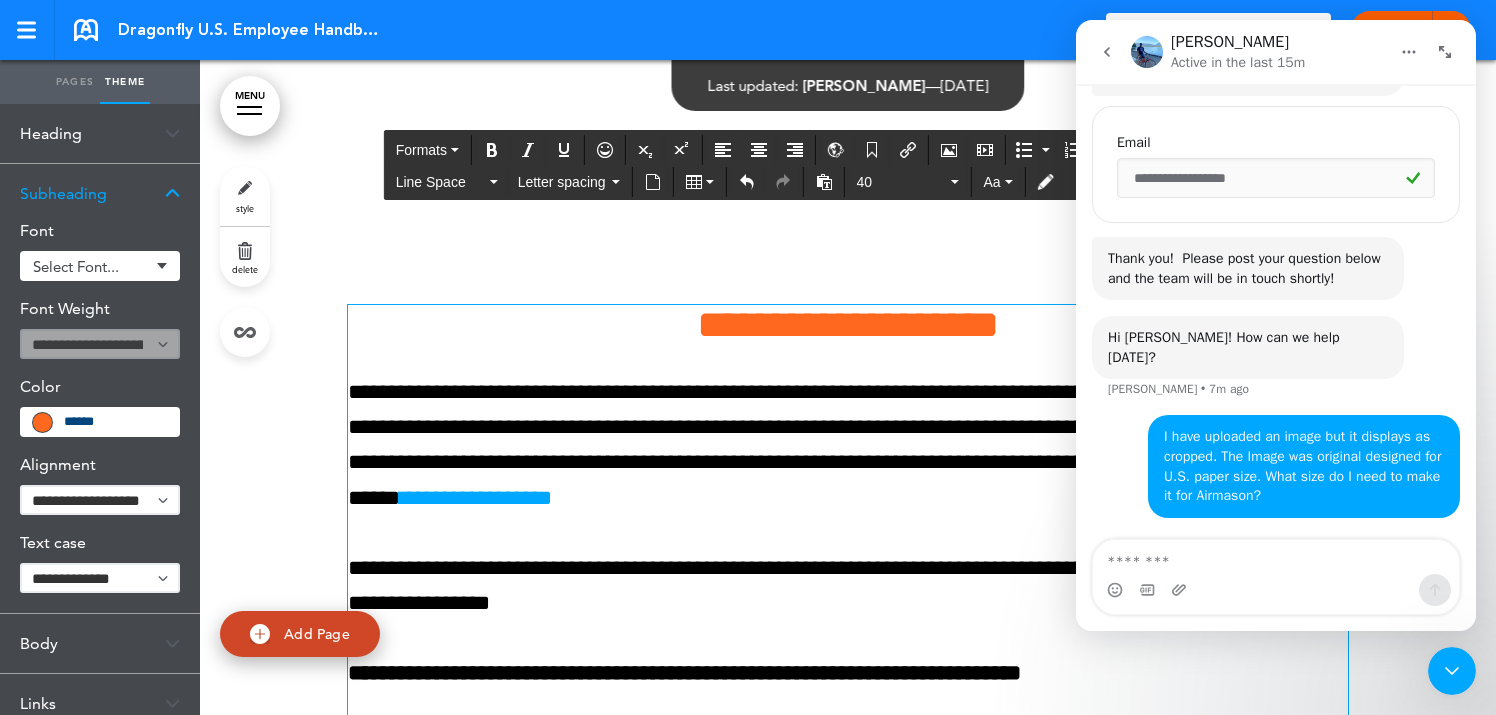 click on "**********" at bounding box center [848, 586] 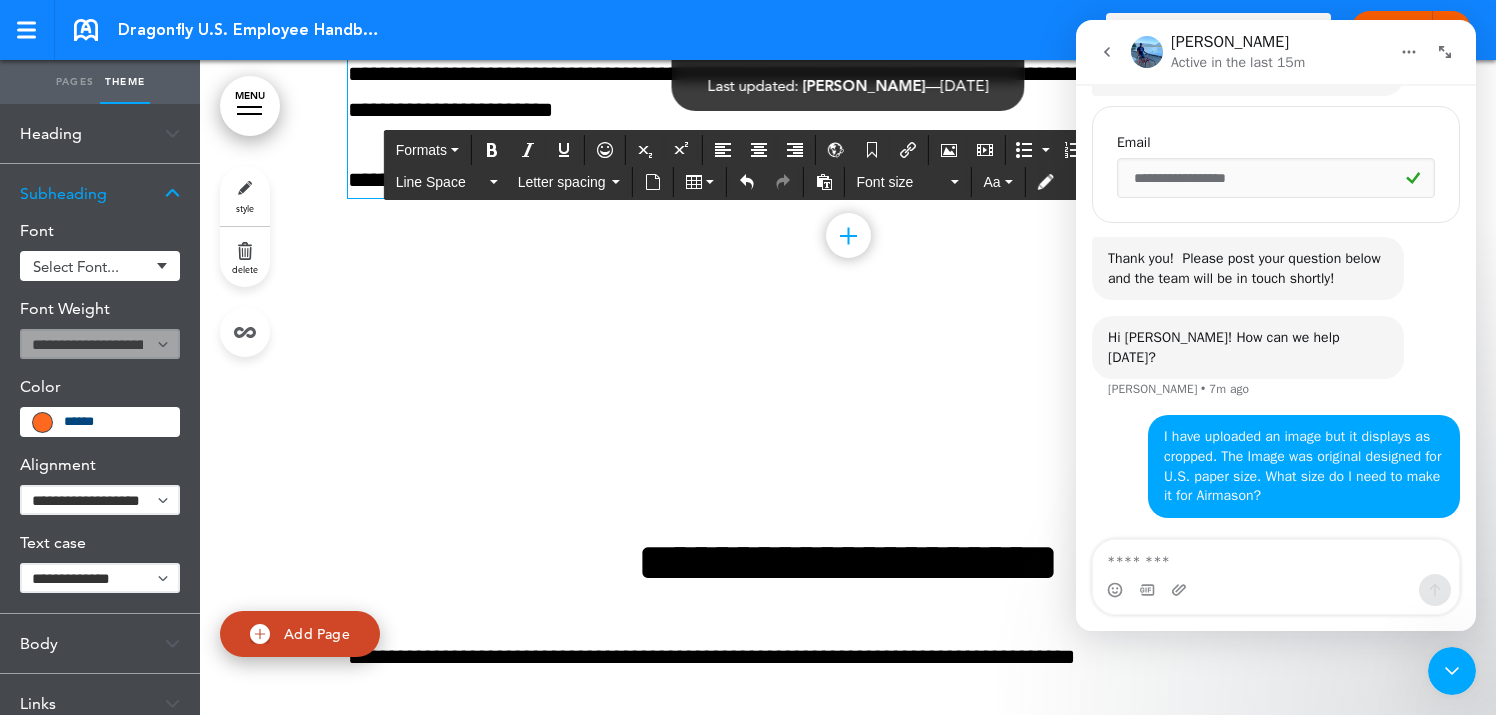 scroll, scrollTop: 2153, scrollLeft: 0, axis: vertical 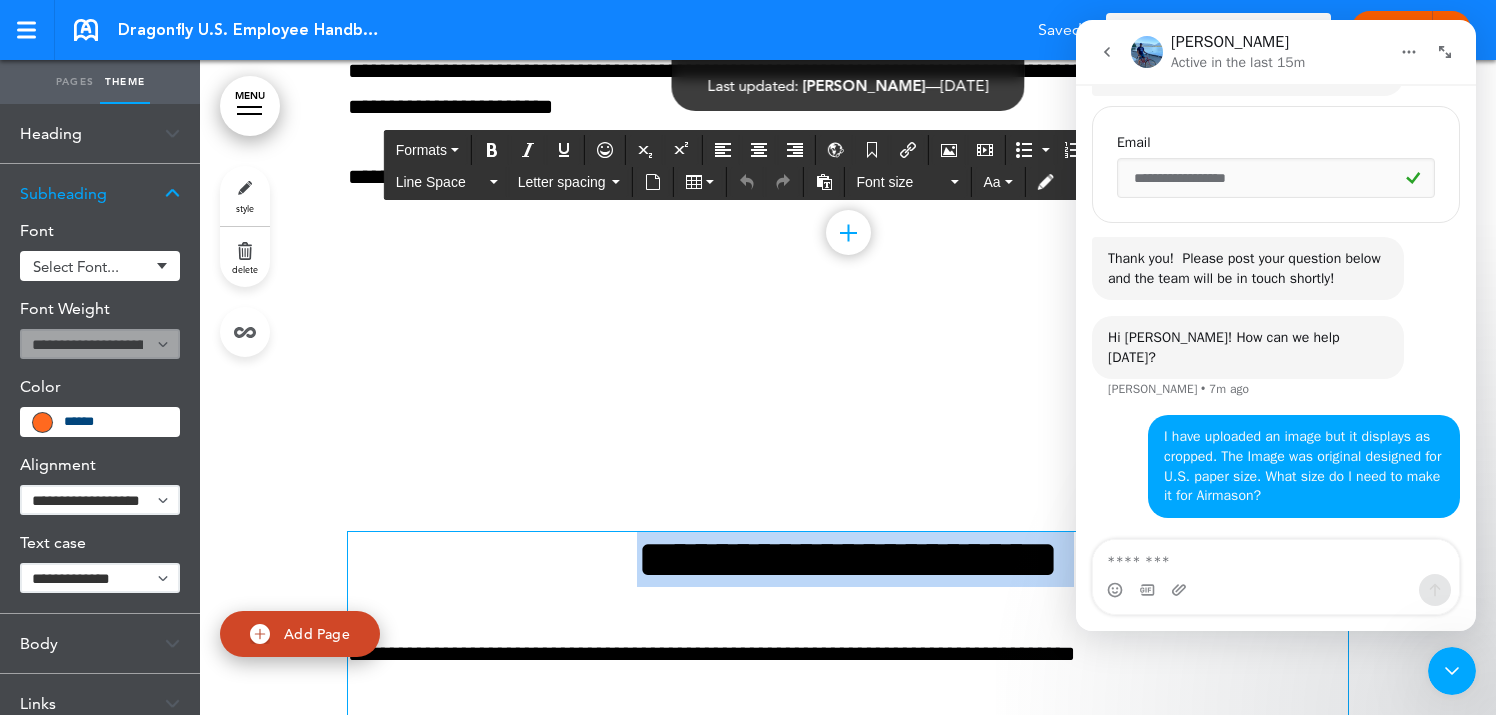 drag, startPoint x: 579, startPoint y: 561, endPoint x: 1061, endPoint y: 593, distance: 483.06107 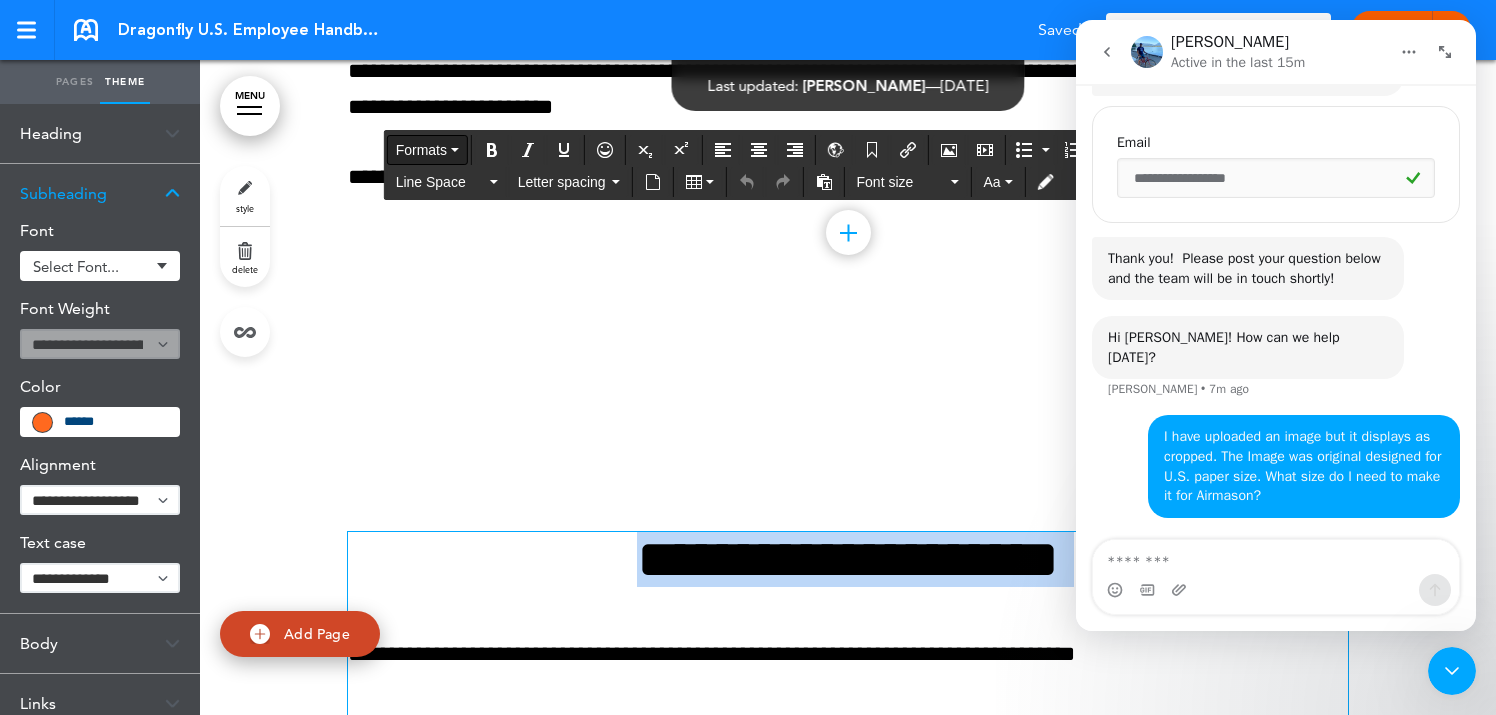 click on "Formats" at bounding box center (421, 150) 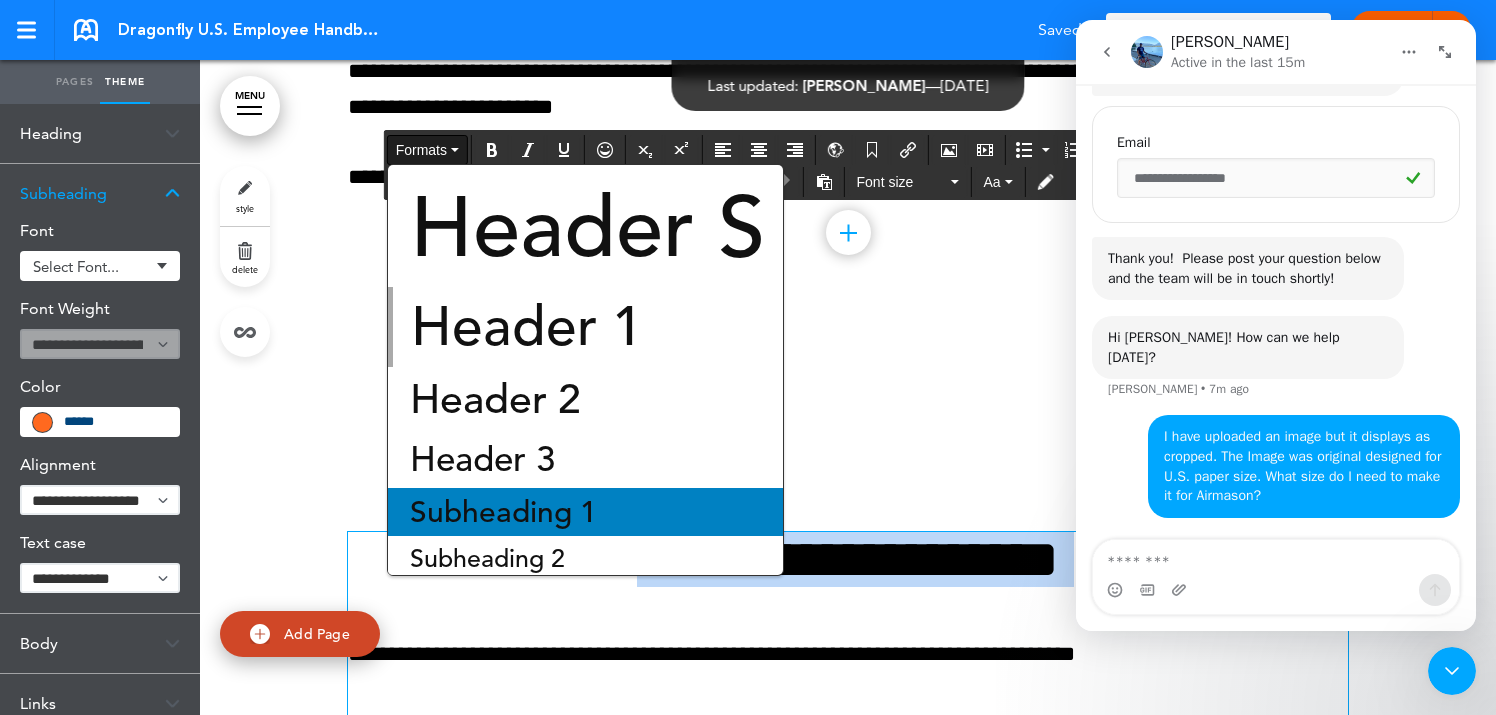 click on "Subheading 1" at bounding box center [503, 512] 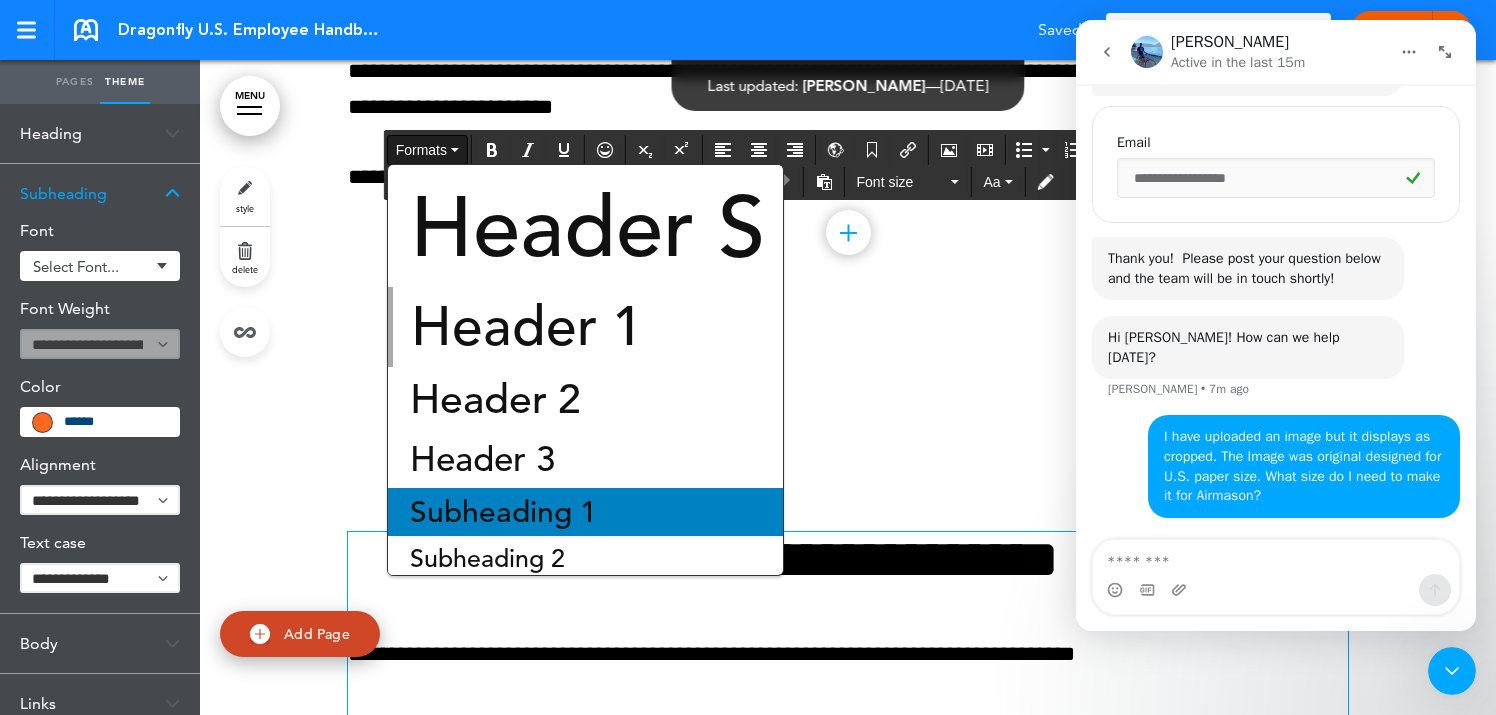 scroll, scrollTop: 2175, scrollLeft: 0, axis: vertical 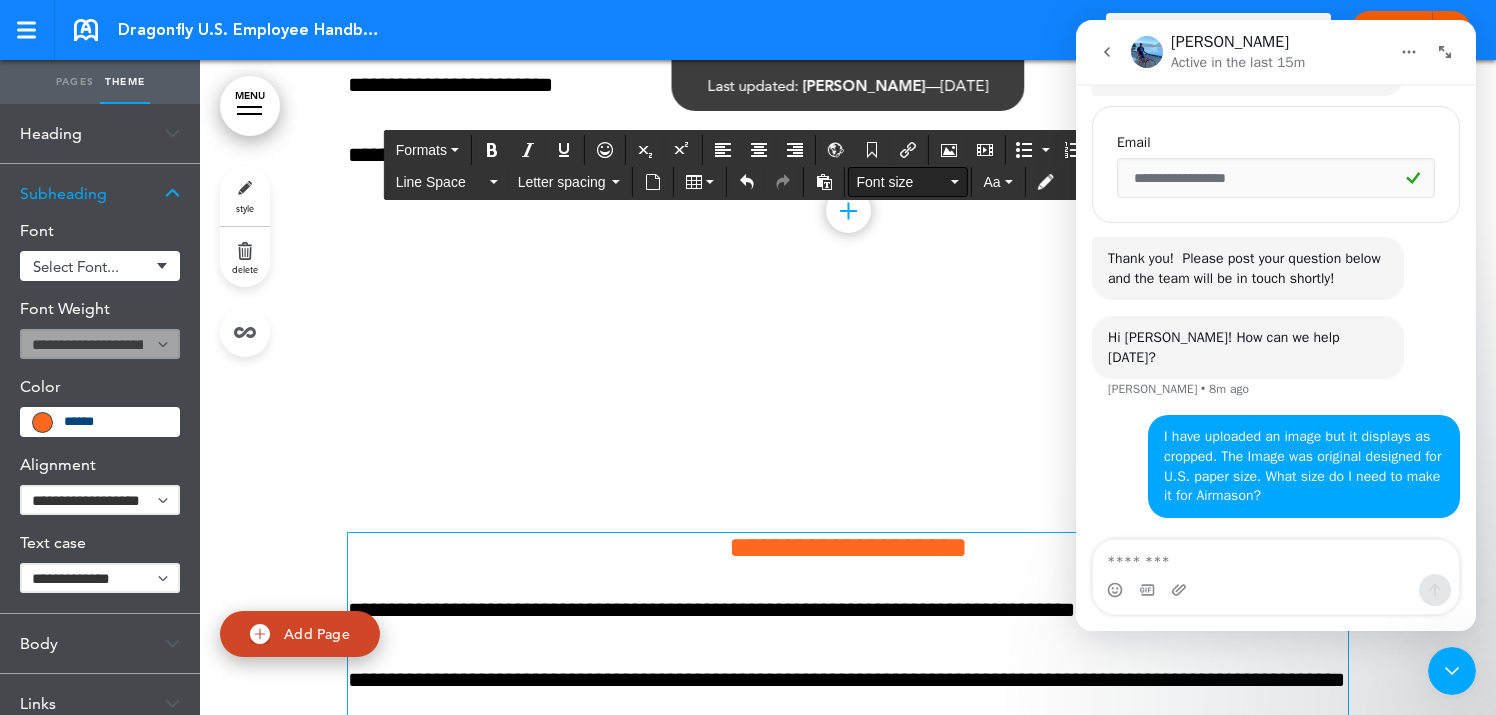 click on "Font size" at bounding box center [902, 182] 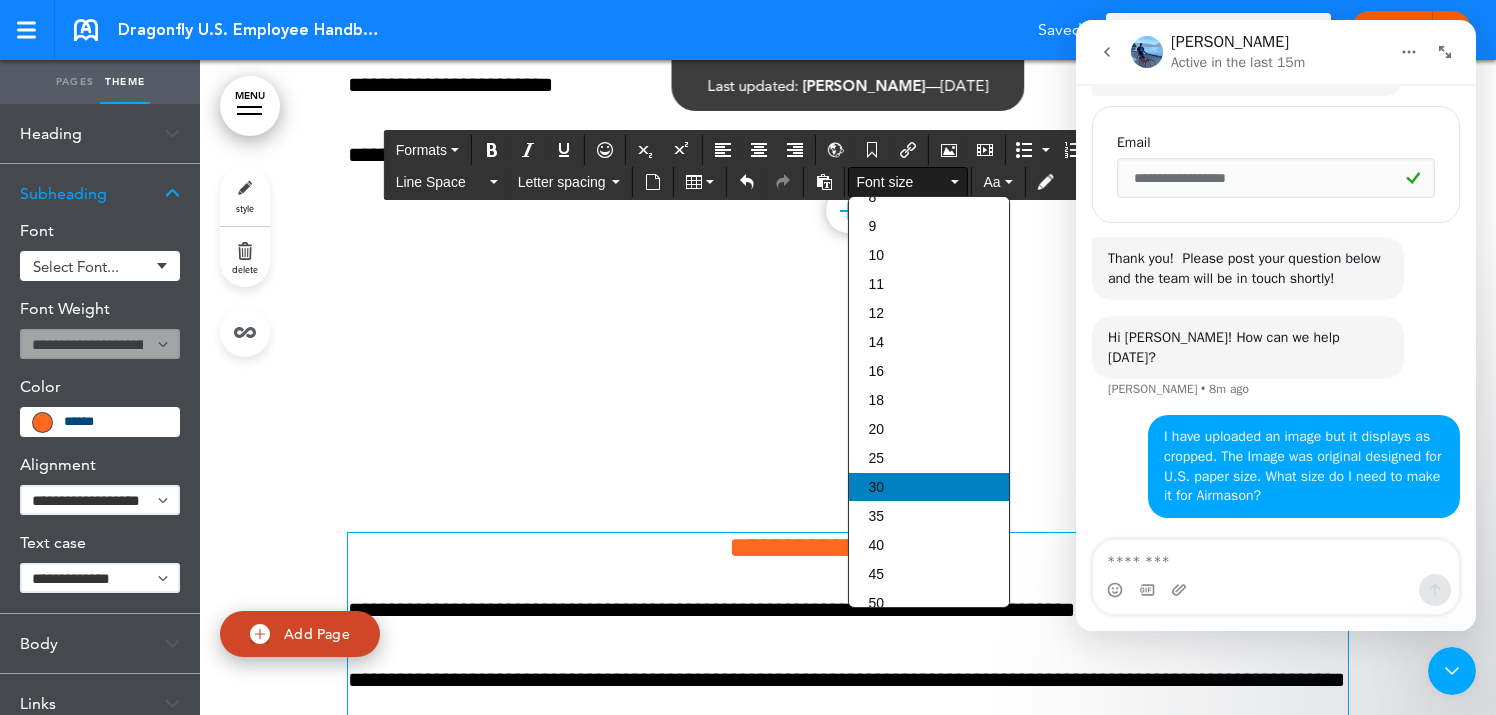 scroll, scrollTop: 58, scrollLeft: 0, axis: vertical 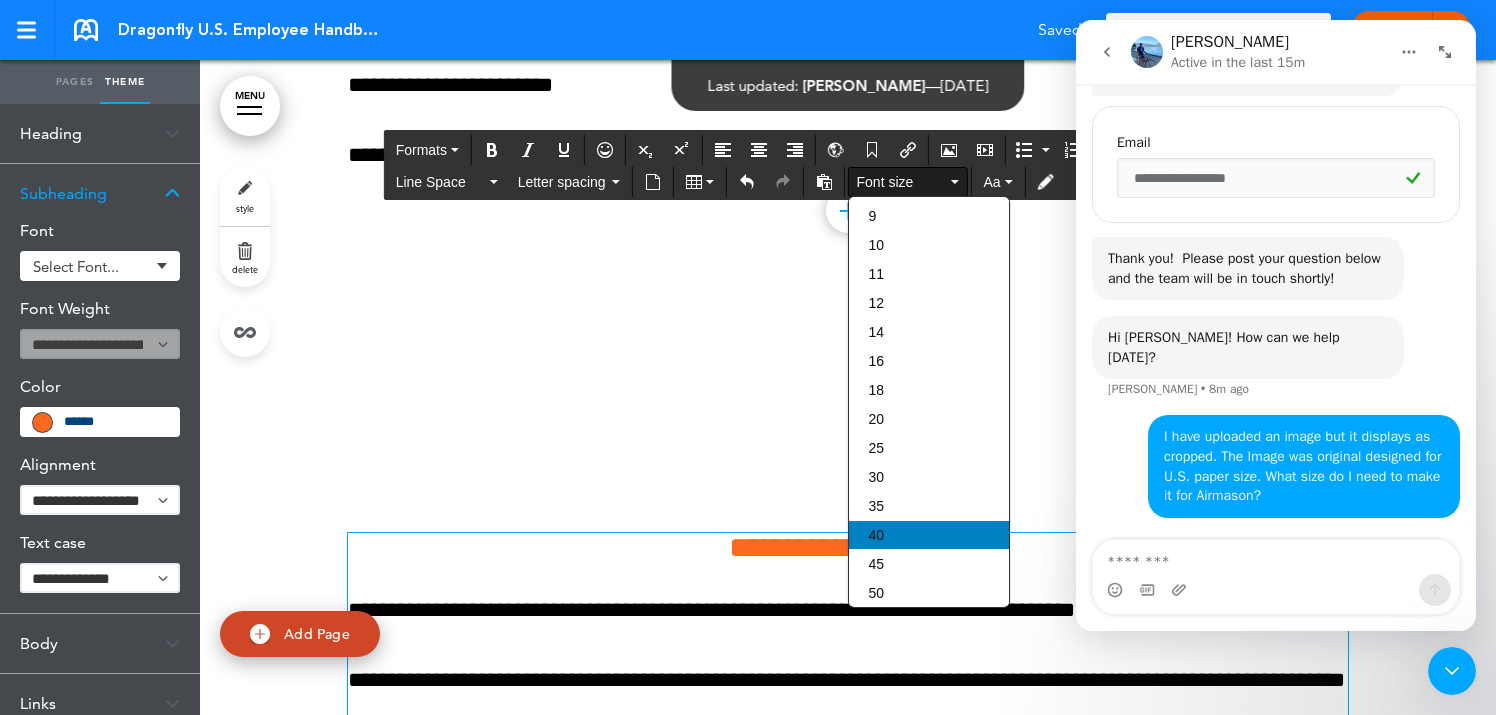 click on "40" at bounding box center [929, 535] 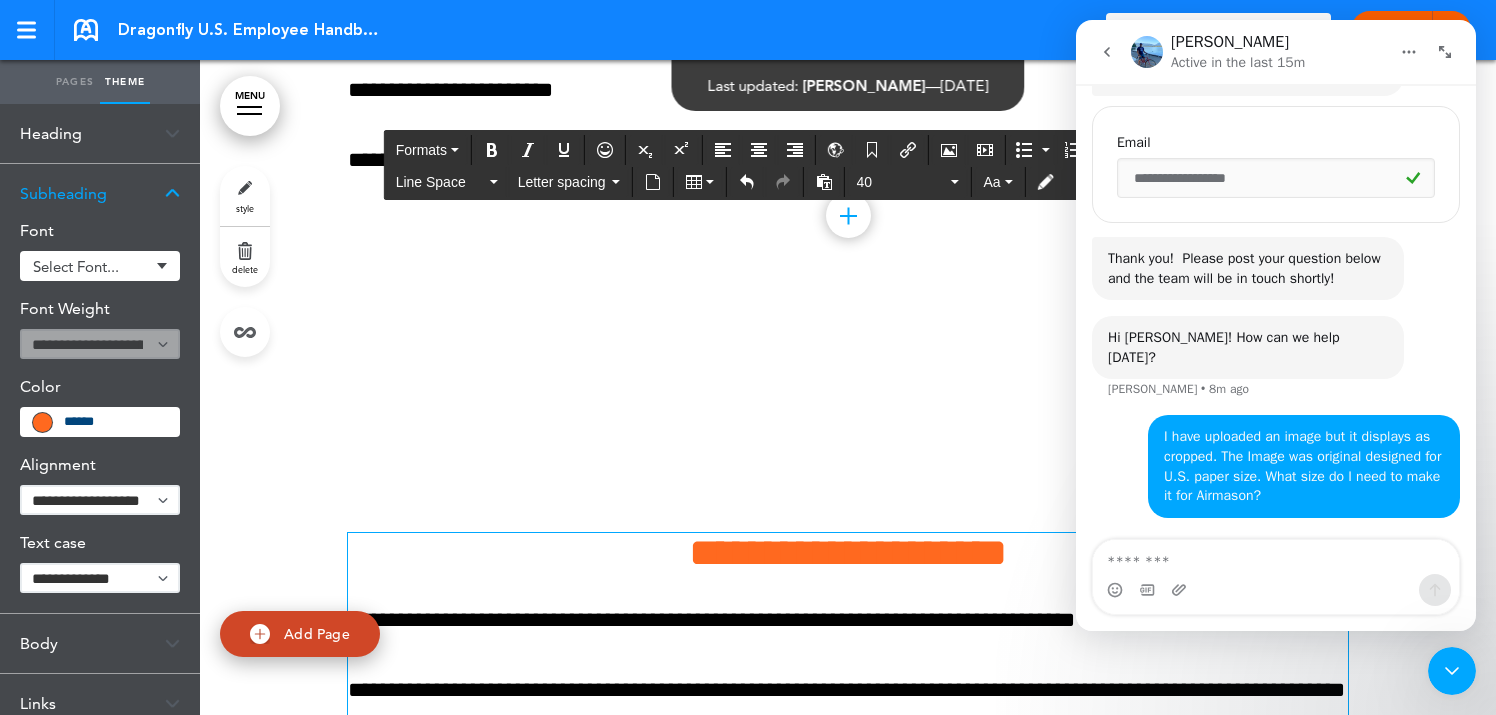 click on "**********" at bounding box center (848, 620) 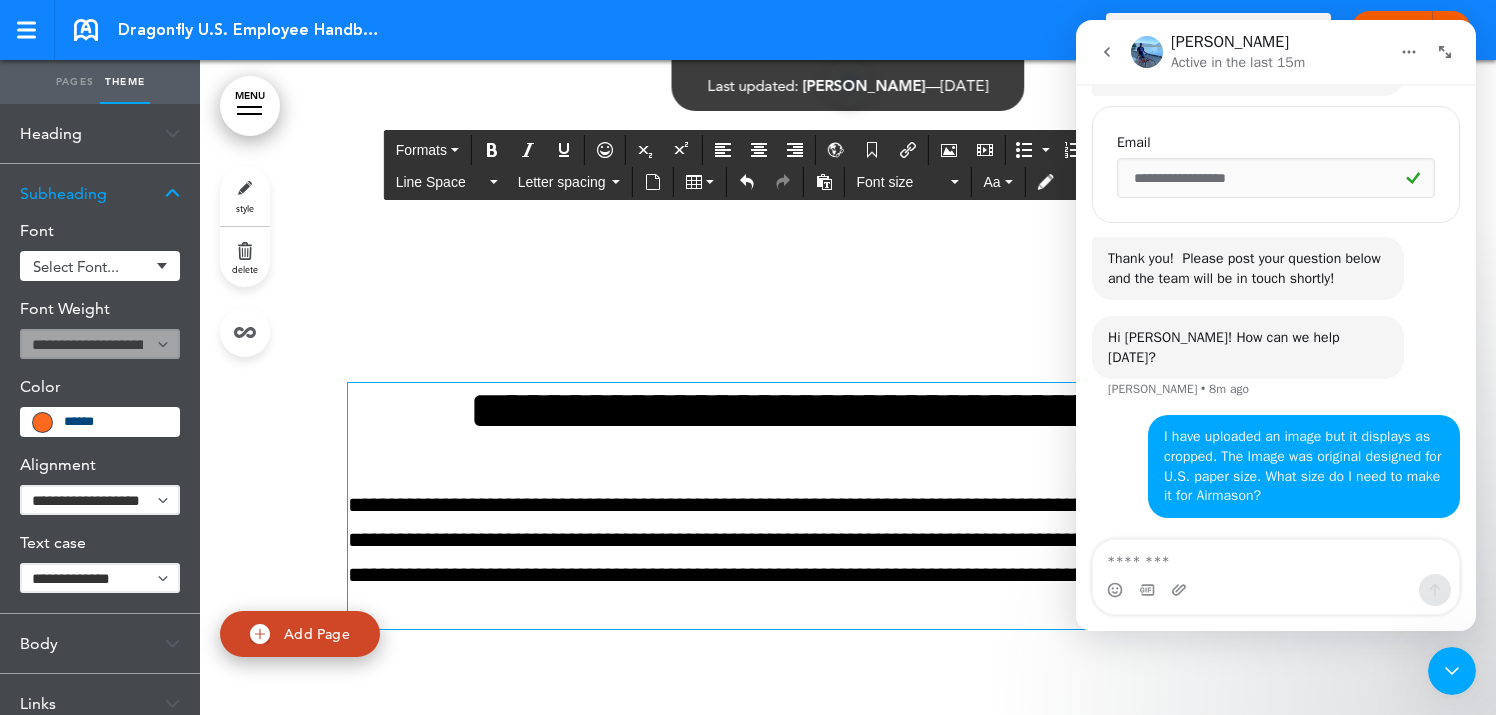 scroll, scrollTop: 3070, scrollLeft: 0, axis: vertical 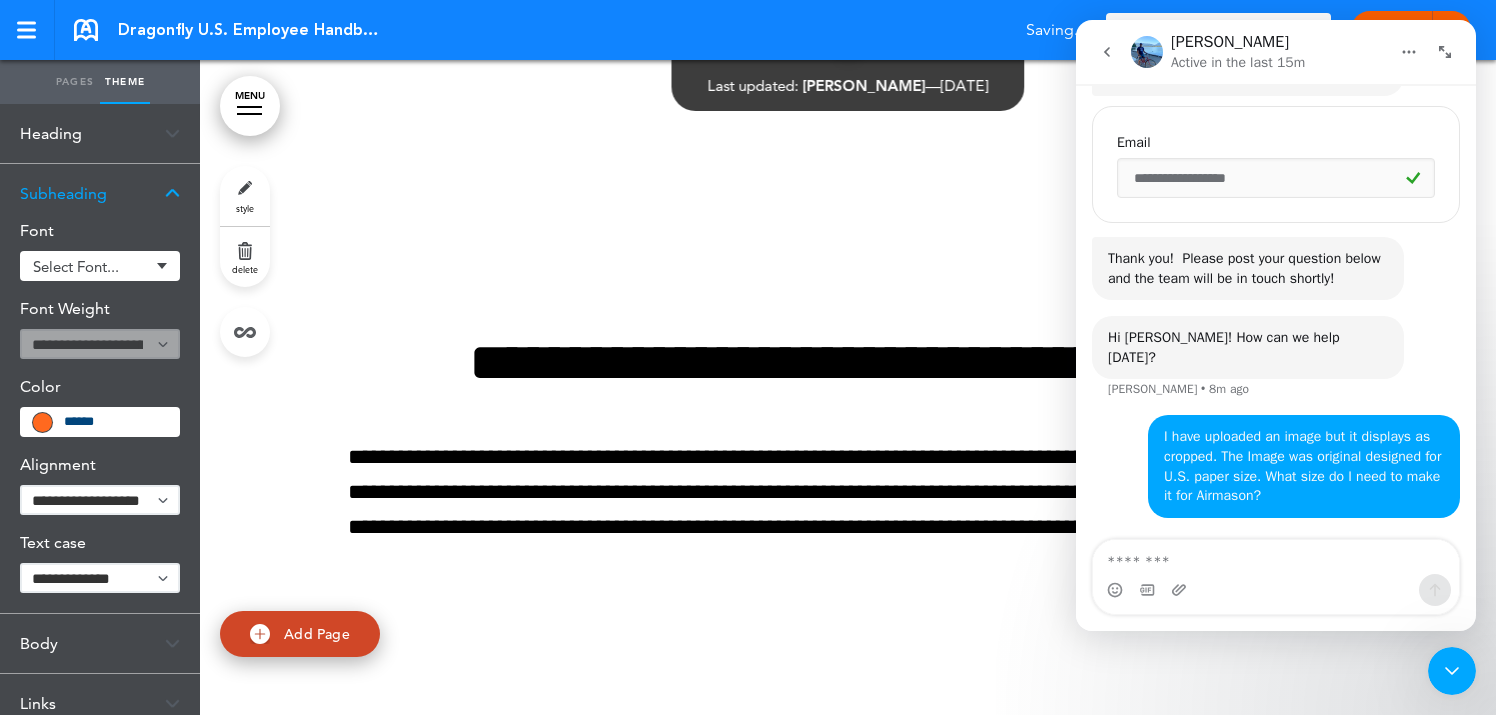click at bounding box center (1445, 52) 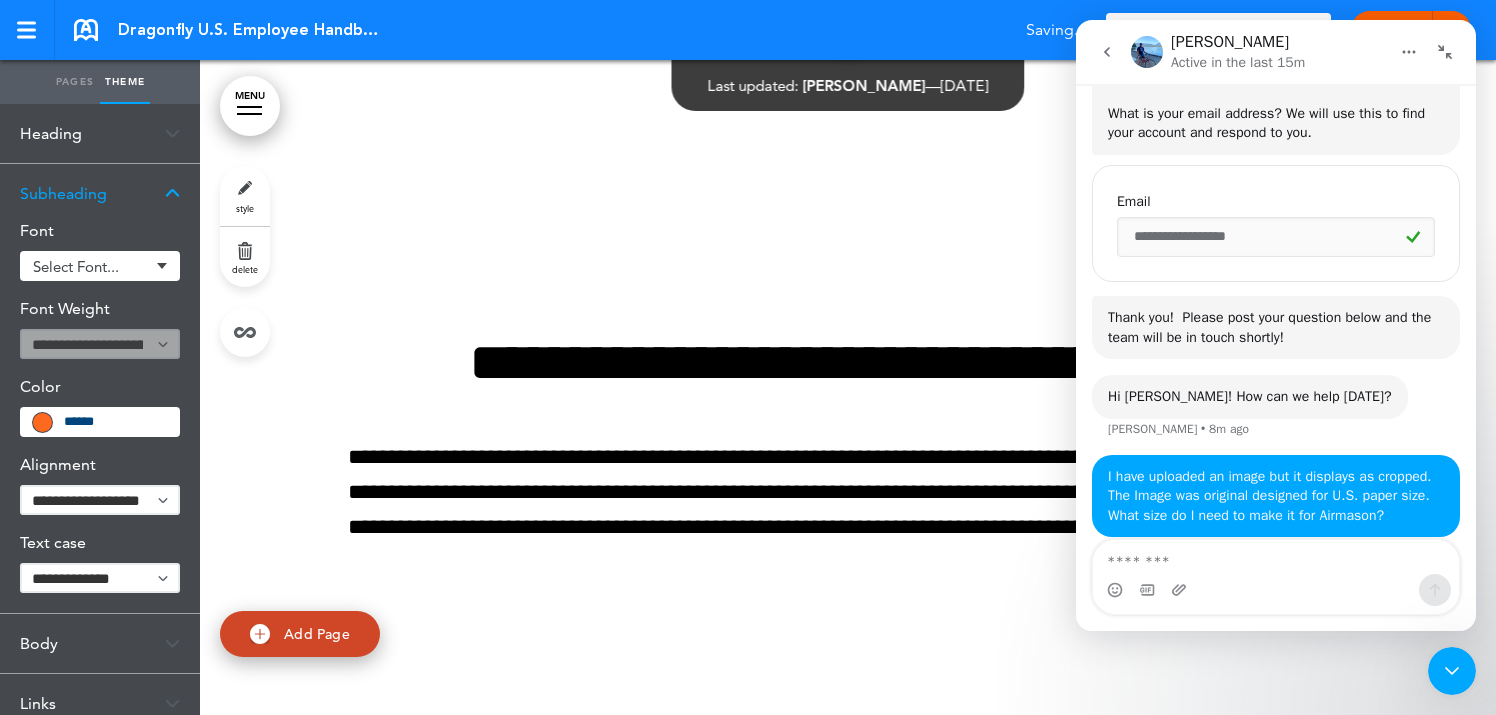 scroll, scrollTop: 497, scrollLeft: 0, axis: vertical 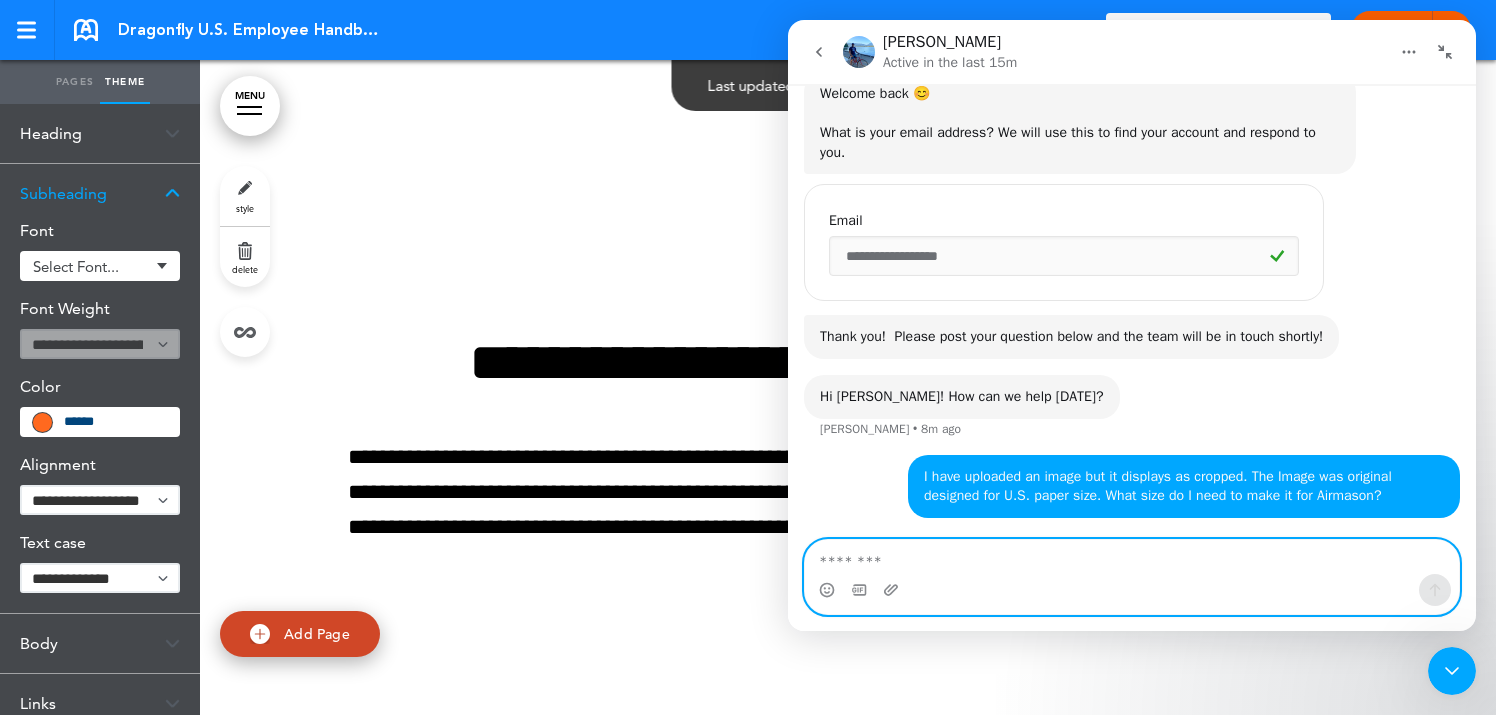 click at bounding box center [1132, 557] 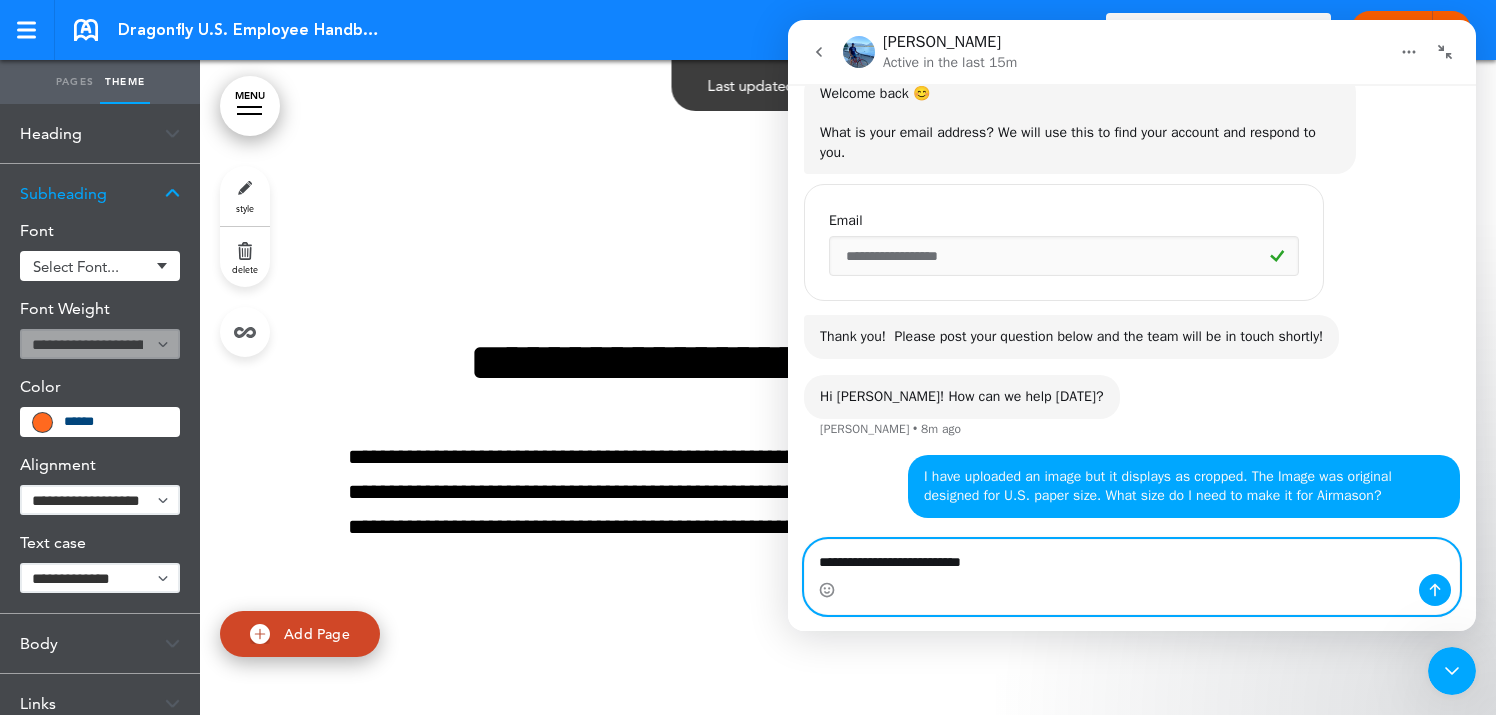 type on "**********" 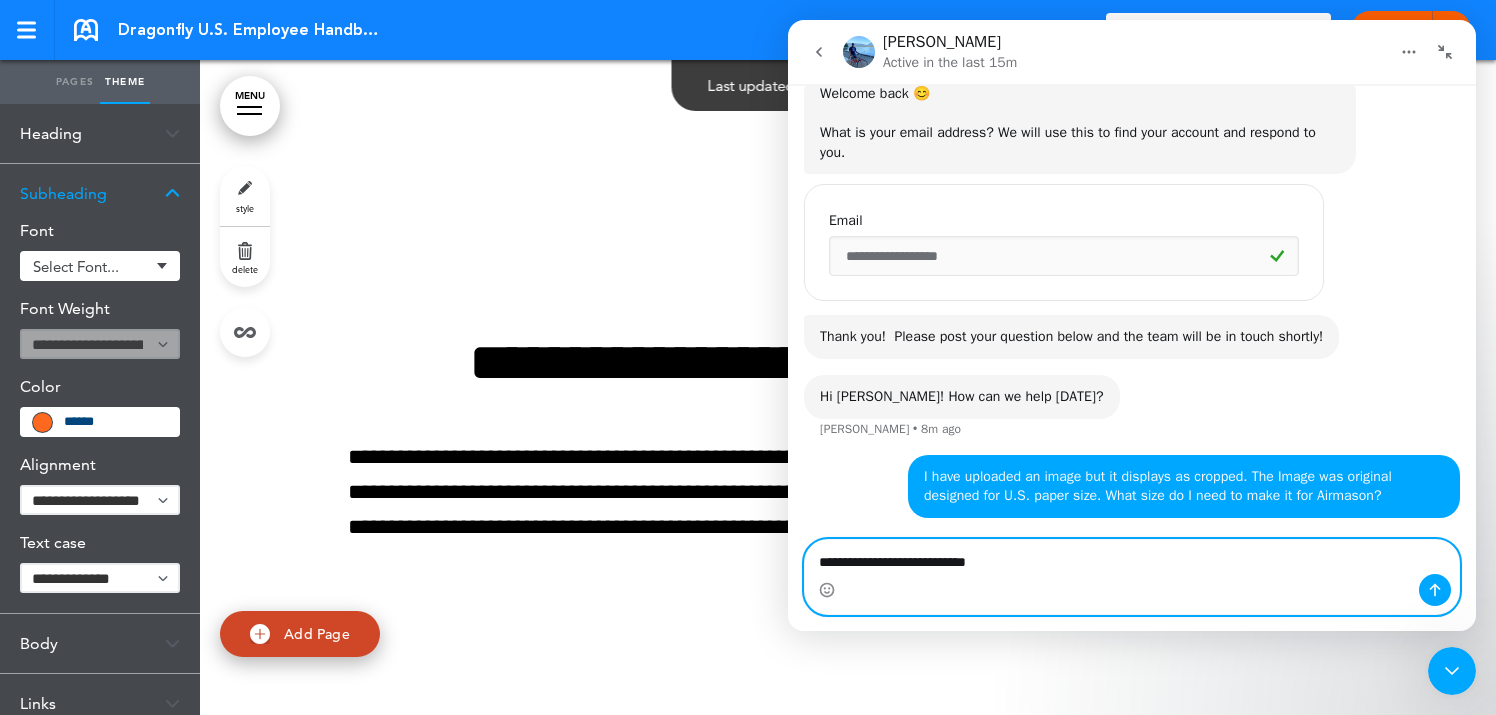 type 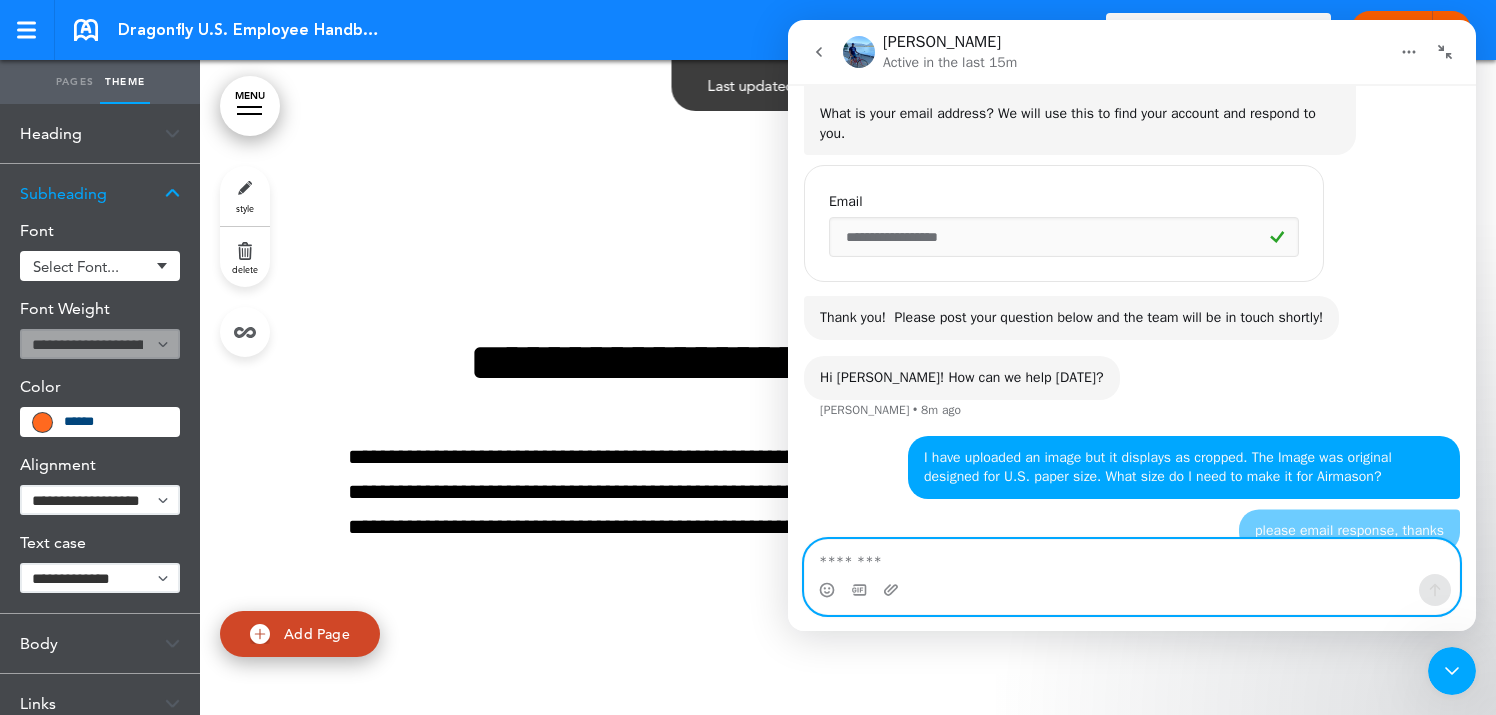 scroll, scrollTop: 543, scrollLeft: 0, axis: vertical 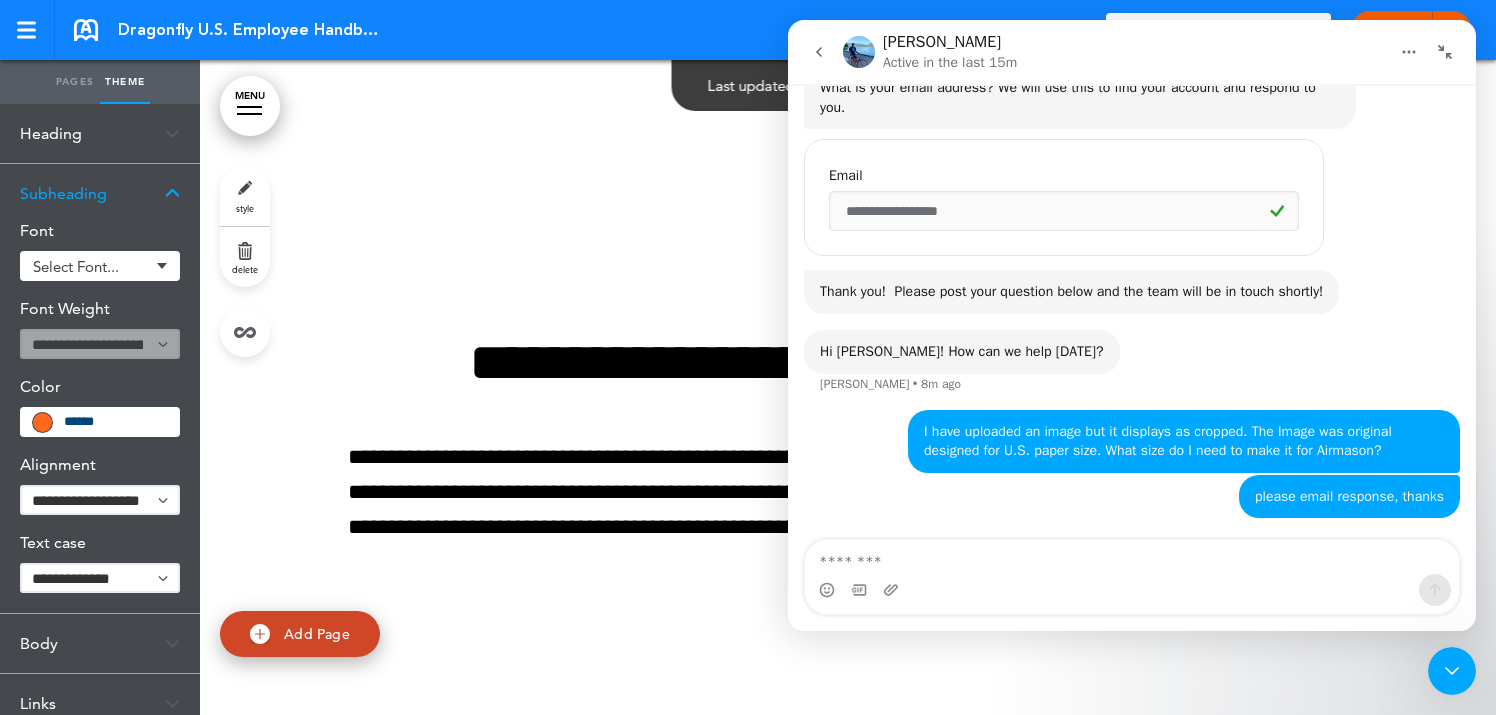 click 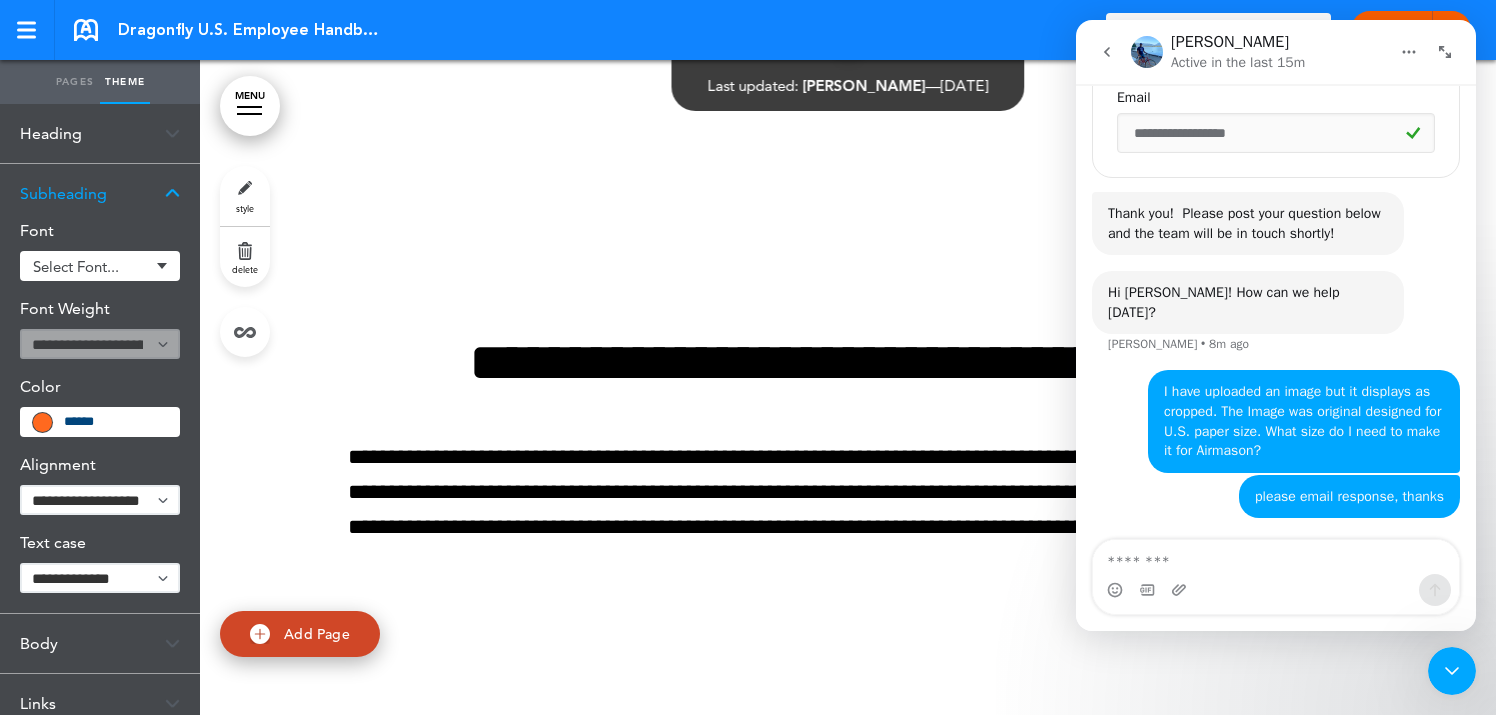 scroll, scrollTop: 681, scrollLeft: 0, axis: vertical 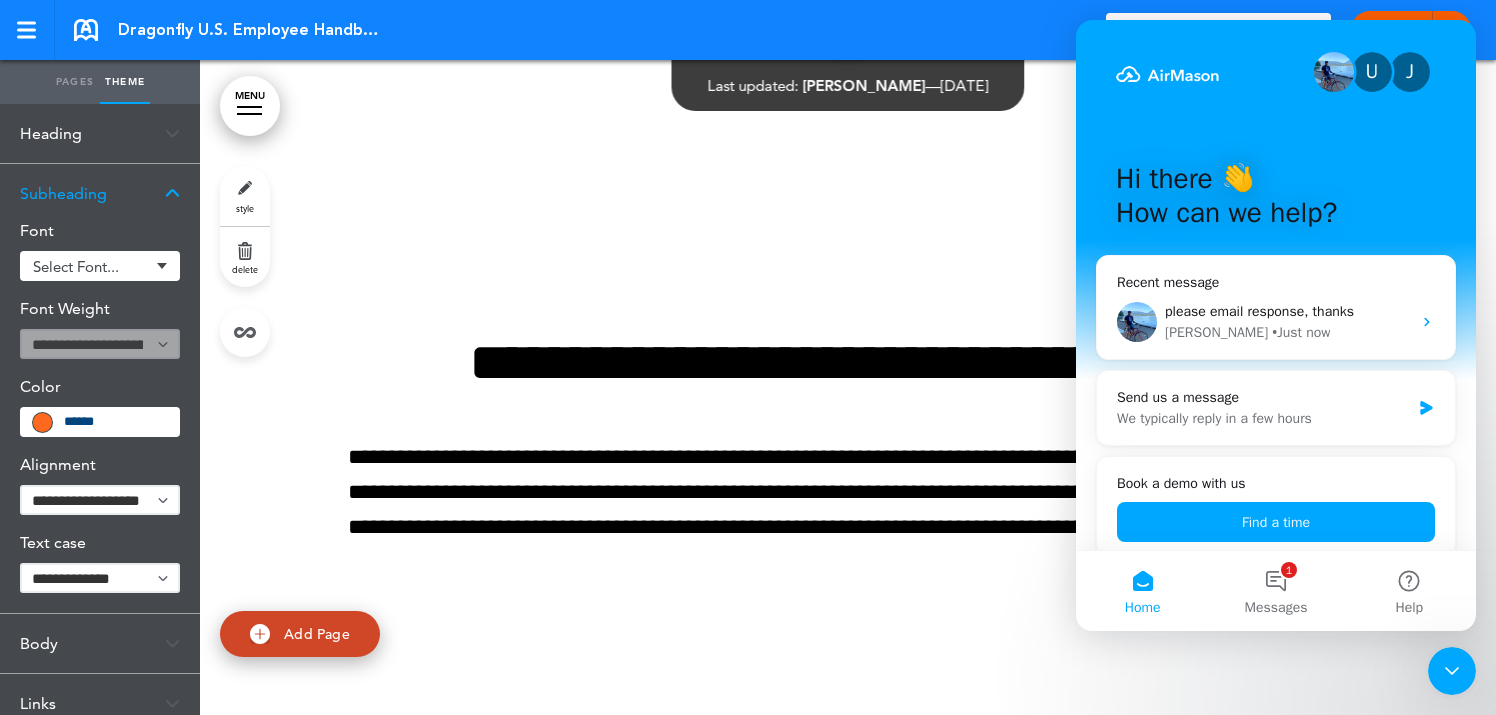click at bounding box center (848, 483) 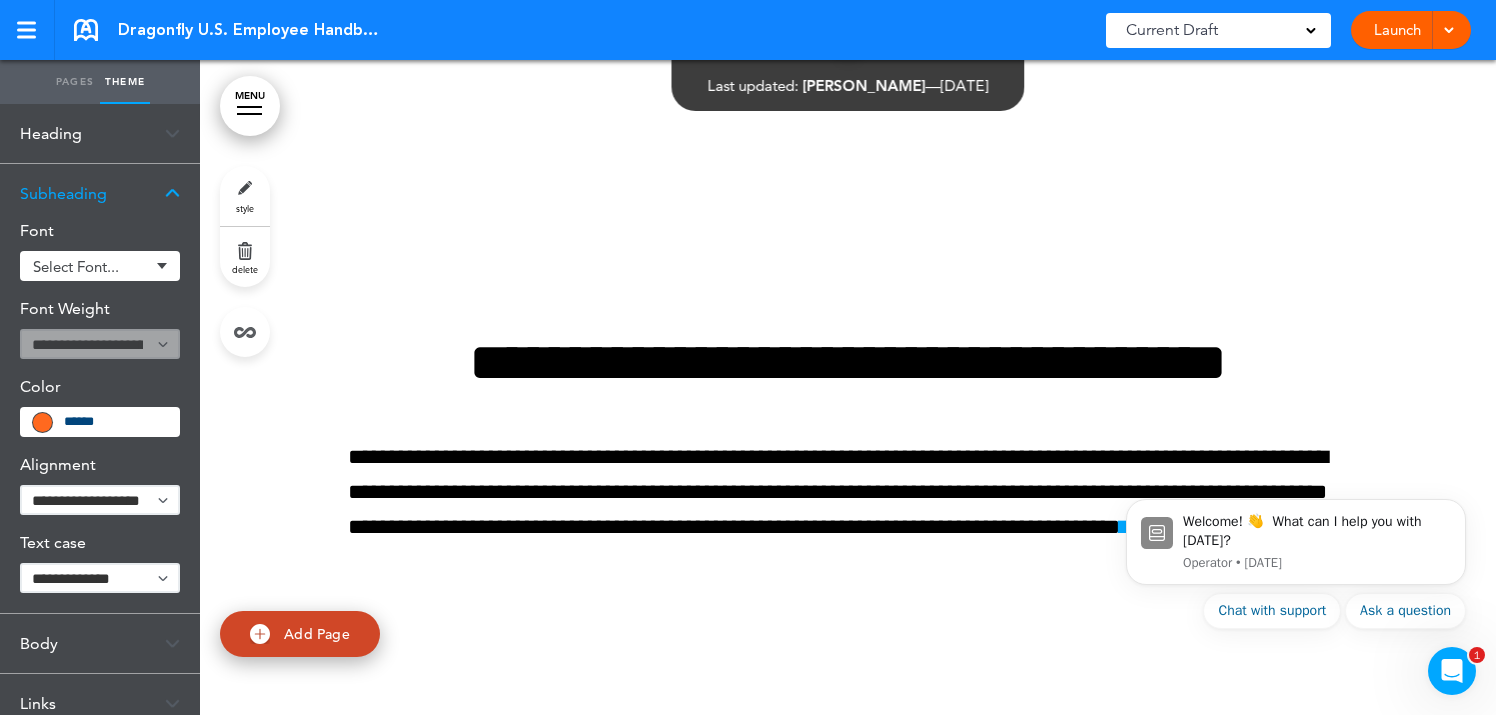 scroll, scrollTop: 0, scrollLeft: 0, axis: both 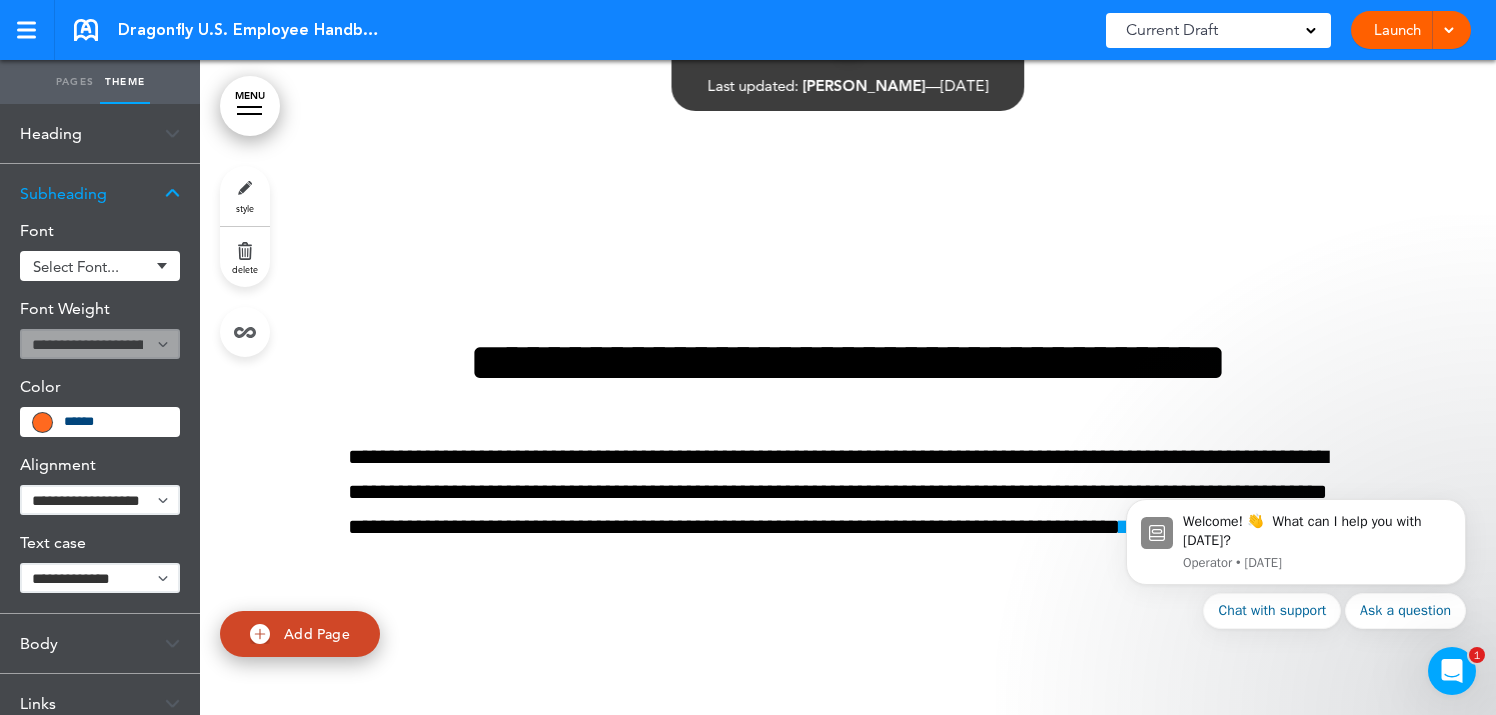 click at bounding box center [1448, 28] 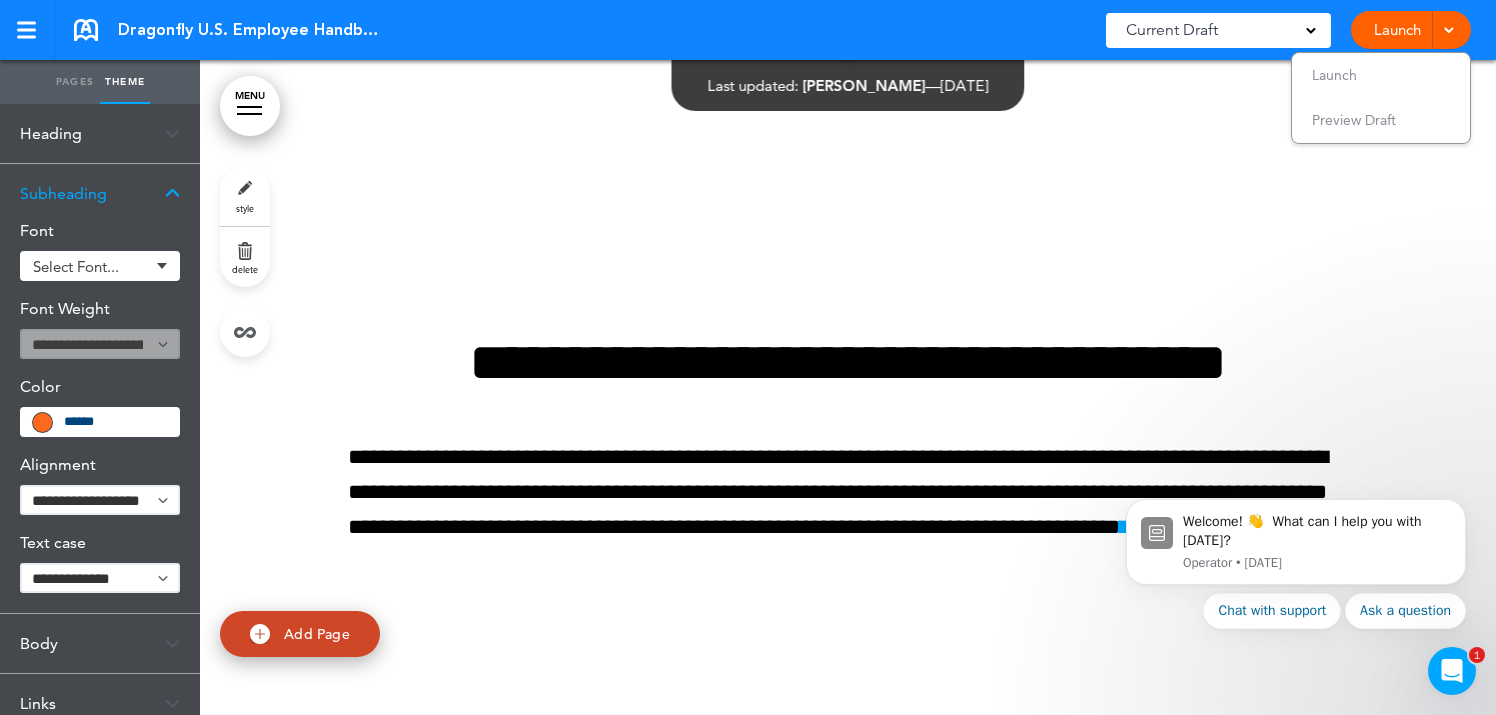 click at bounding box center [848, 483] 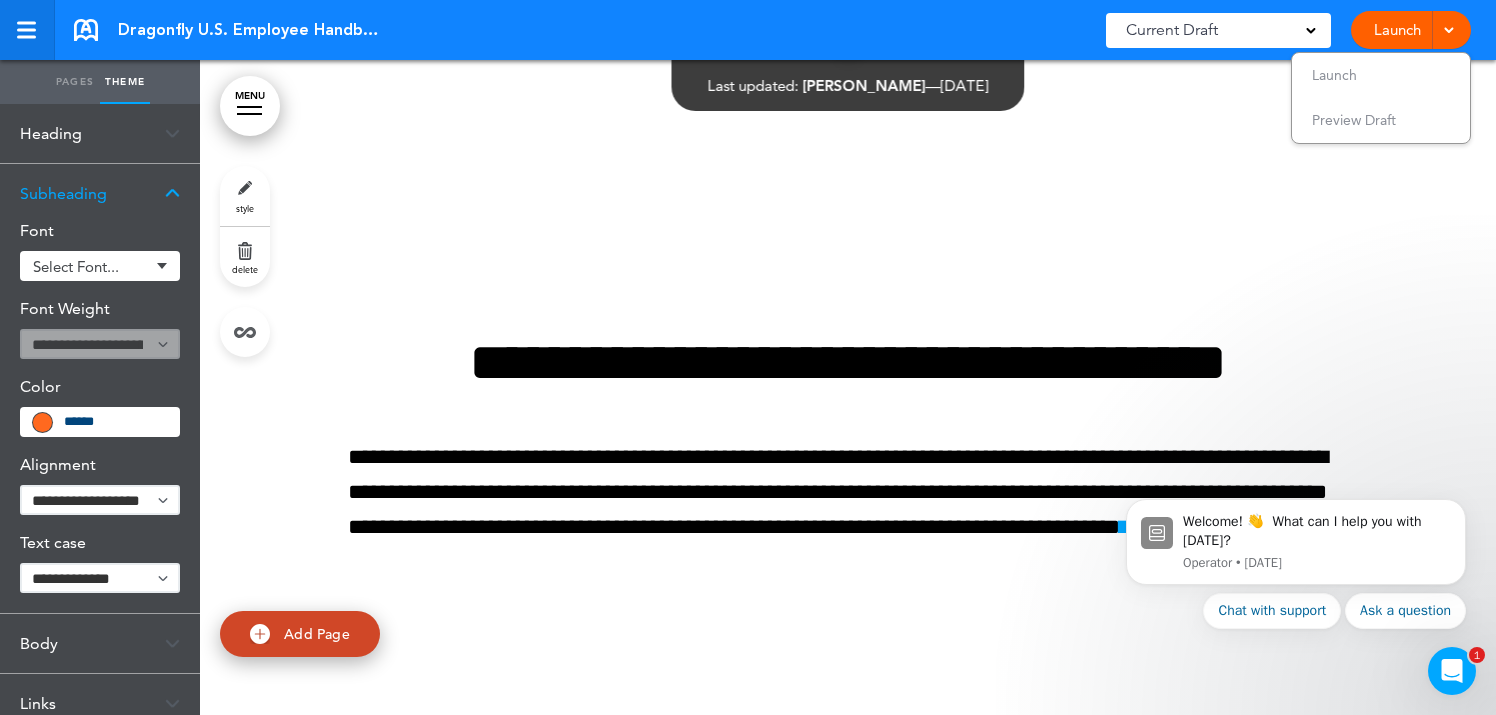 click at bounding box center [27, 30] 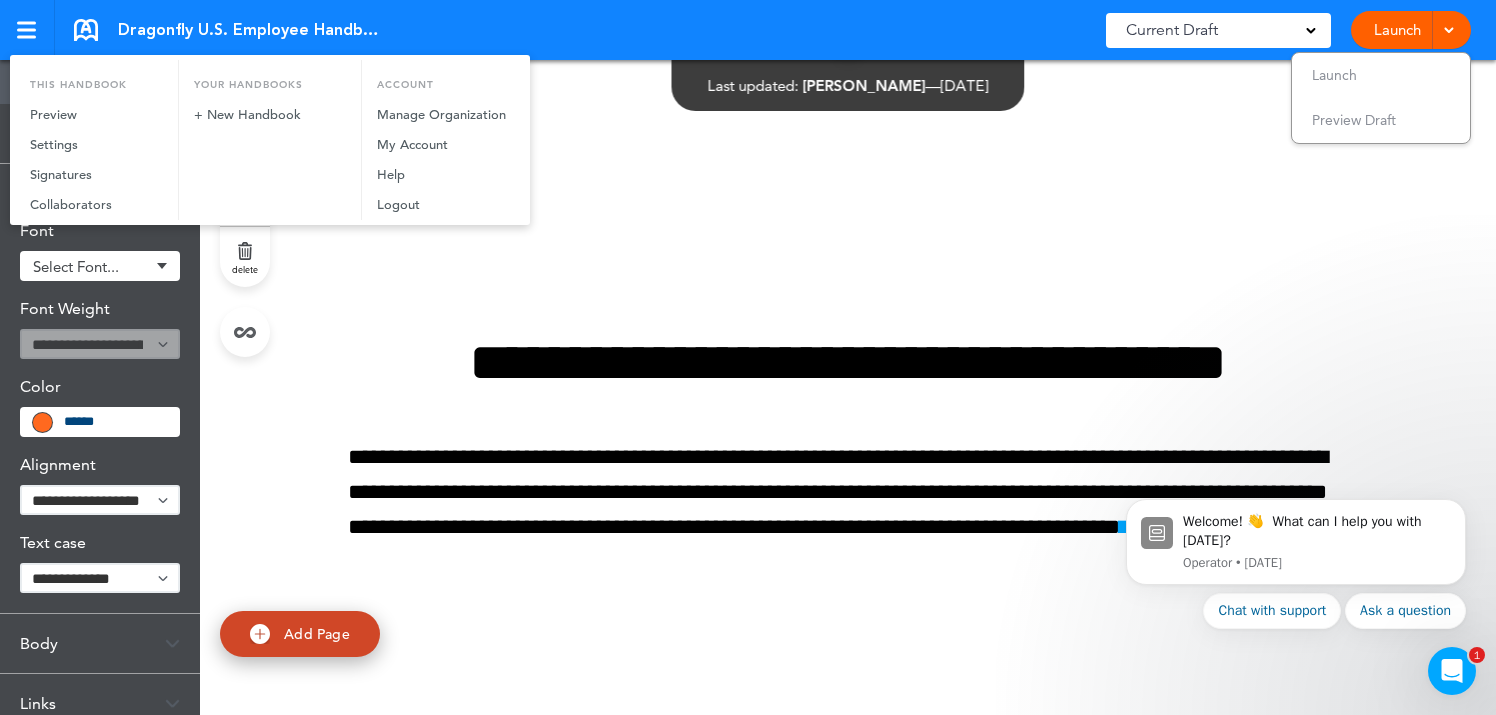 click on "Logout" at bounding box center (443, 205) 